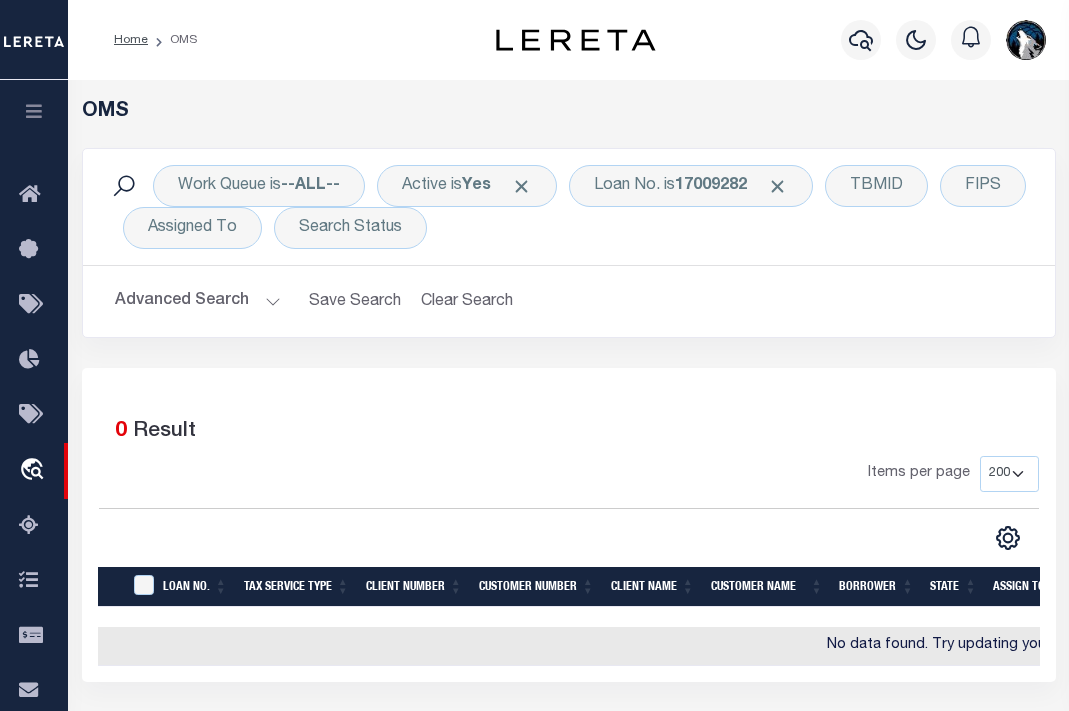 select on "200" 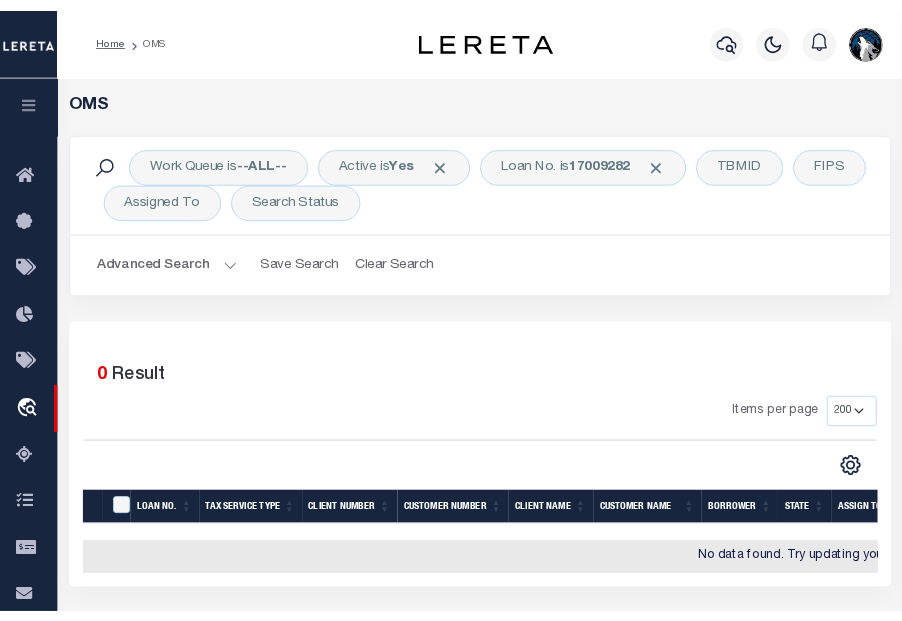 scroll, scrollTop: 0, scrollLeft: 0, axis: both 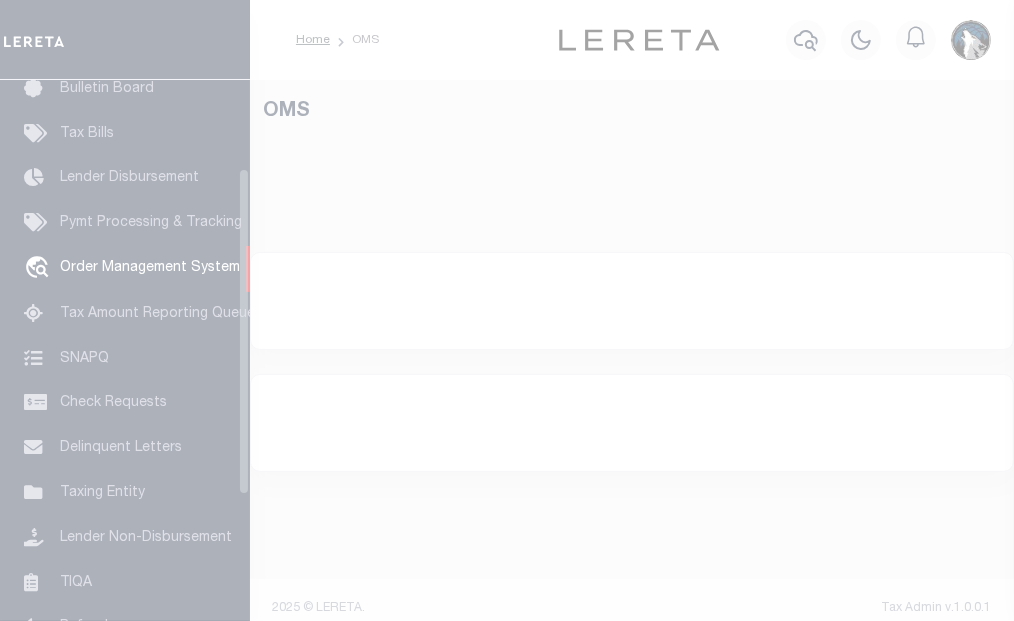 select on "200" 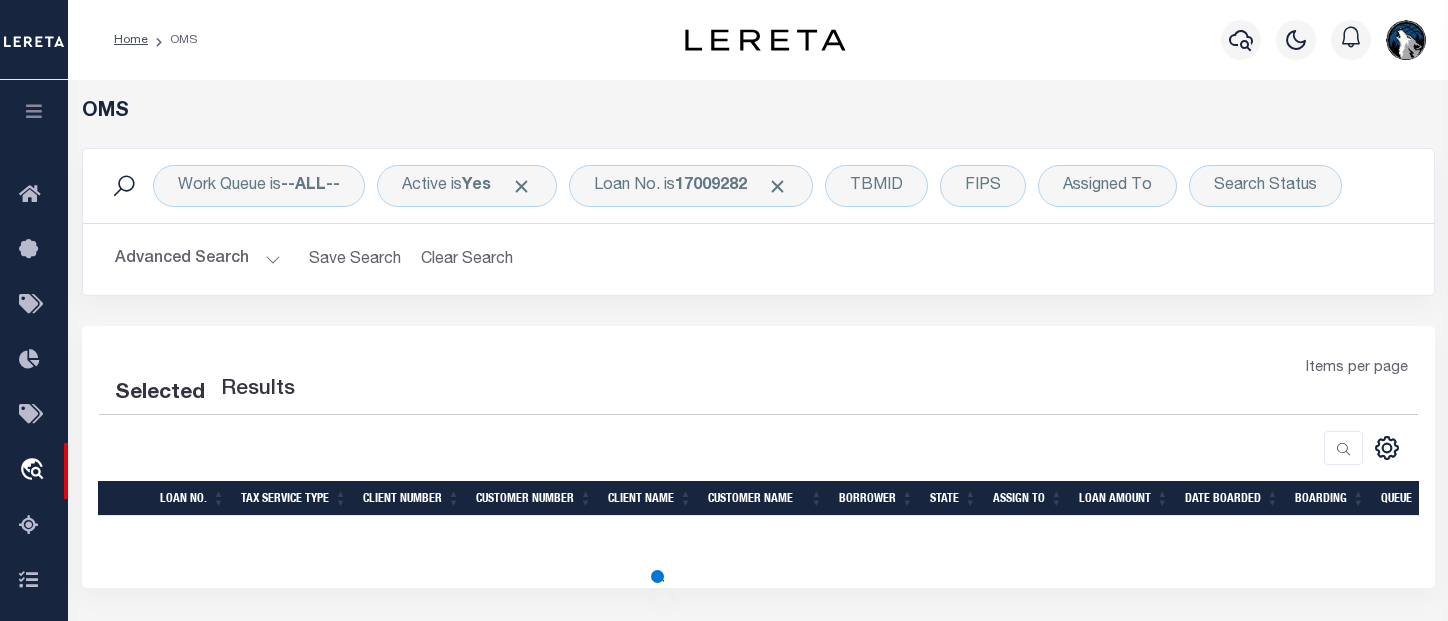select on "200" 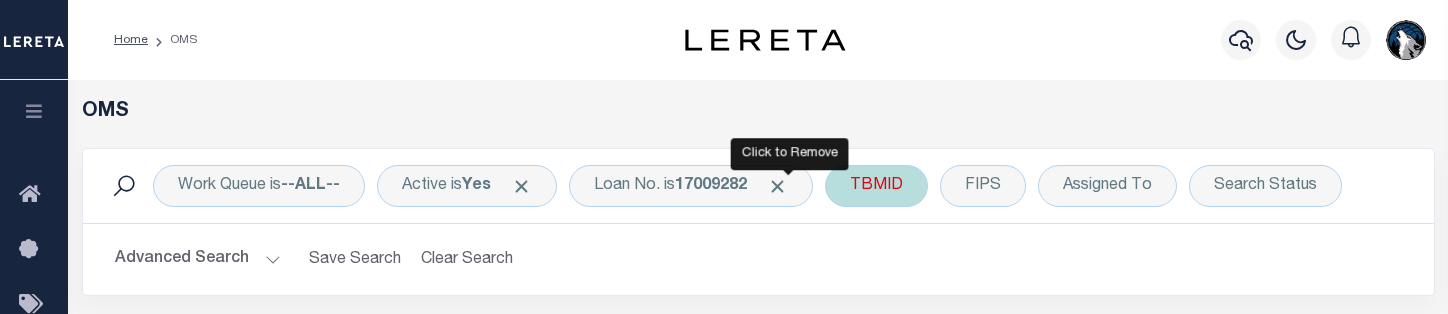 click at bounding box center (777, 186) 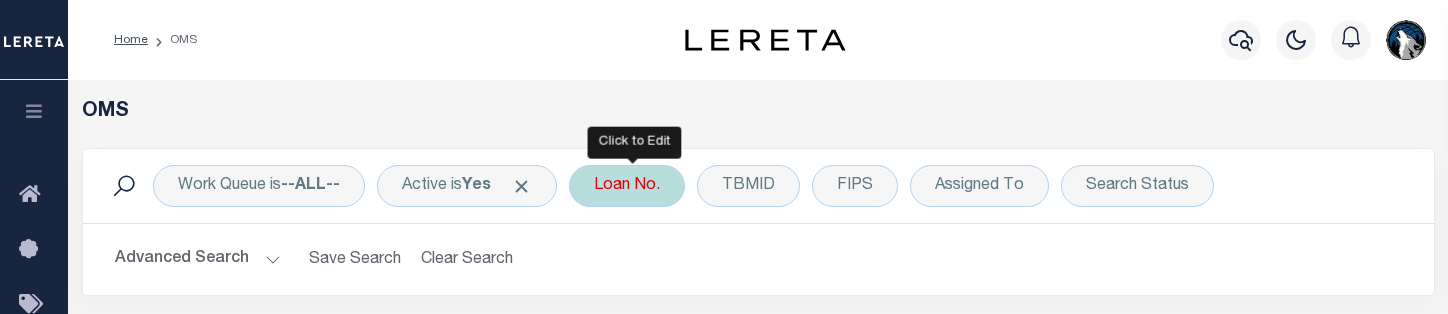 click on "Loan No." at bounding box center [627, 186] 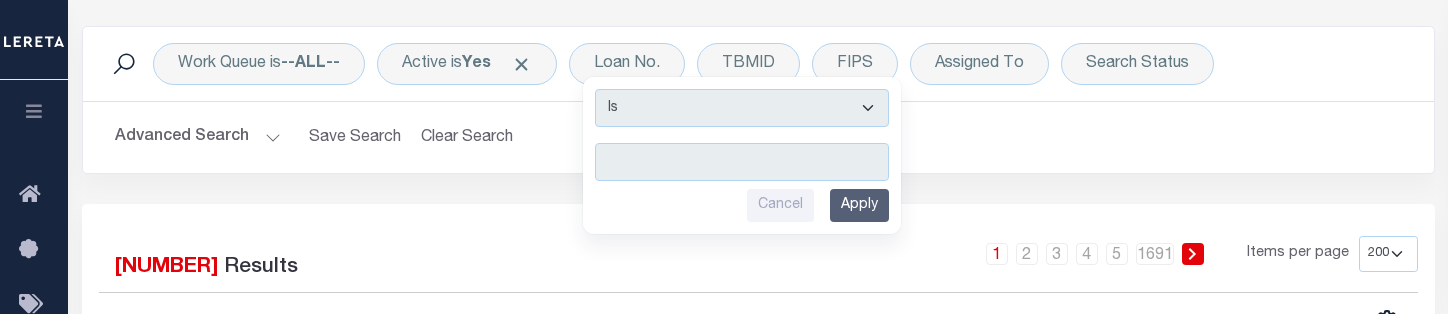 scroll, scrollTop: 89, scrollLeft: 0, axis: vertical 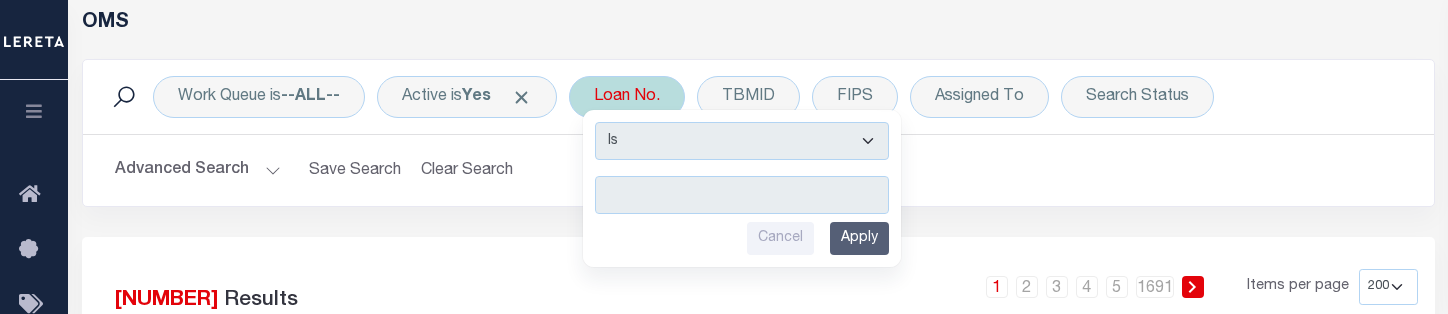 click at bounding box center [742, 195] 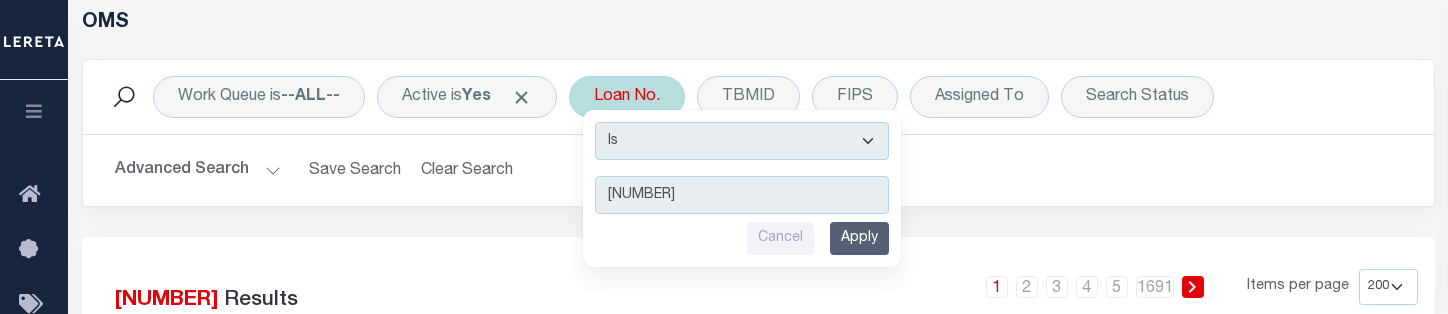 type on "[NUMBER]" 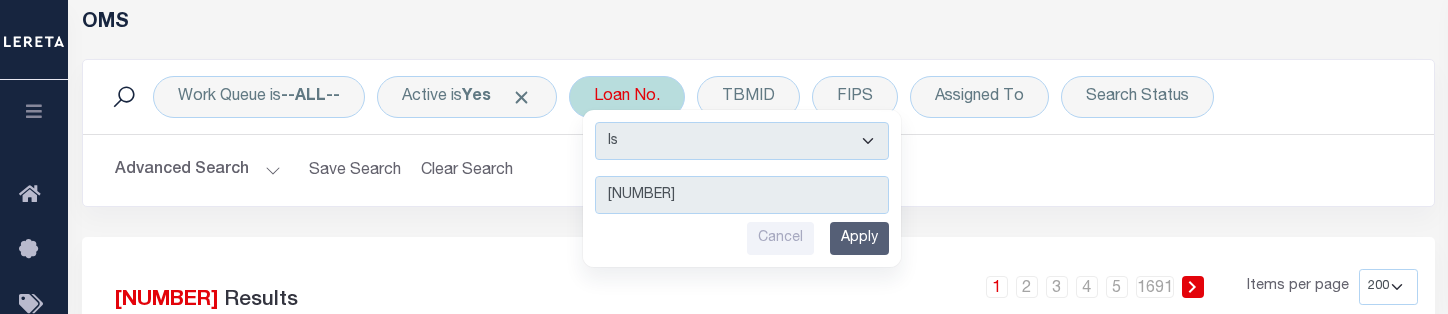 click on "Apply" at bounding box center (859, 238) 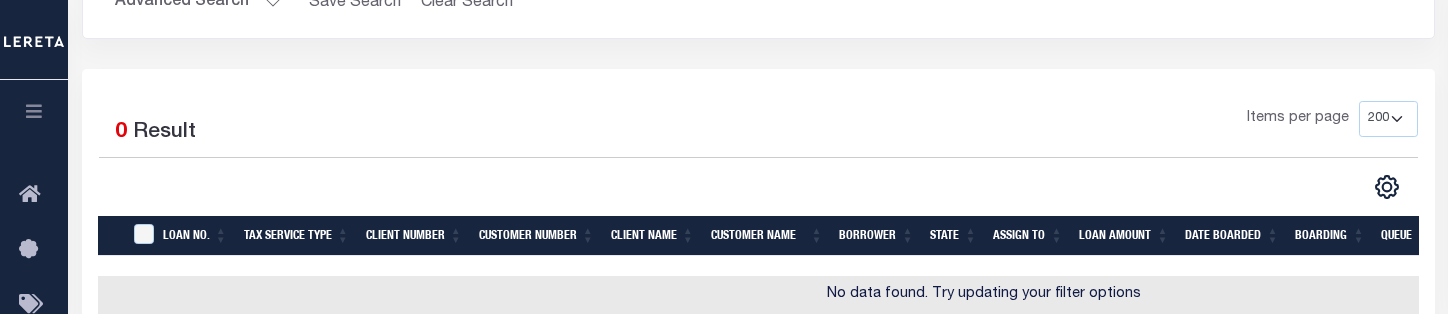 scroll, scrollTop: 272, scrollLeft: 0, axis: vertical 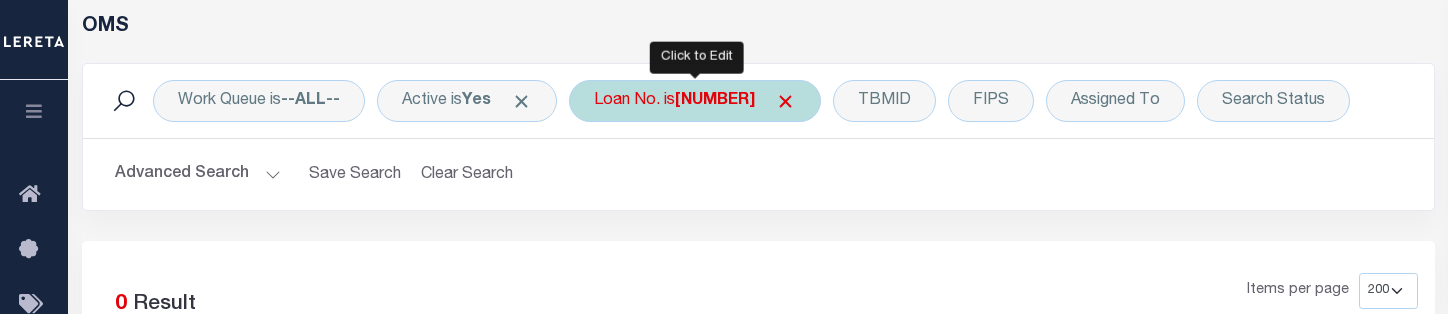 click at bounding box center (785, 101) 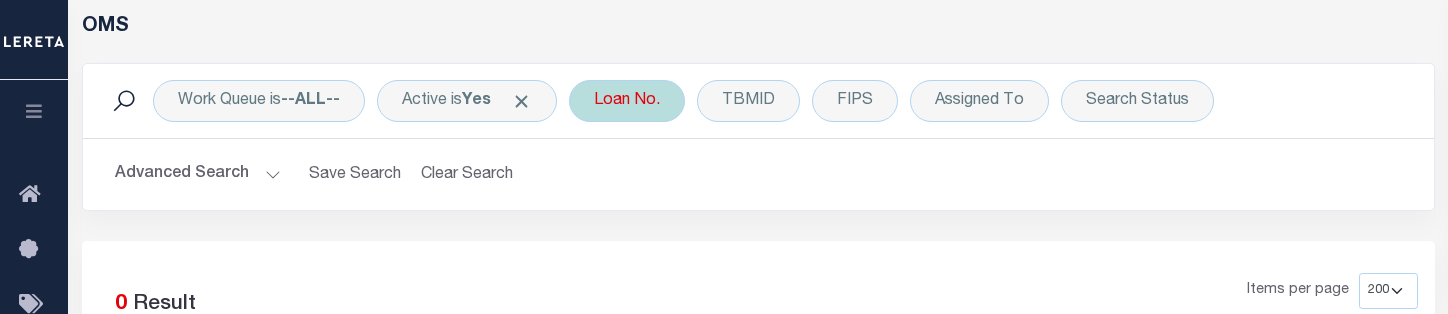 click on "Loan No." at bounding box center [627, 101] 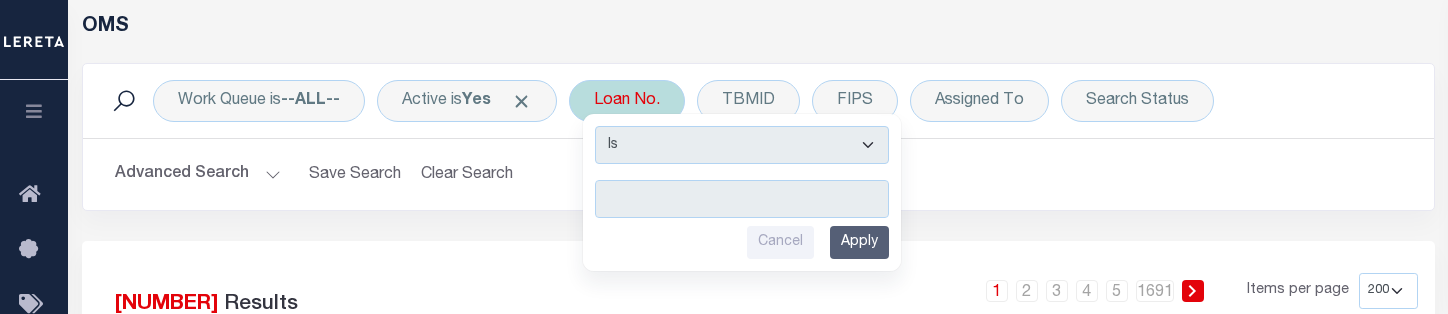 click at bounding box center (742, 199) 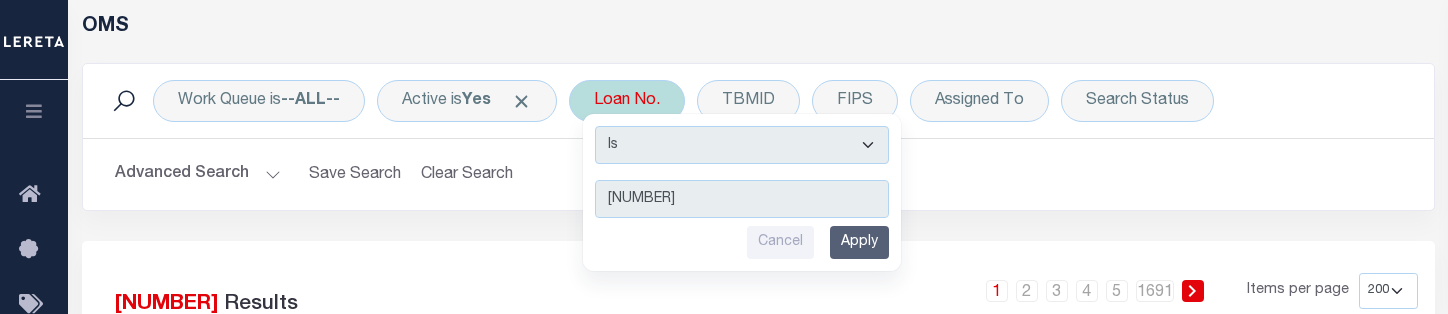 type on "[NUMBER]" 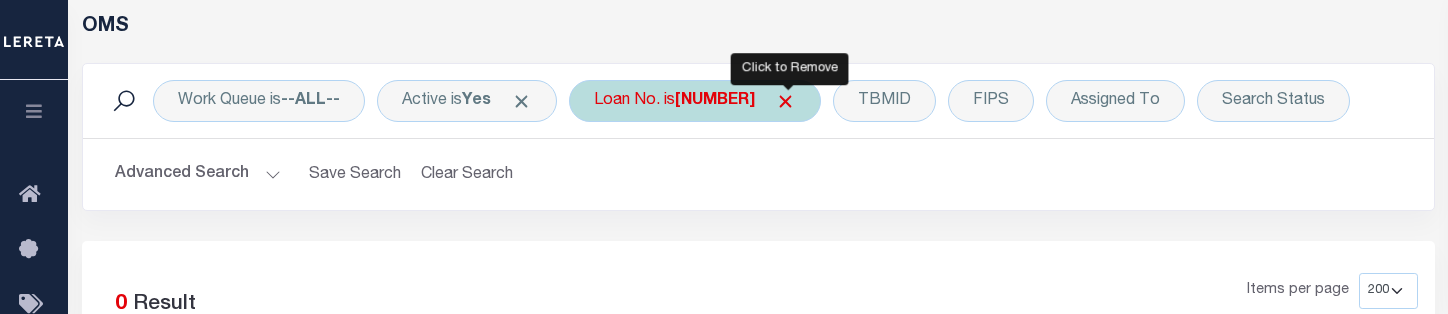click at bounding box center [785, 101] 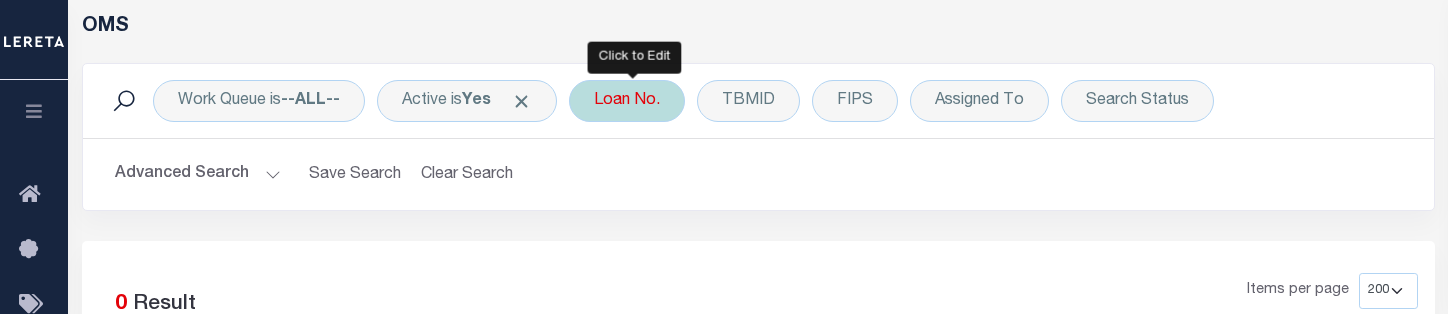 click on "Loan No." at bounding box center (627, 101) 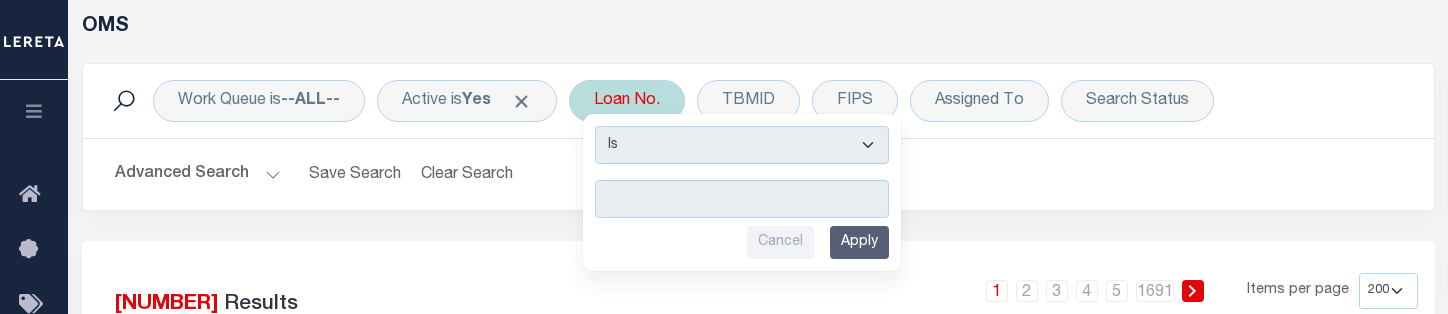 click at bounding box center (742, 199) 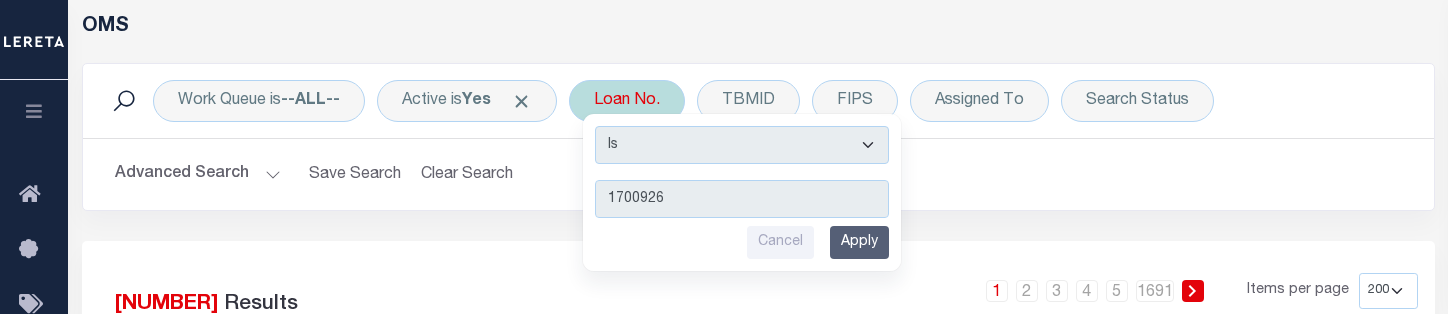 type on "17009263" 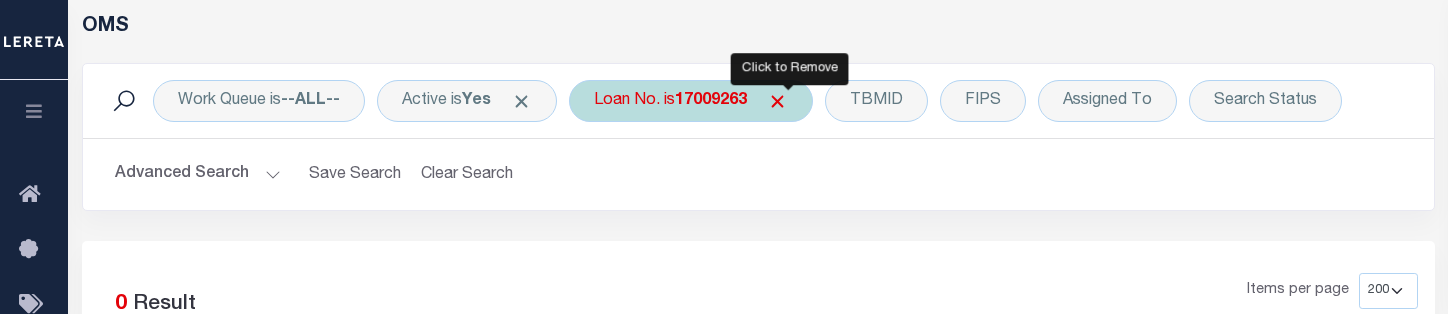 click at bounding box center [777, 101] 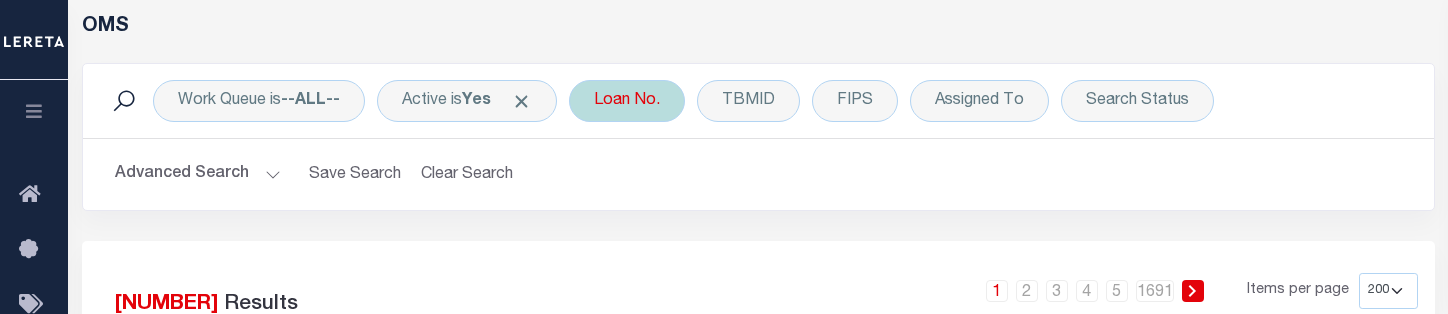 click on "Loan No." at bounding box center (627, 101) 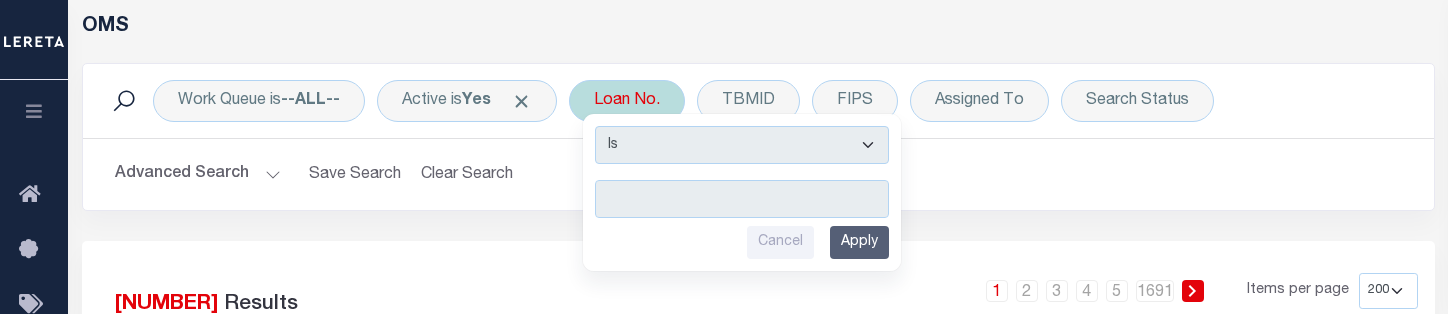 click at bounding box center [742, 199] 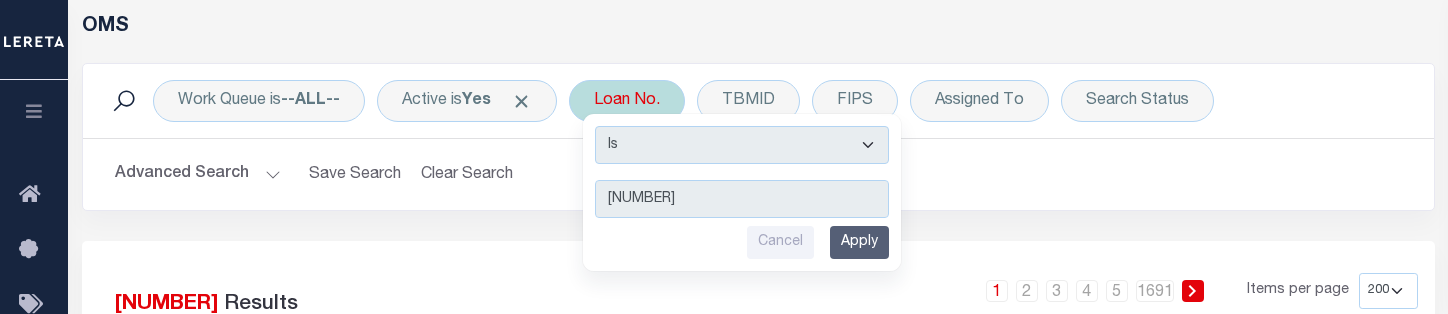 type on "[NUMBER]" 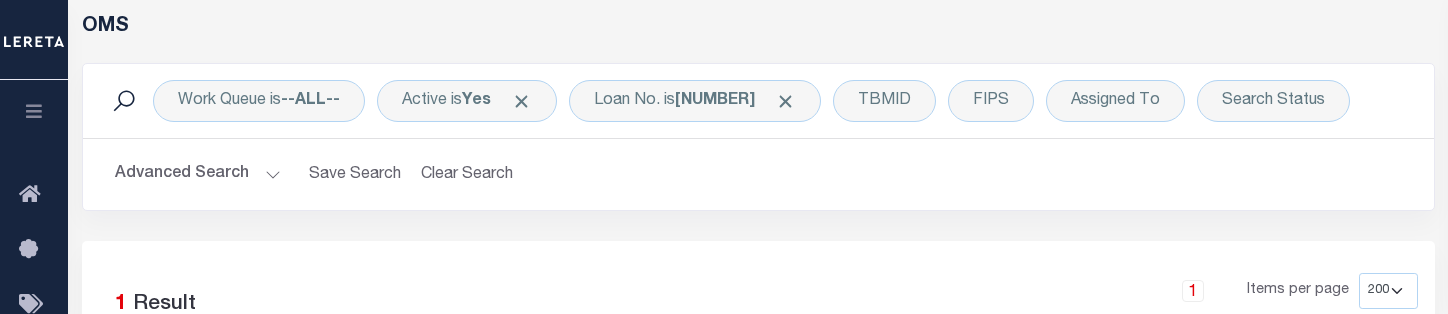 scroll, scrollTop: 174, scrollLeft: 0, axis: vertical 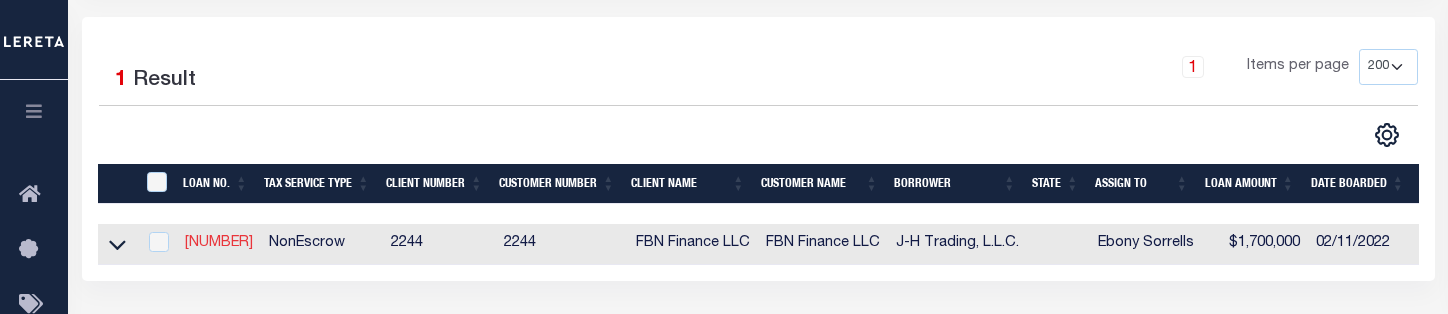 click on "[NUMBER]" at bounding box center [219, 243] 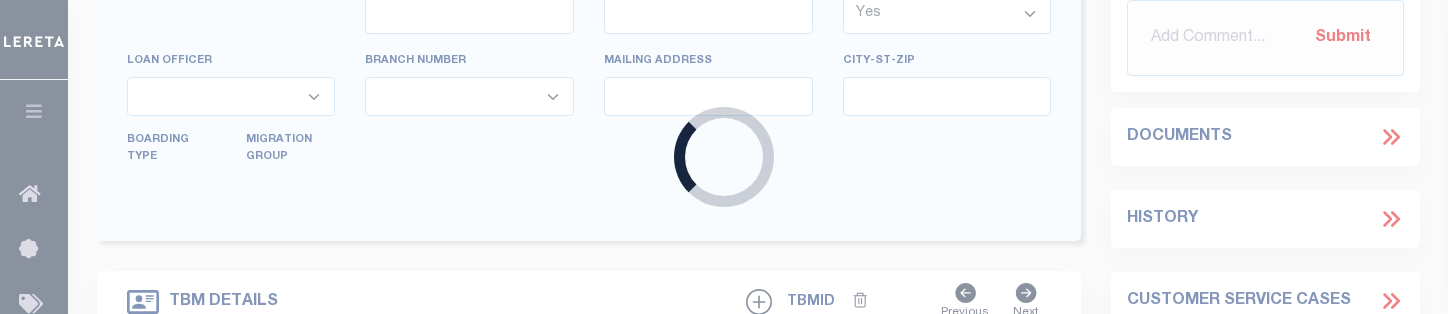 type on "[NUMBER]" 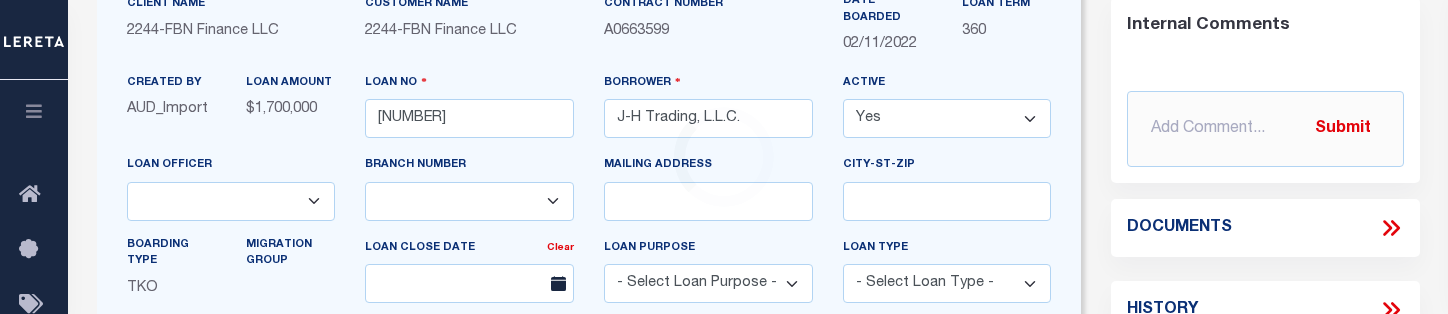 scroll, scrollTop: 82, scrollLeft: 0, axis: vertical 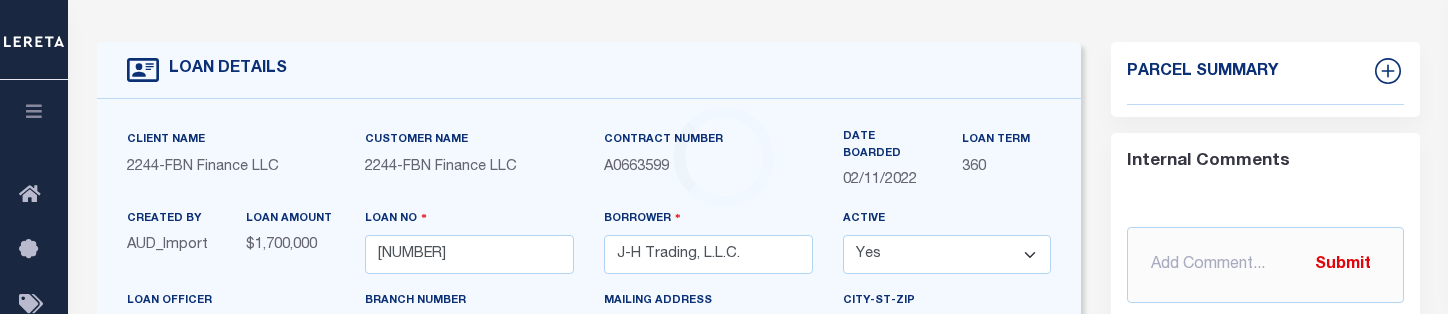 type on "[CITY], [STATE]" 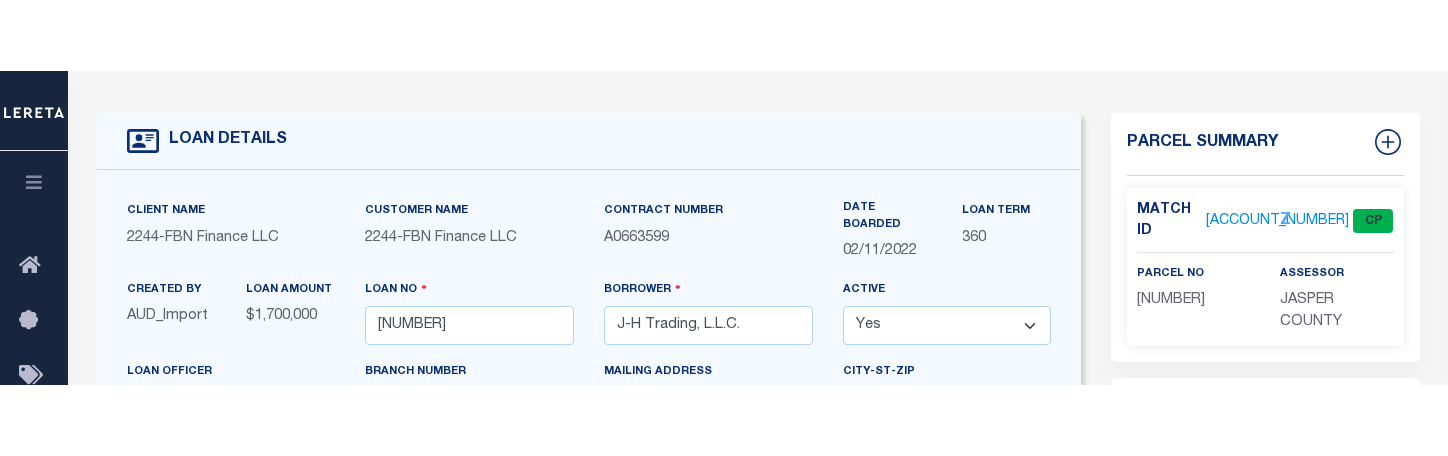 scroll, scrollTop: 0, scrollLeft: 0, axis: both 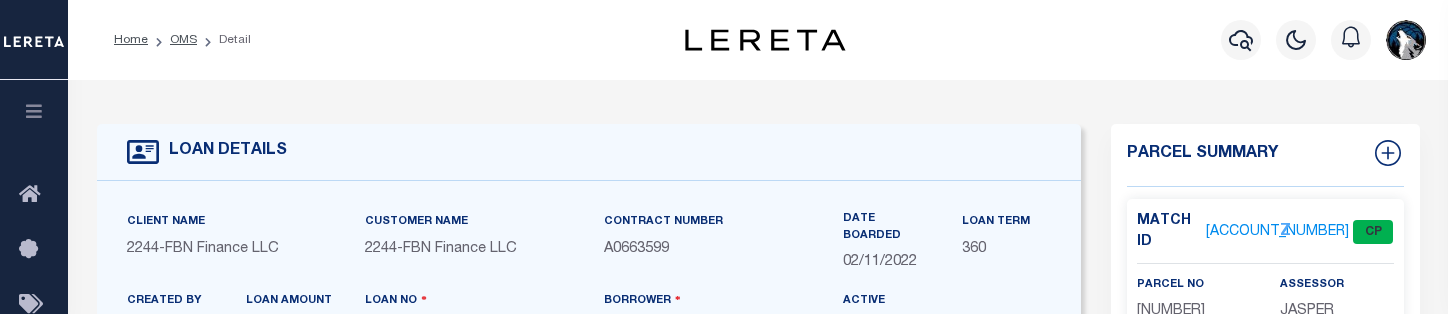 click on "[ACCOUNT_NUMBER]" at bounding box center [1277, 232] 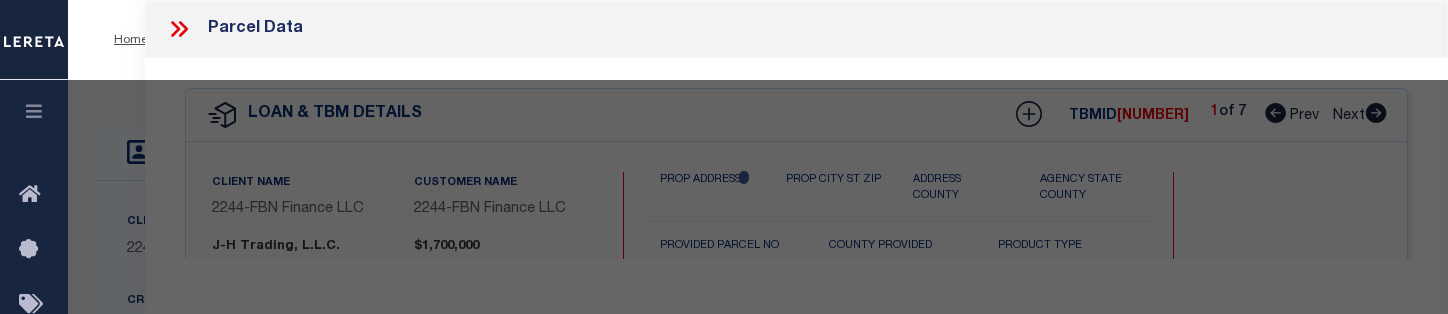 checkbox on "false" 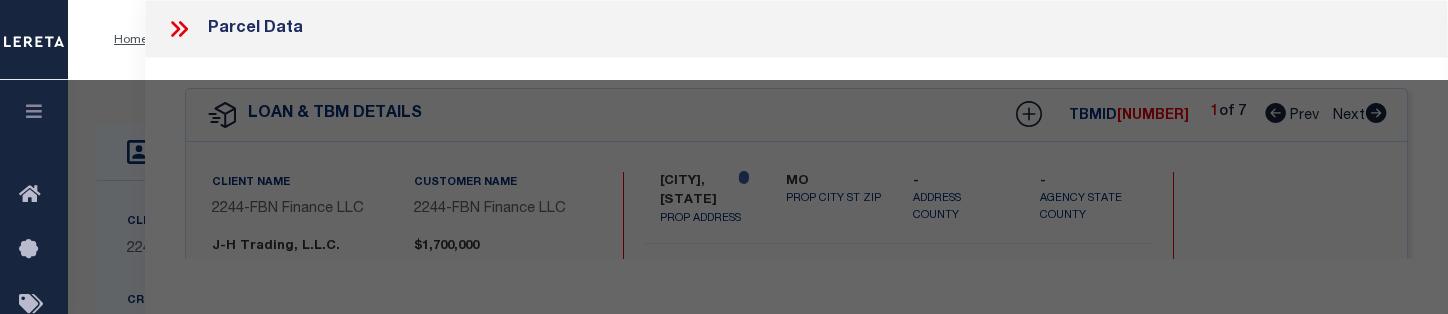 select on "CP" 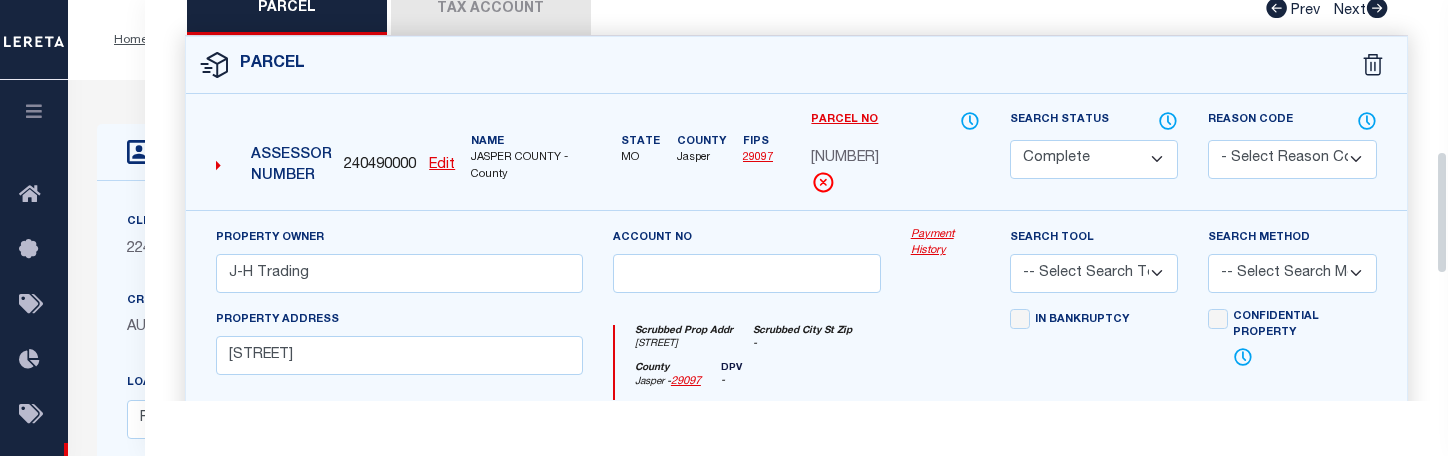 scroll, scrollTop: 457, scrollLeft: 0, axis: vertical 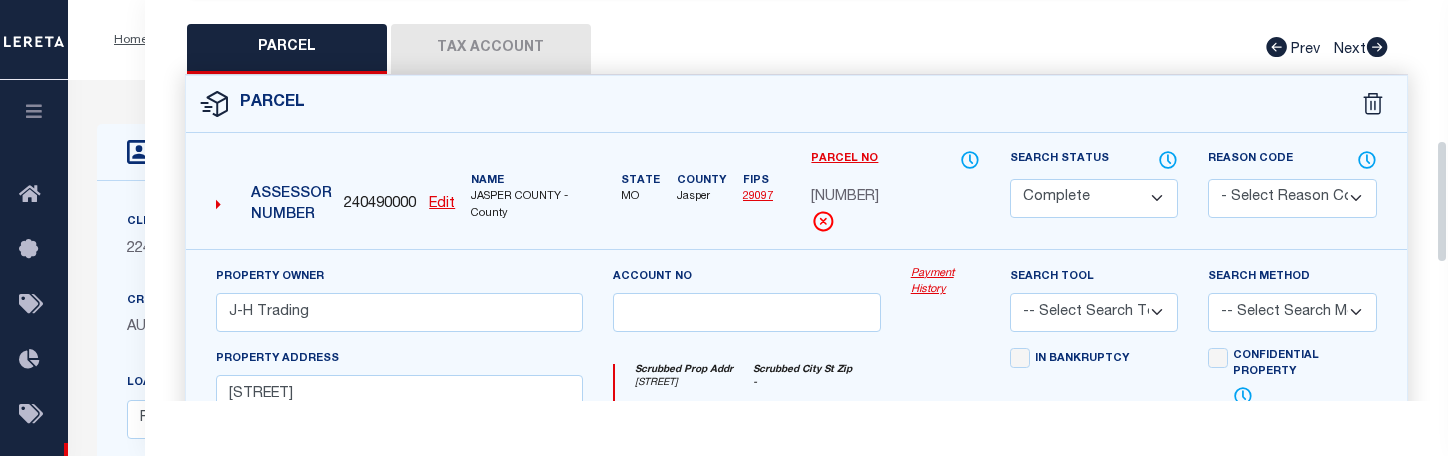 drag, startPoint x: 1443, startPoint y: 77, endPoint x: 1423, endPoint y: 218, distance: 142.41138 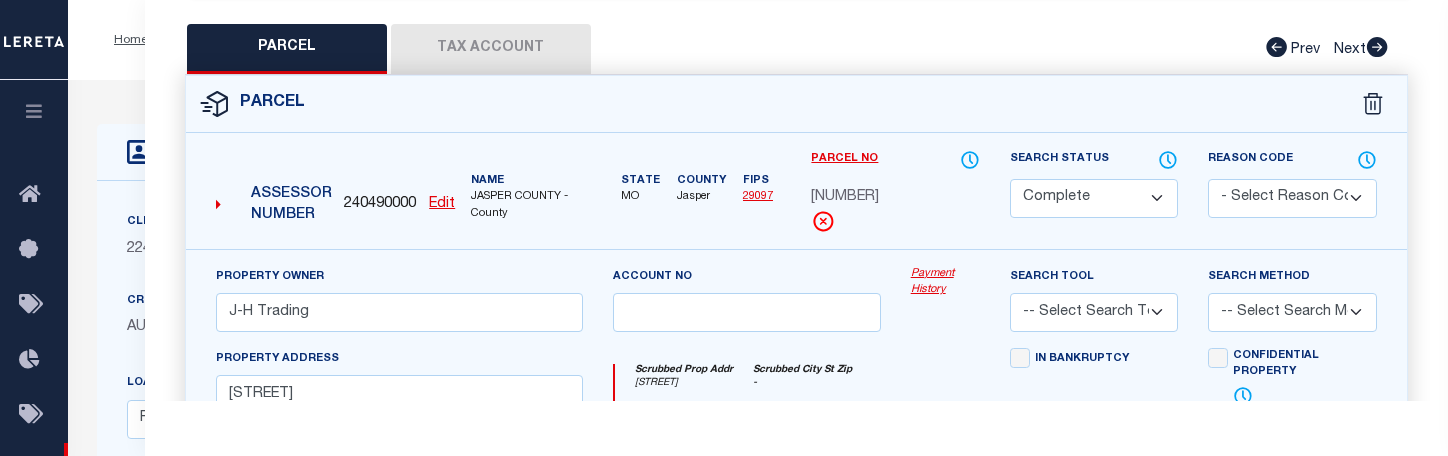 click on "Tax Account" at bounding box center [491, 49] 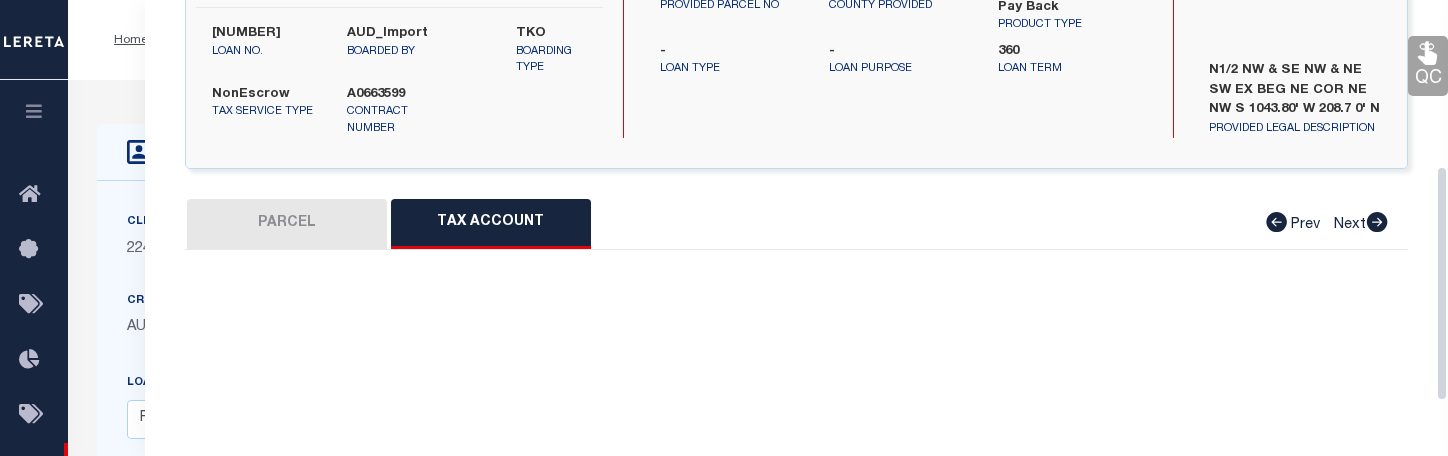scroll, scrollTop: 457, scrollLeft: 0, axis: vertical 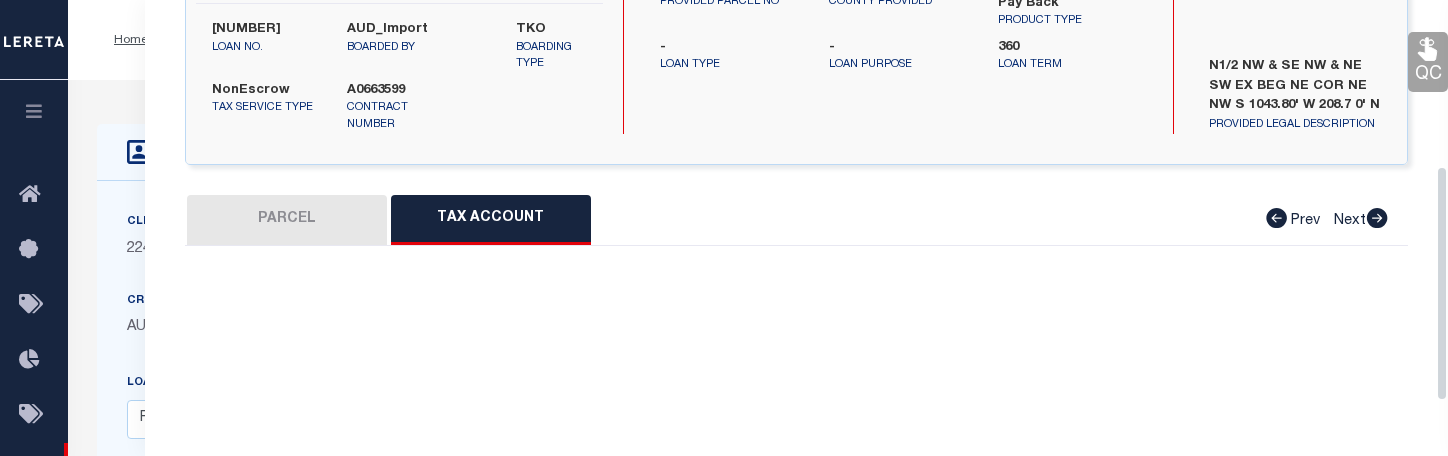 select on "100" 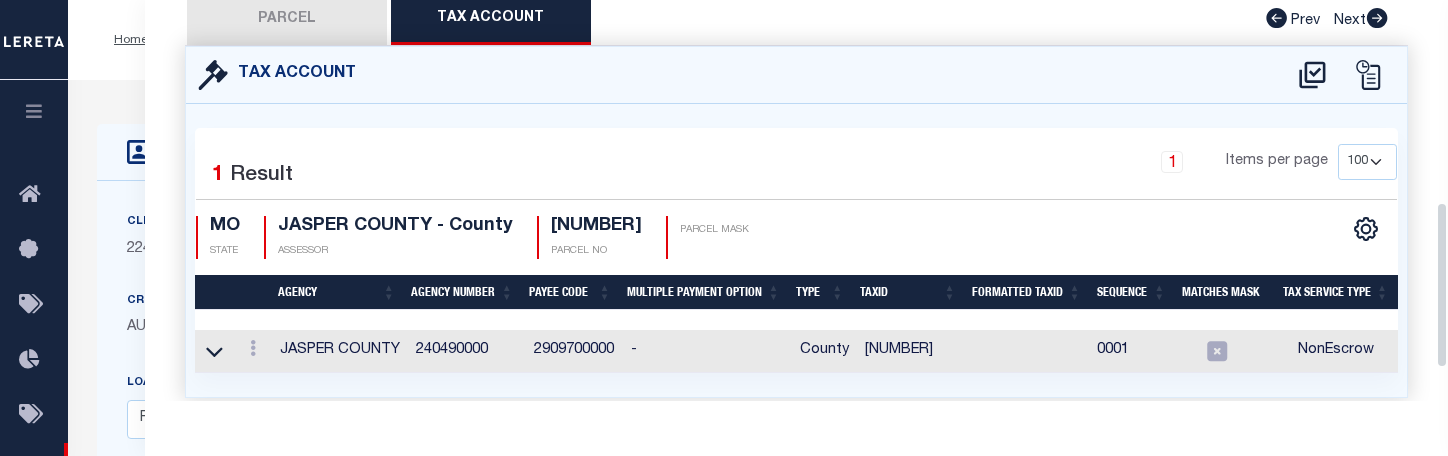 scroll, scrollTop: 488, scrollLeft: 0, axis: vertical 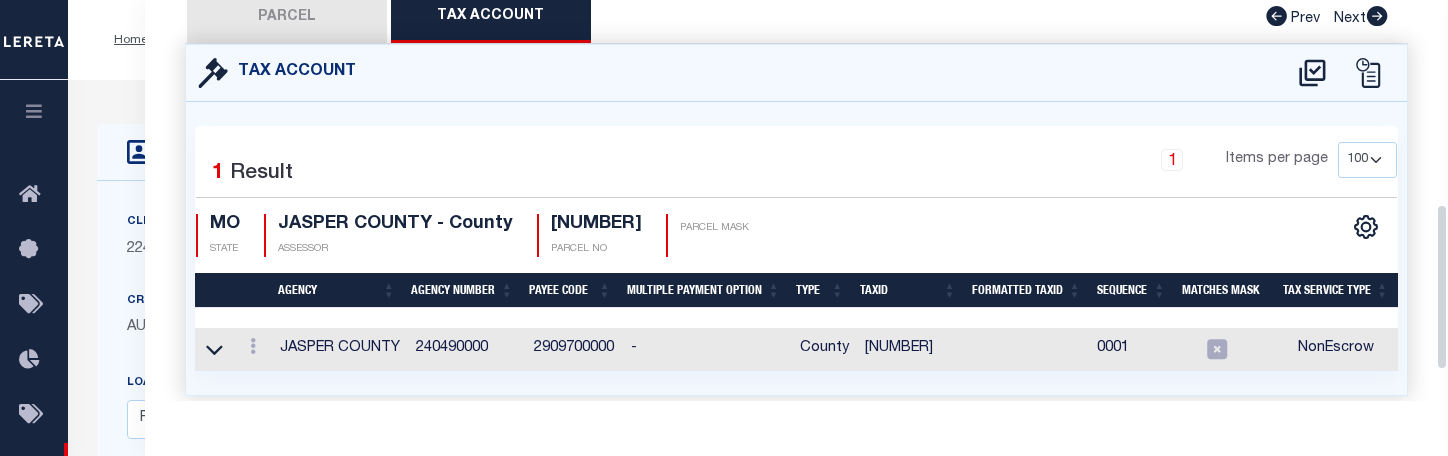 drag, startPoint x: 1440, startPoint y: 224, endPoint x: 1433, endPoint y: 236, distance: 13.892444 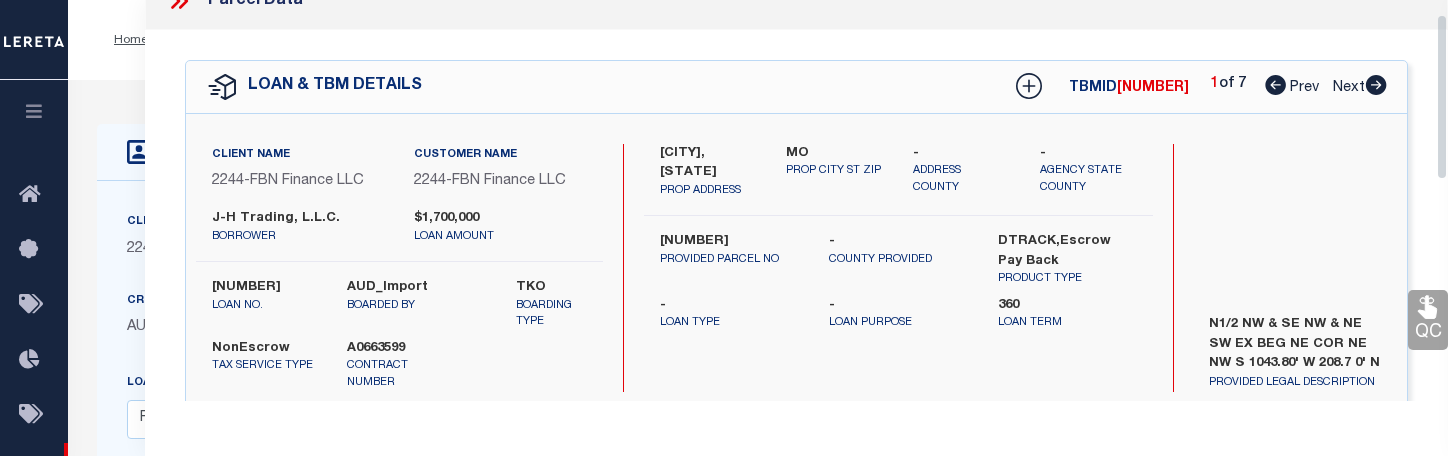 scroll, scrollTop: 0, scrollLeft: 0, axis: both 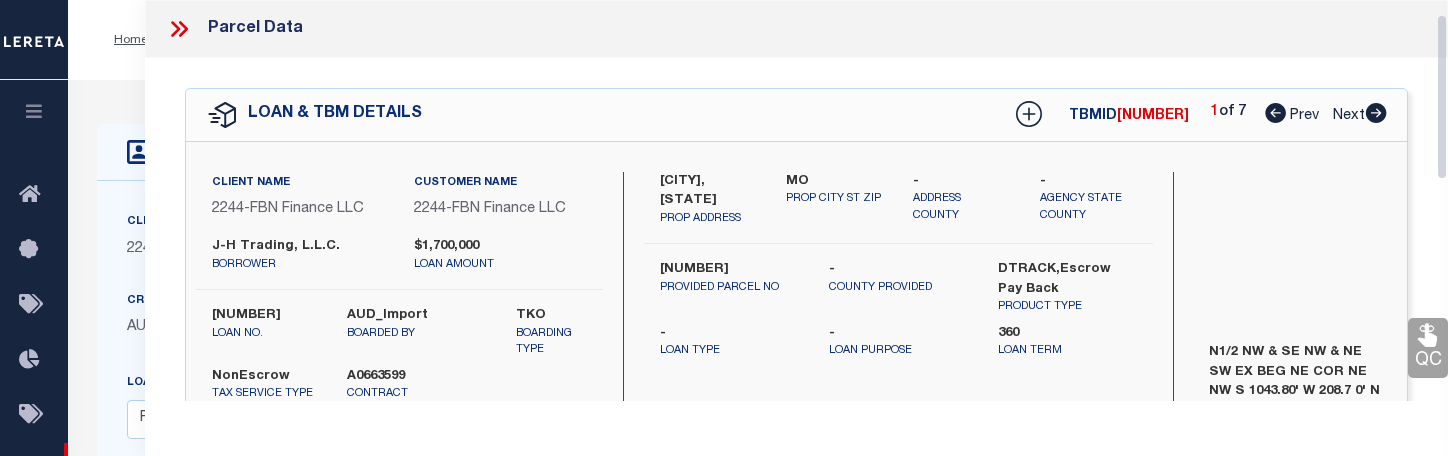 drag, startPoint x: 1443, startPoint y: 214, endPoint x: 1435, endPoint y: 3, distance: 211.15161 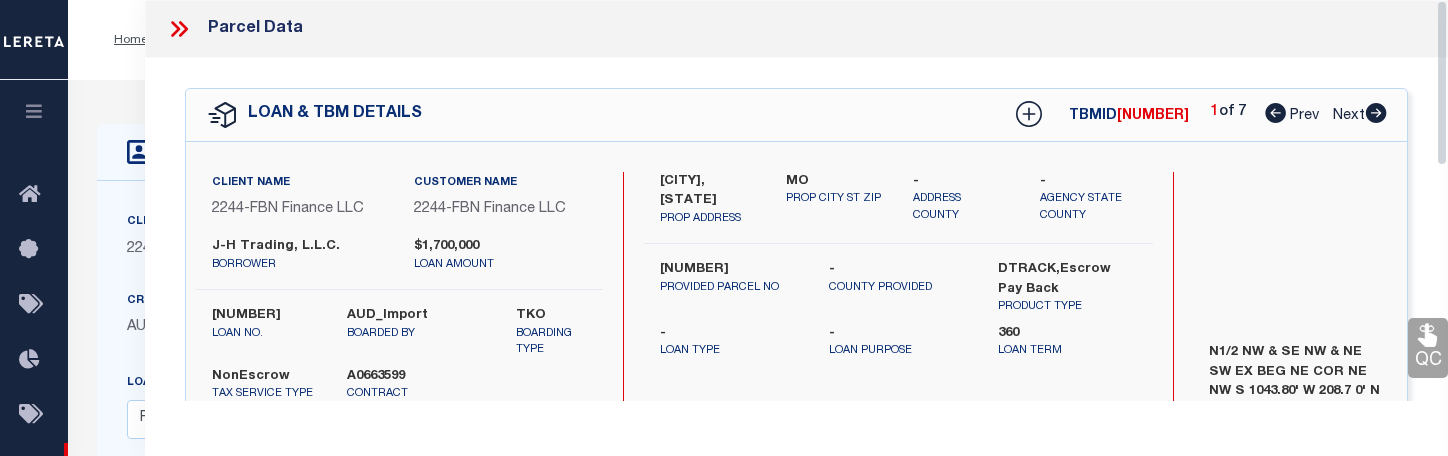 click 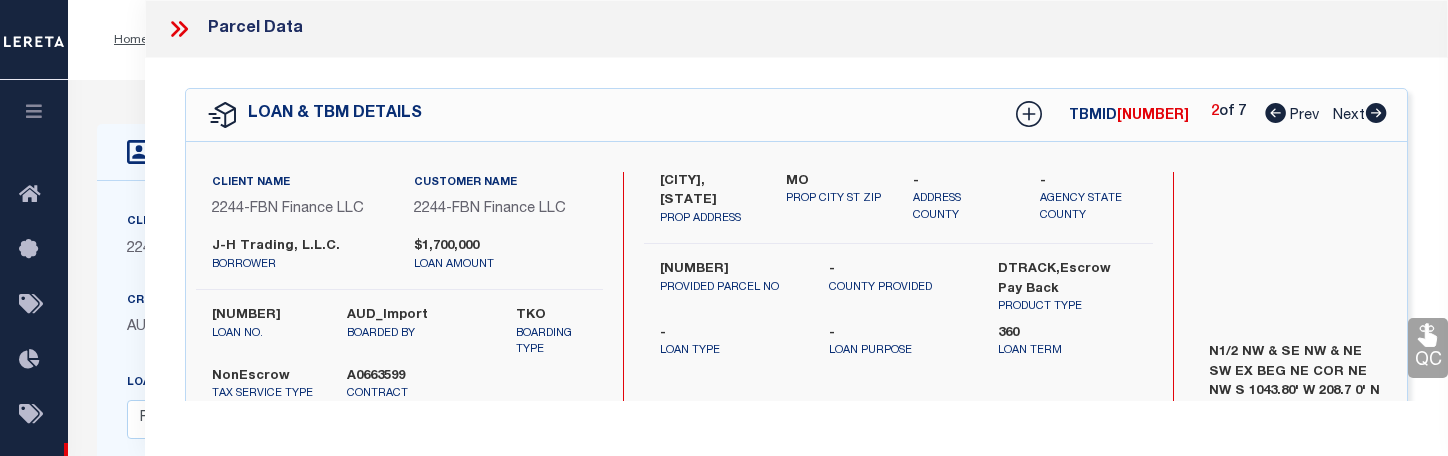 select on "AS" 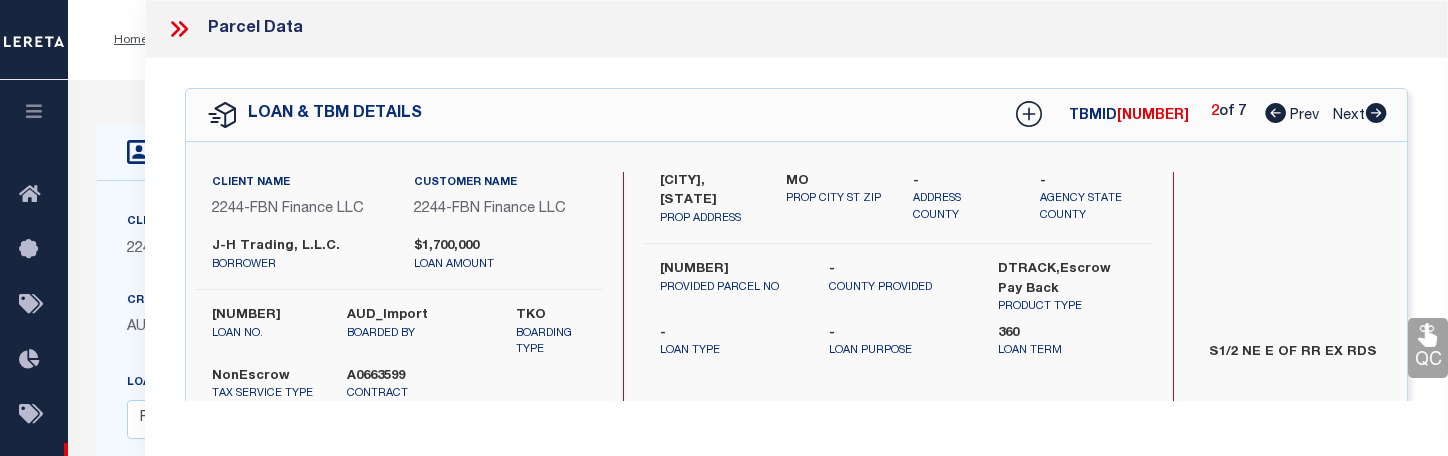 select on "CP" 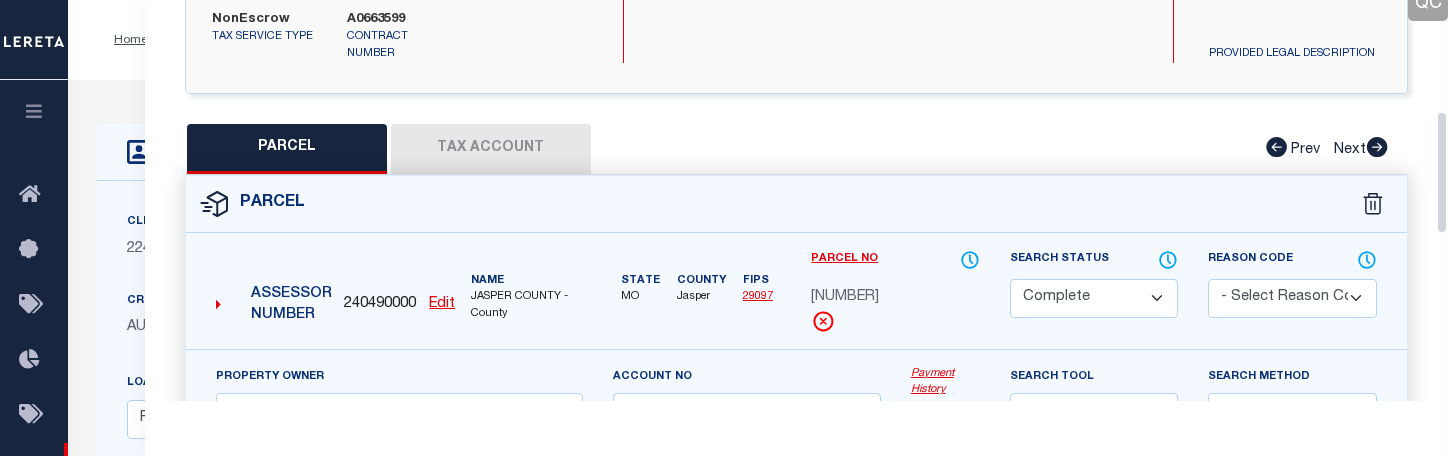 drag, startPoint x: 1441, startPoint y: 108, endPoint x: 1443, endPoint y: 220, distance: 112.01785 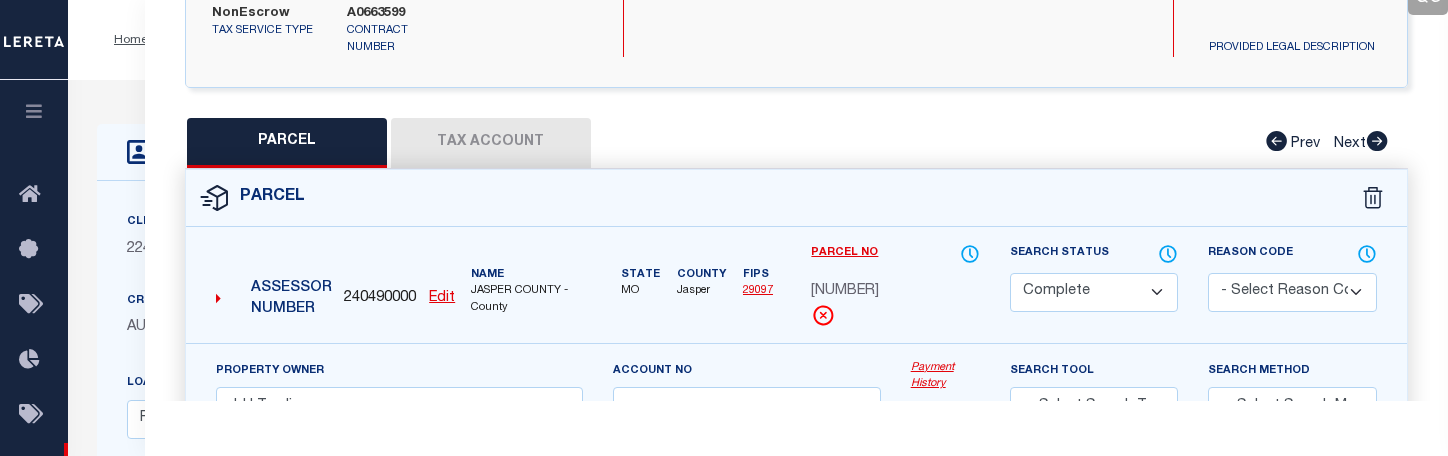 click on "Tax Account" at bounding box center (491, 143) 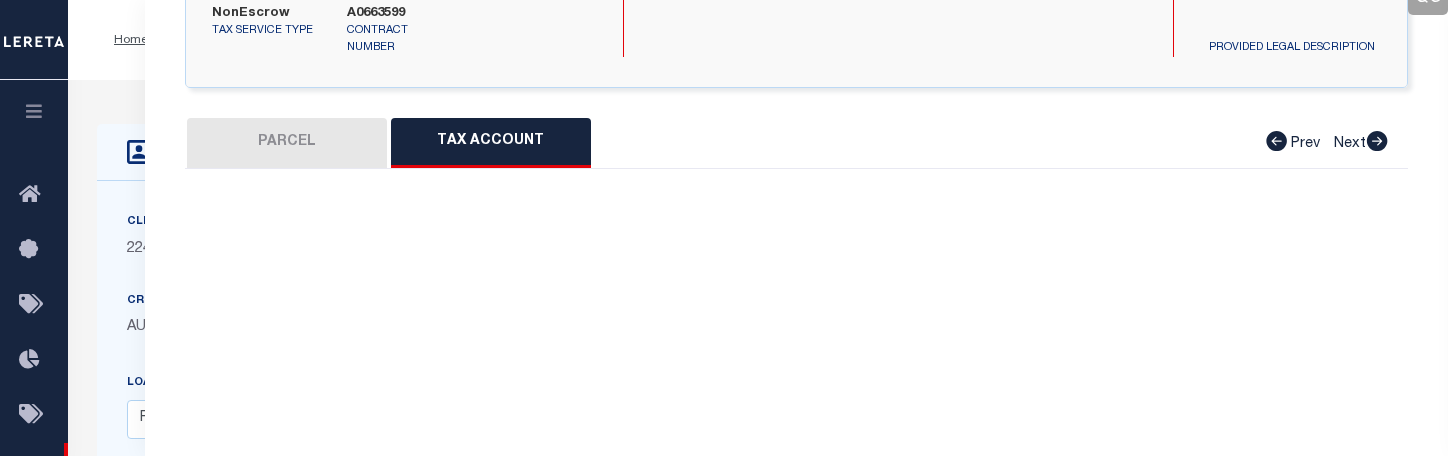 select on "100" 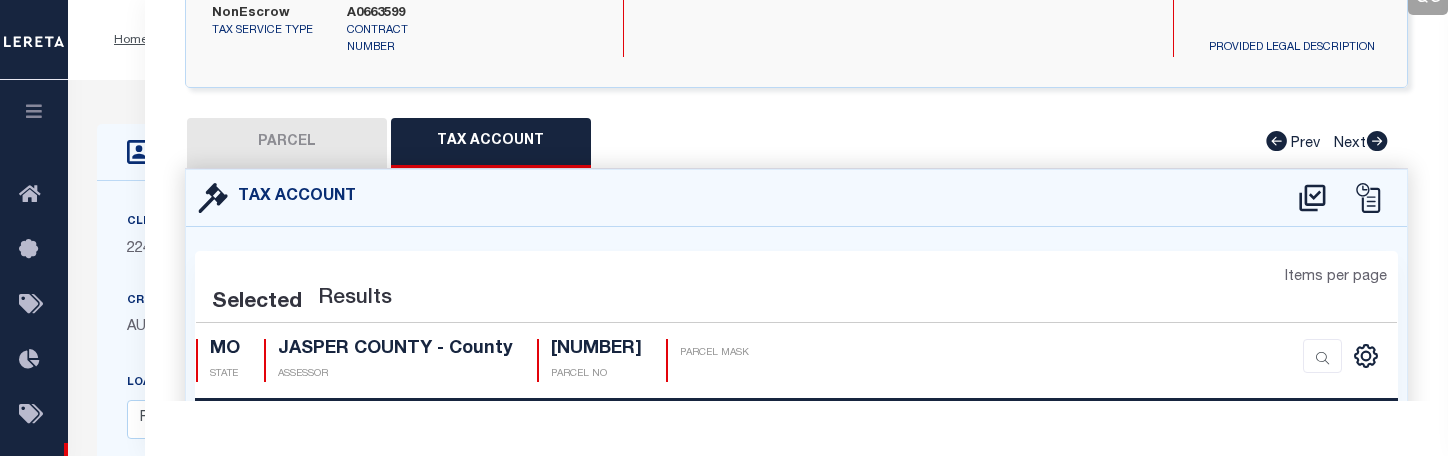 select on "100" 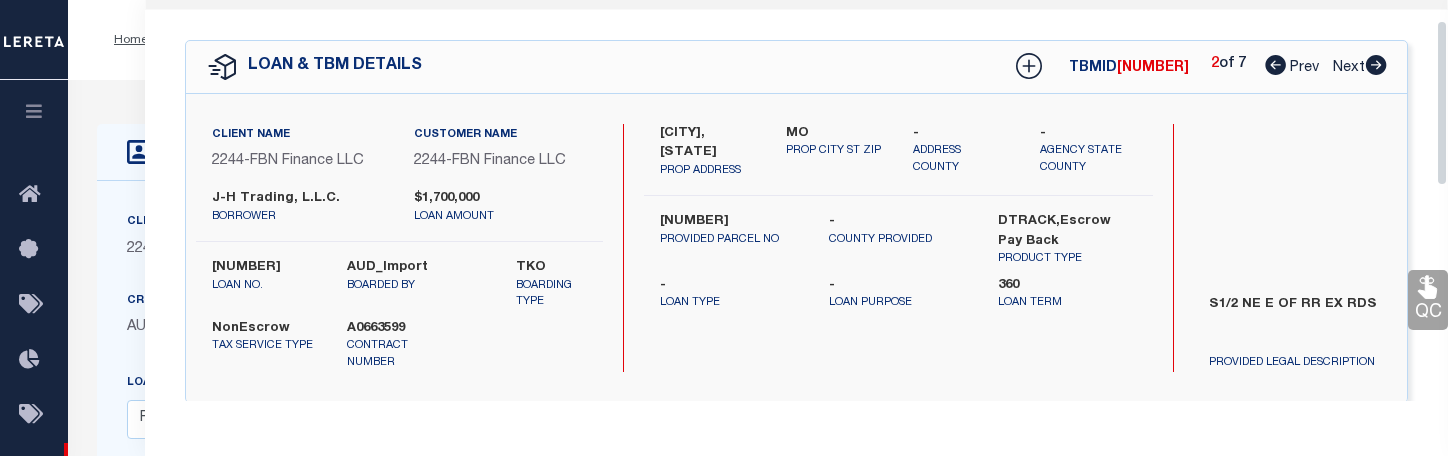 scroll, scrollTop: 28, scrollLeft: 0, axis: vertical 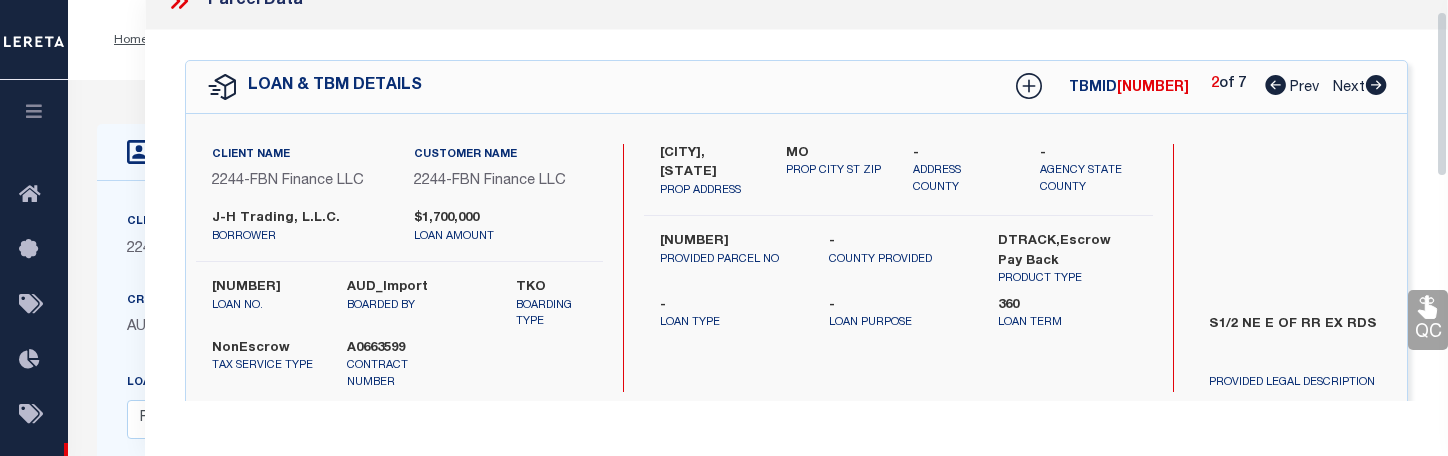 drag, startPoint x: 1441, startPoint y: 197, endPoint x: 1430, endPoint y: 58, distance: 139.43457 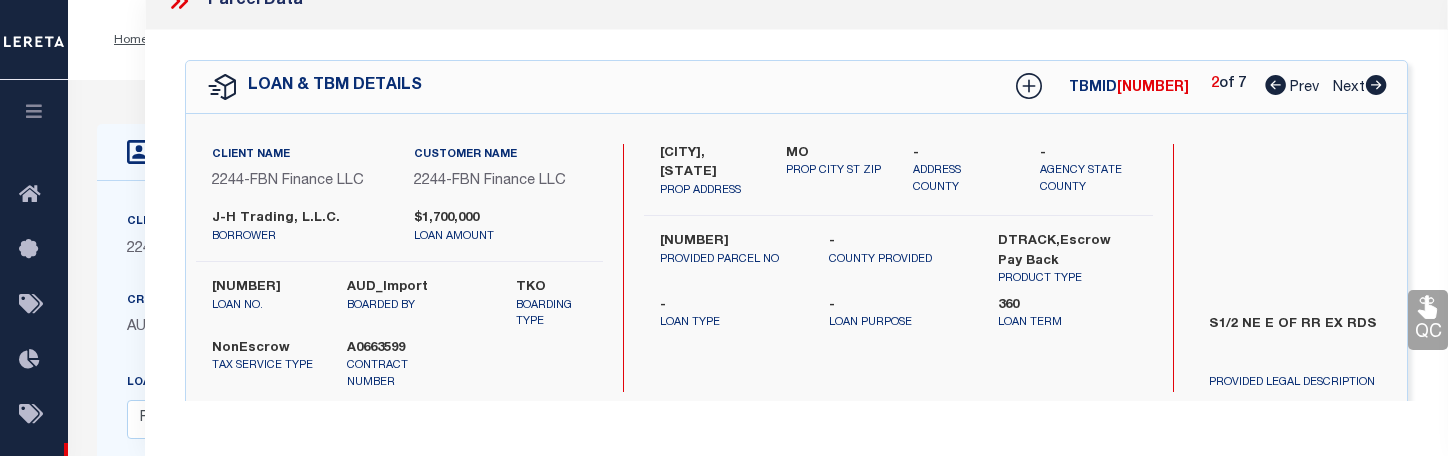 click 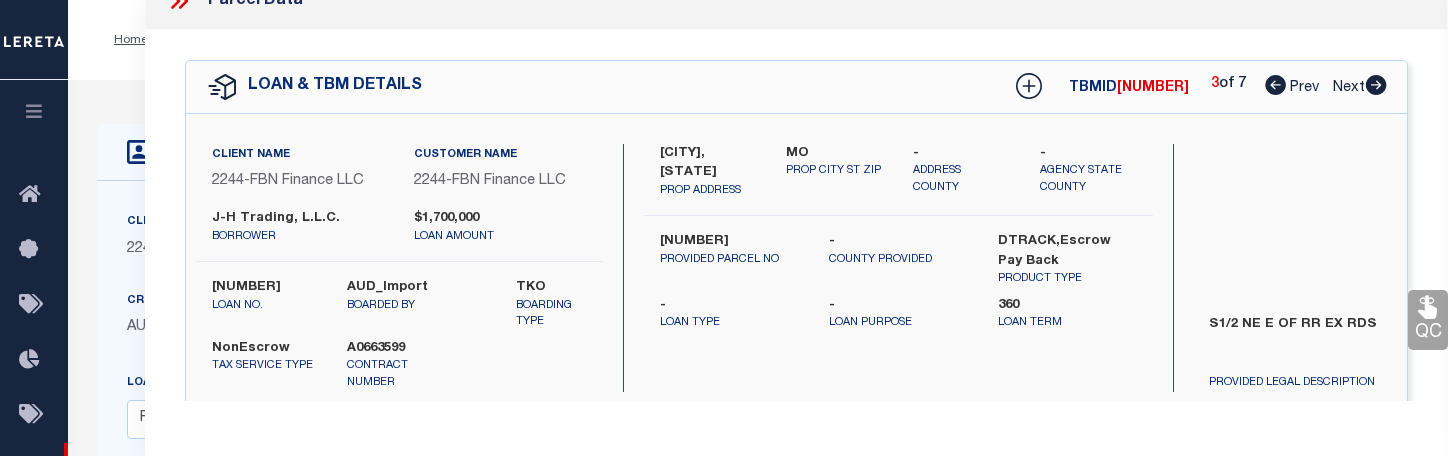 select on "AS" 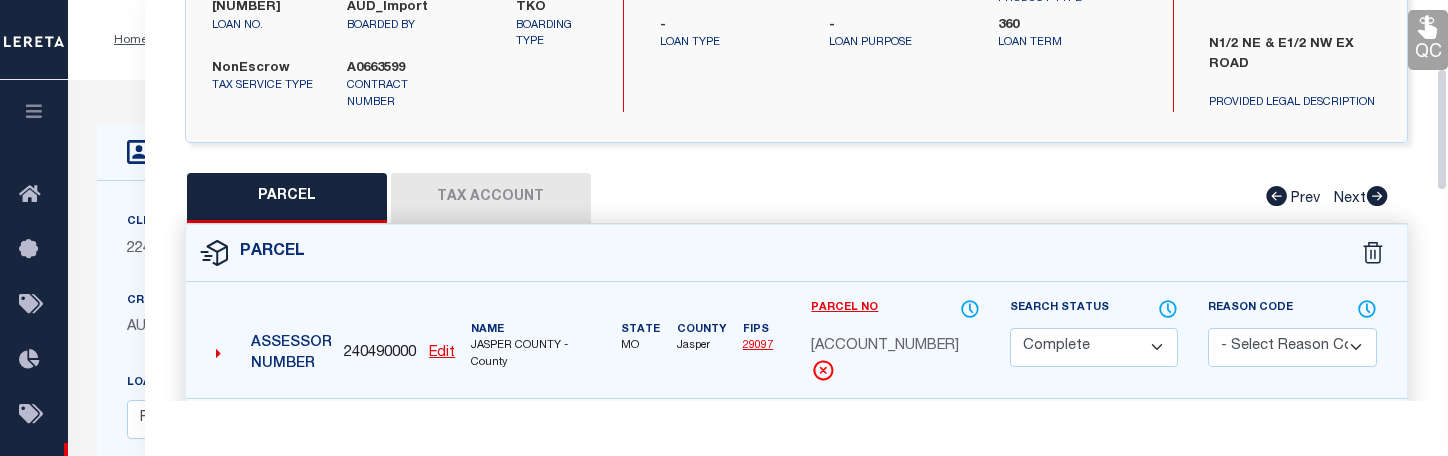 scroll, scrollTop: 351, scrollLeft: 0, axis: vertical 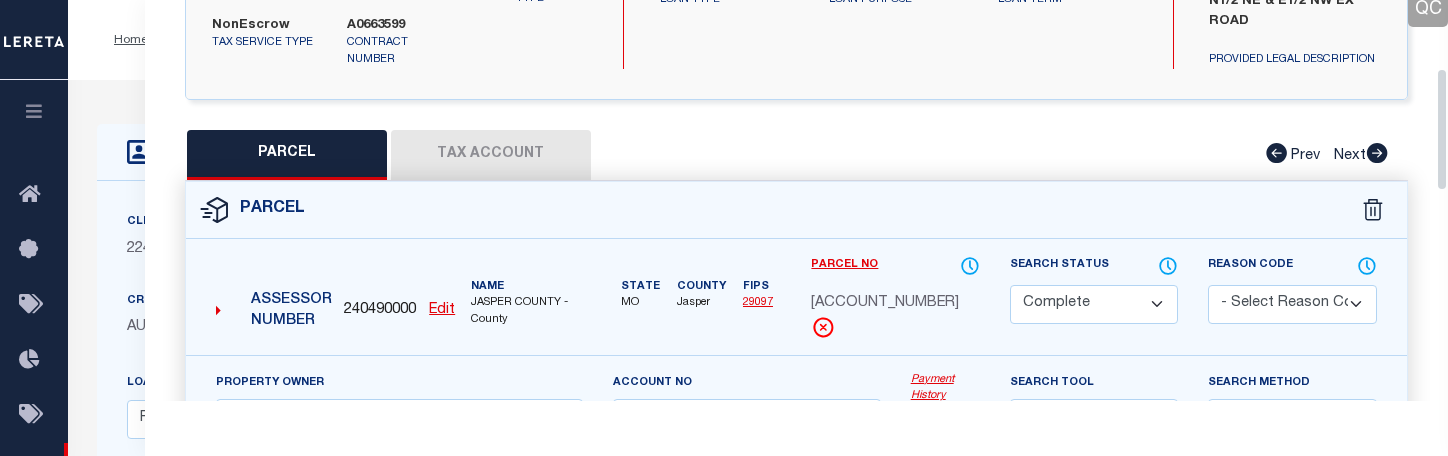 drag, startPoint x: 1441, startPoint y: 117, endPoint x: 1448, endPoint y: 217, distance: 100.2447 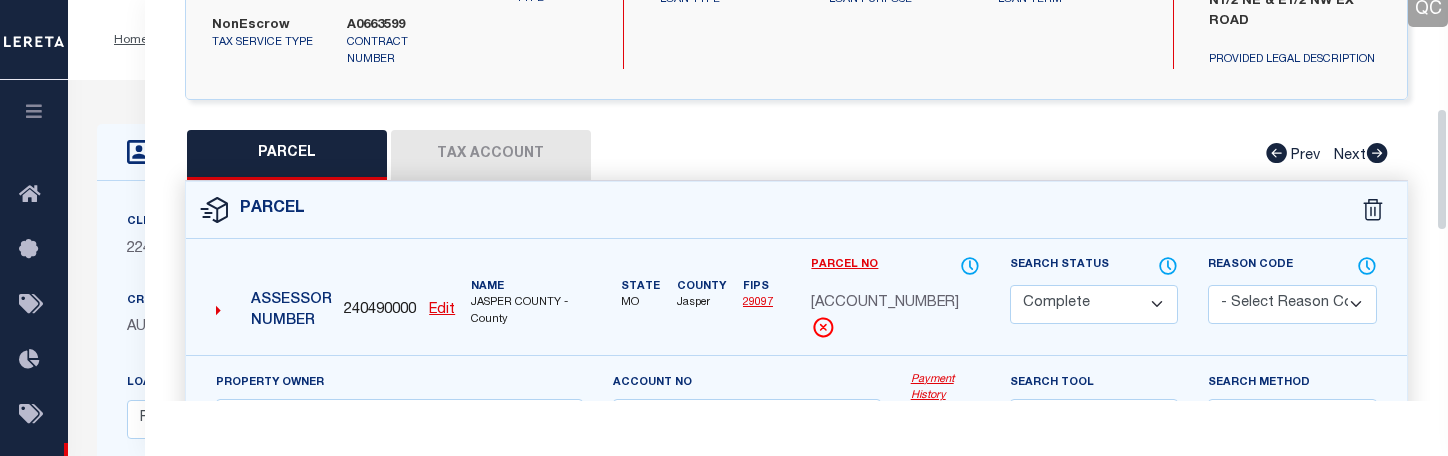 click on "Tax Account" at bounding box center [491, 155] 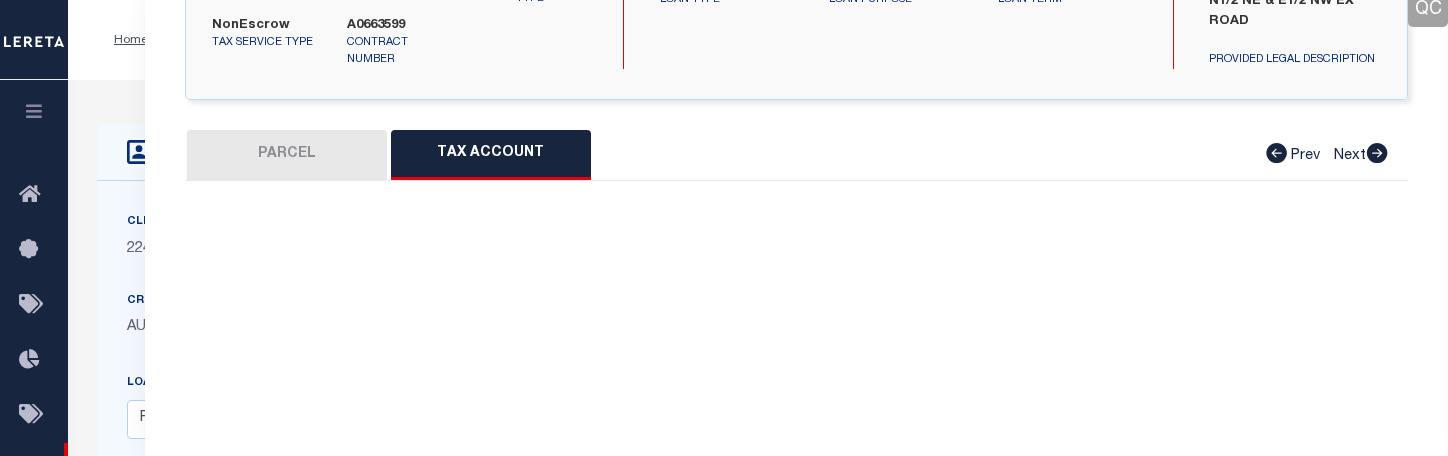 select on "100" 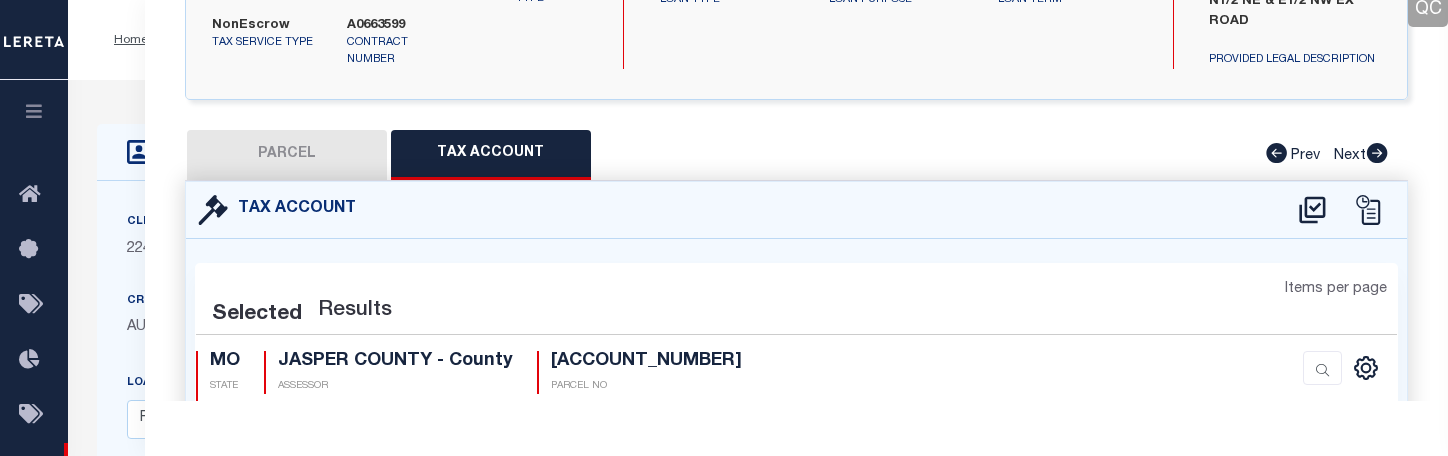 select on "100" 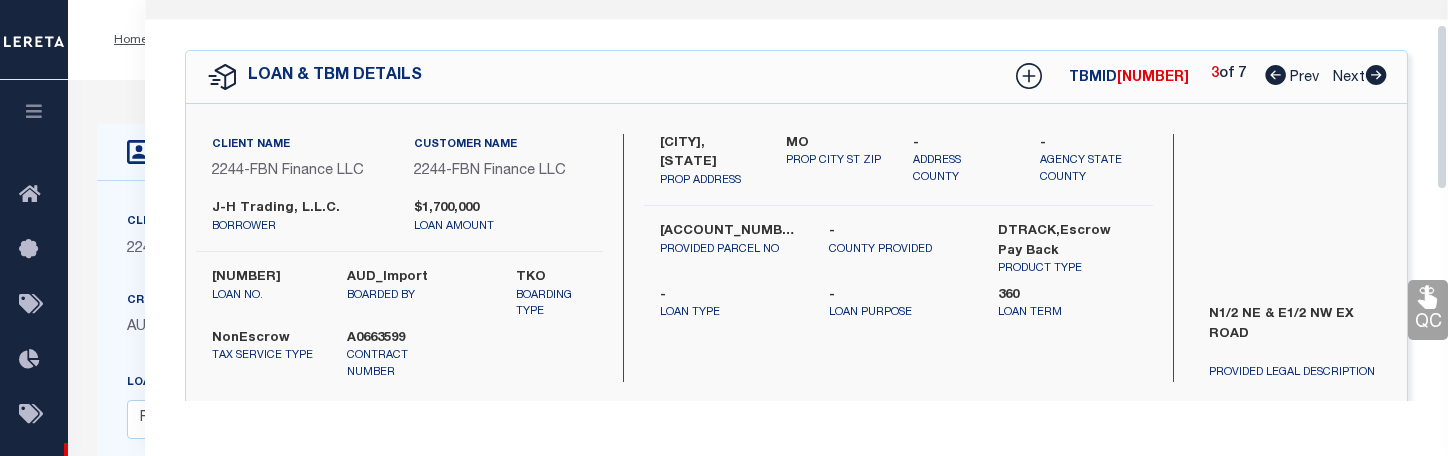 scroll, scrollTop: 9, scrollLeft: 0, axis: vertical 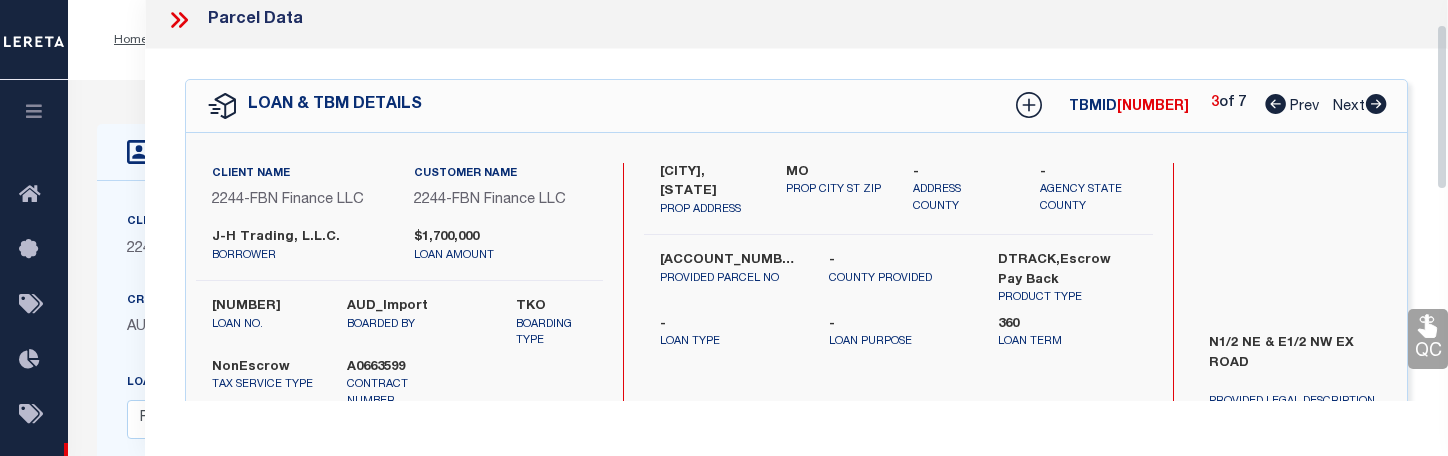 drag, startPoint x: 1443, startPoint y: 212, endPoint x: 1444, endPoint y: 70, distance: 142.00352 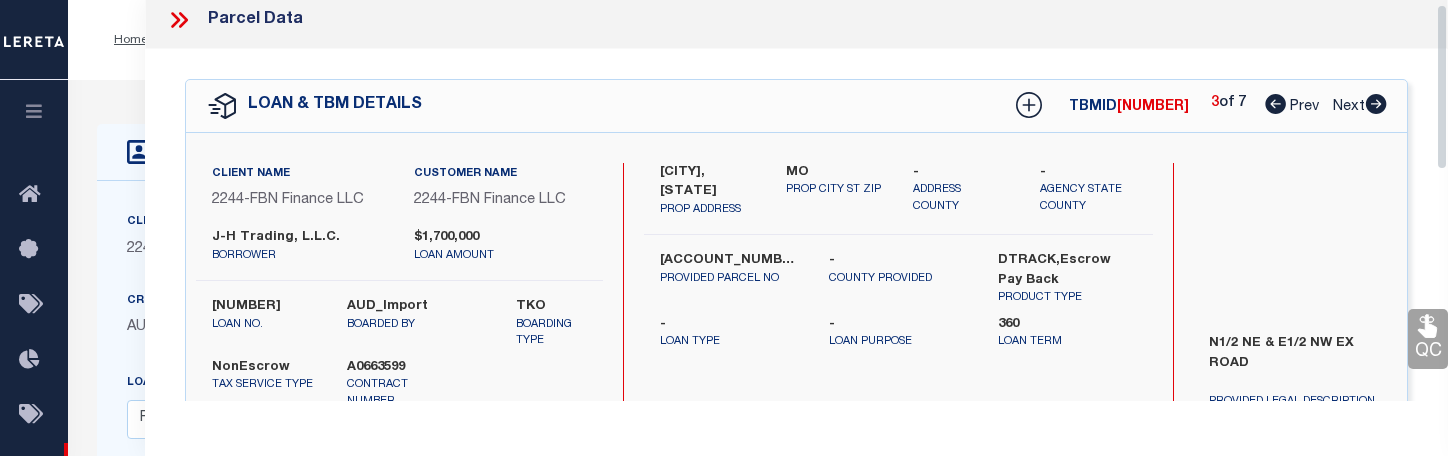 click on "Next" at bounding box center (1360, 103) 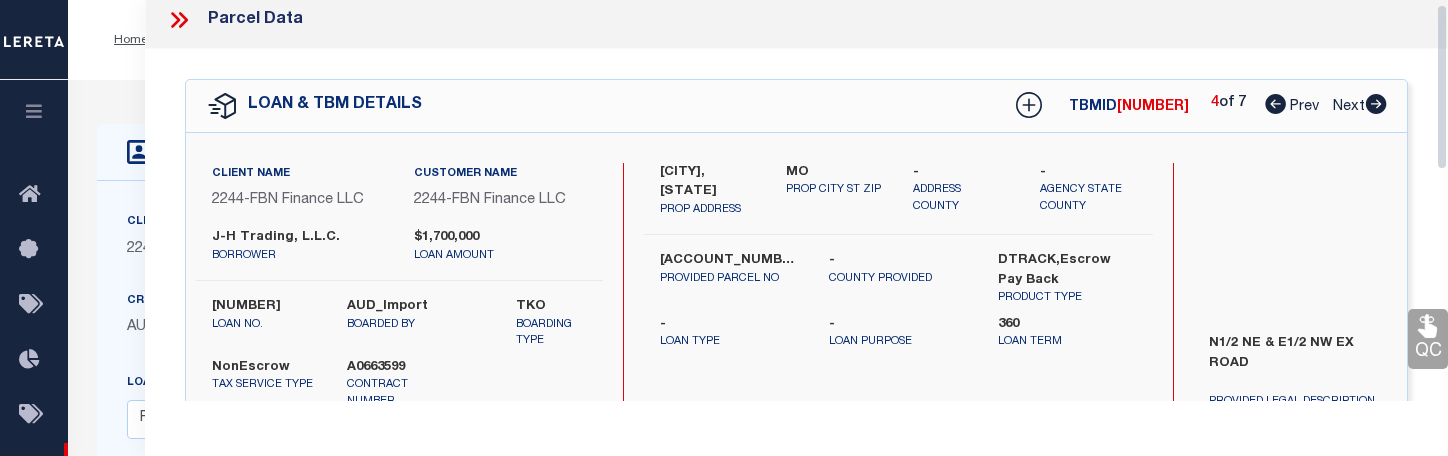 select on "AS" 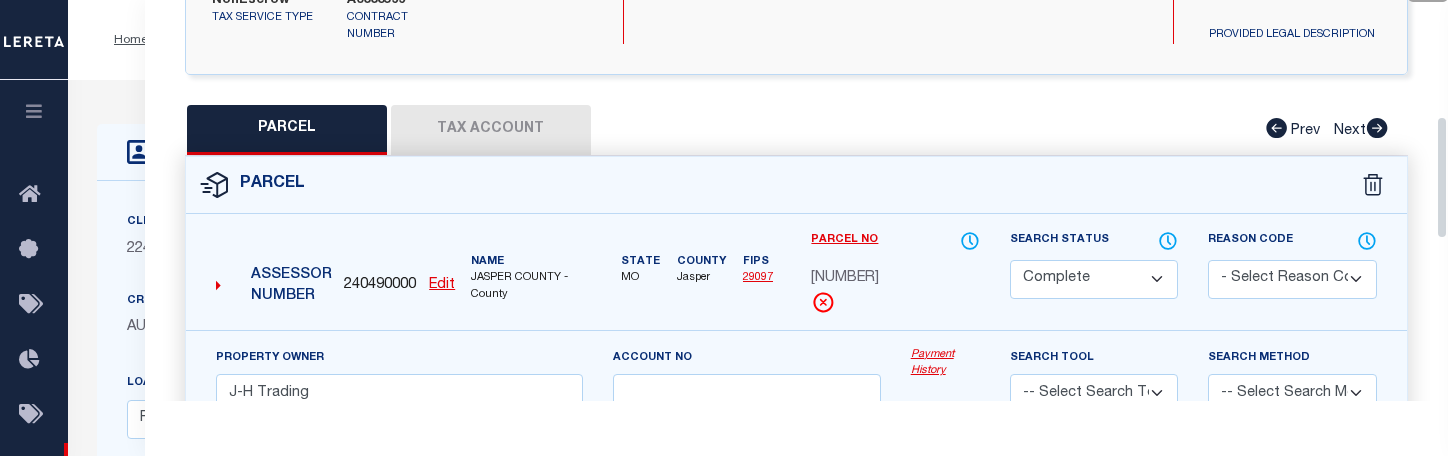 drag, startPoint x: 1440, startPoint y: 110, endPoint x: 1454, endPoint y: 226, distance: 116.841774 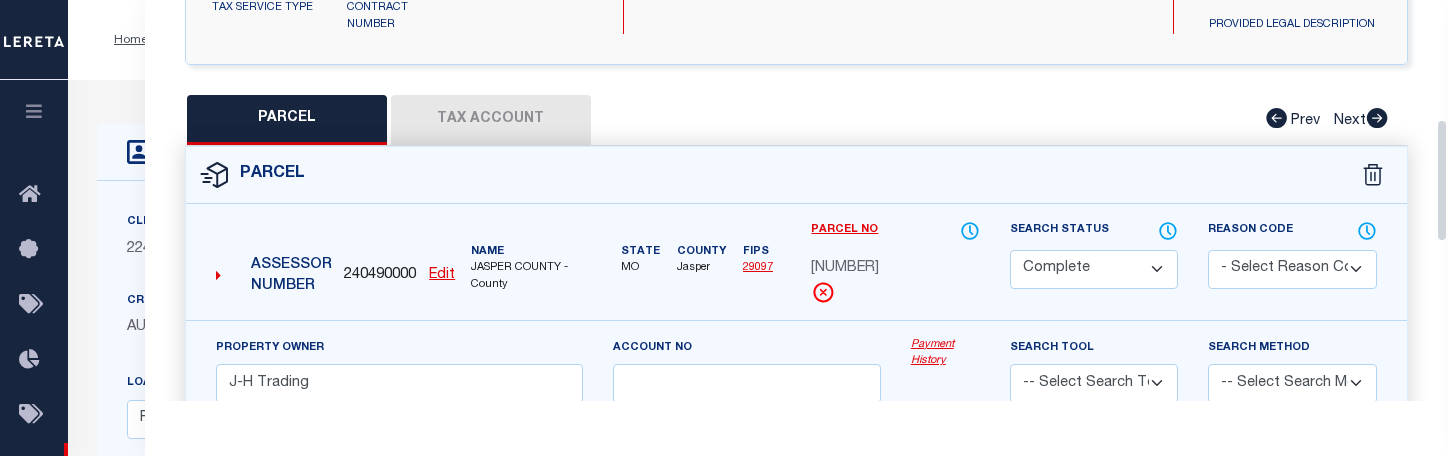 click on "Tax Account" at bounding box center [491, 120] 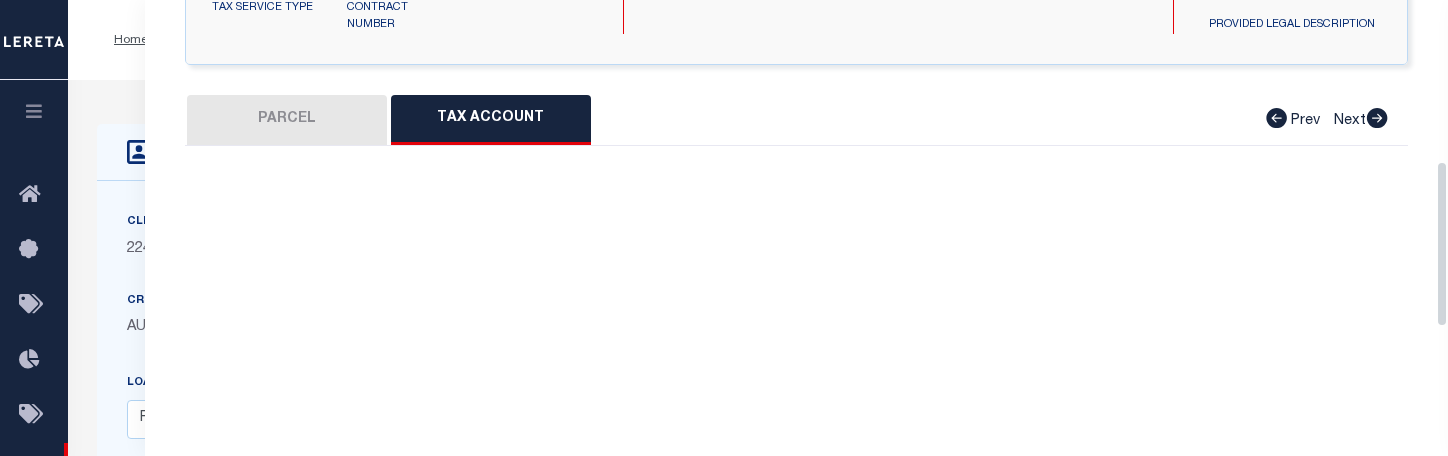 select on "100" 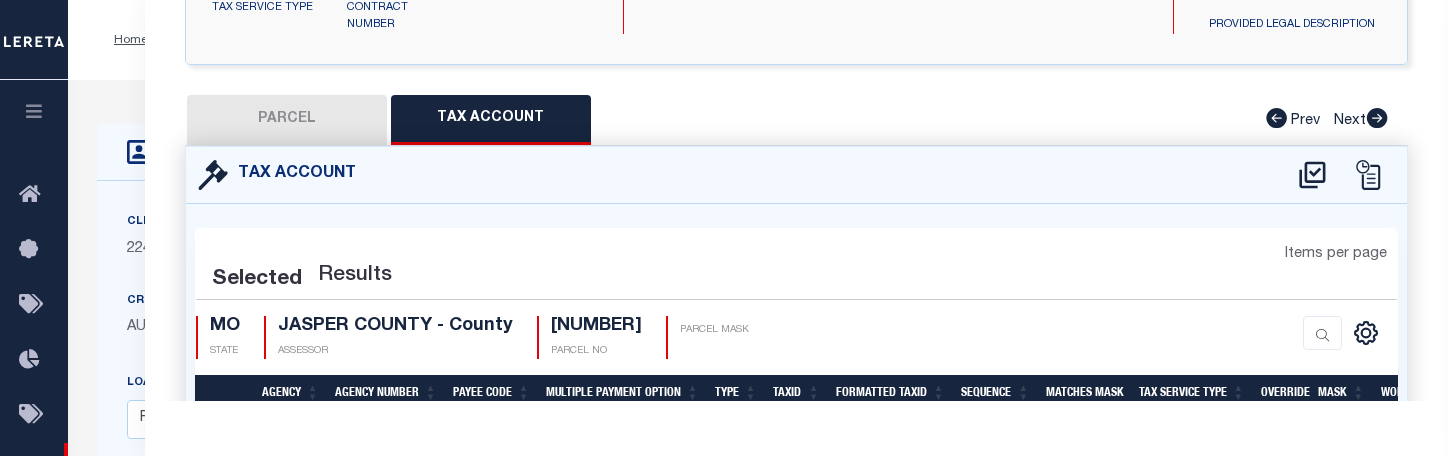 select on "100" 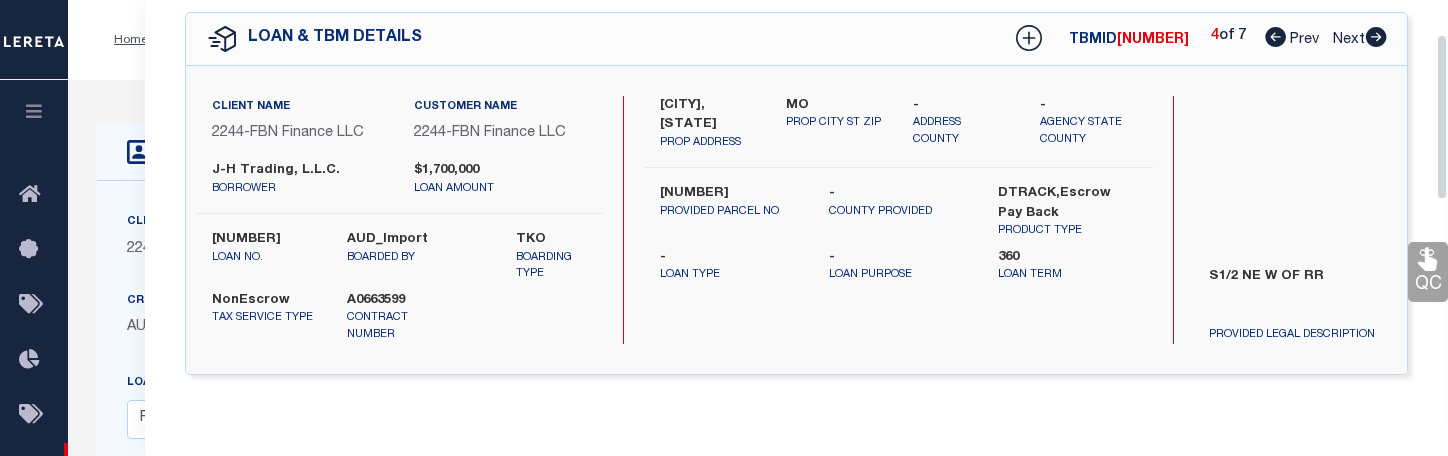 scroll, scrollTop: 43, scrollLeft: 0, axis: vertical 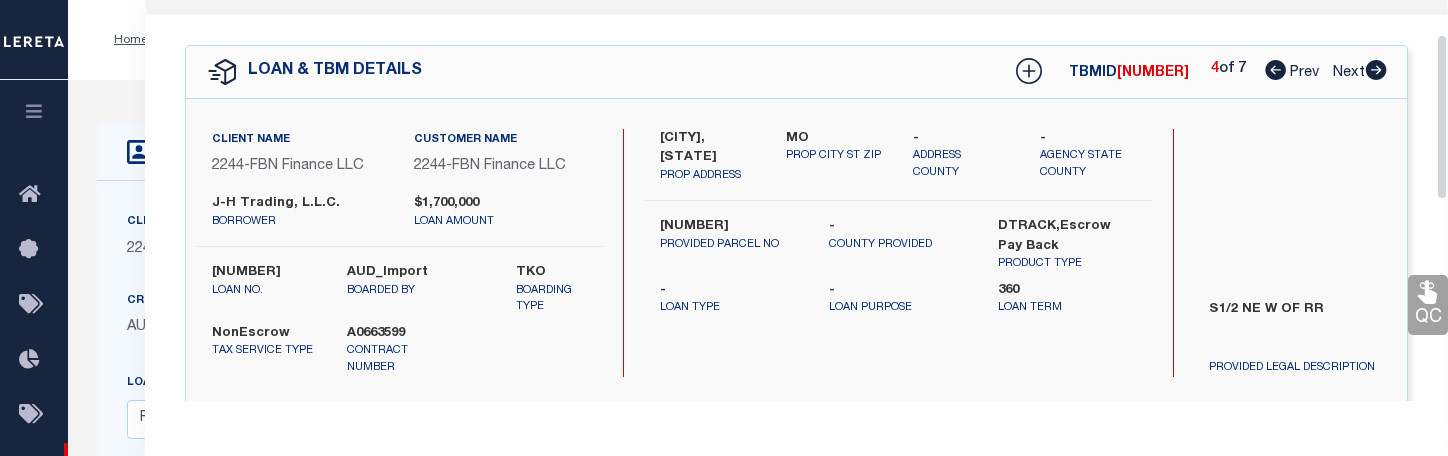 drag, startPoint x: 1440, startPoint y: 177, endPoint x: 1437, endPoint y: 34, distance: 143.03146 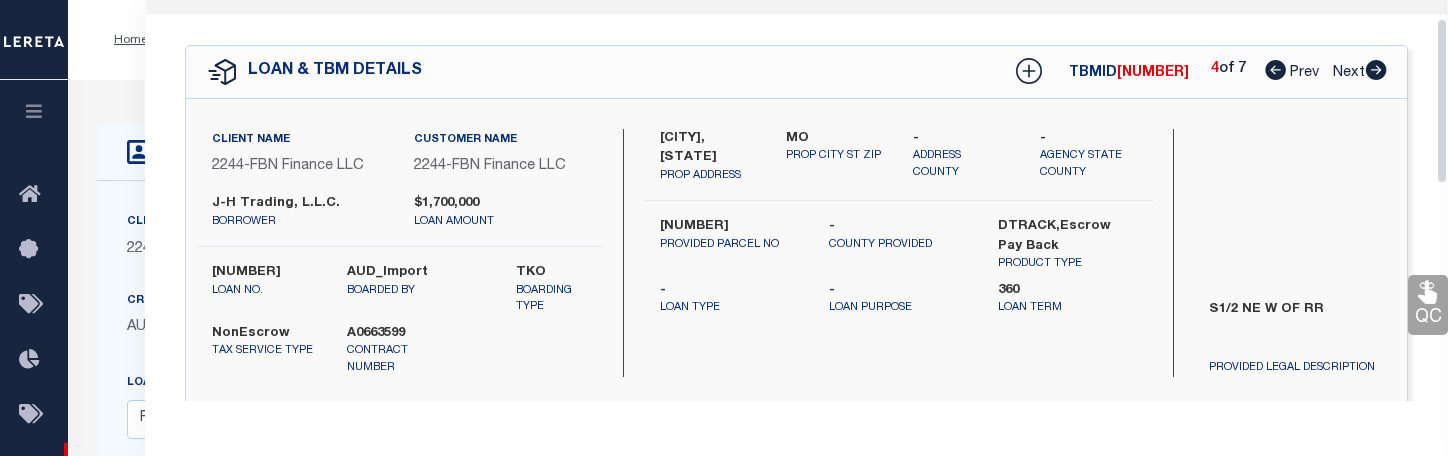 click 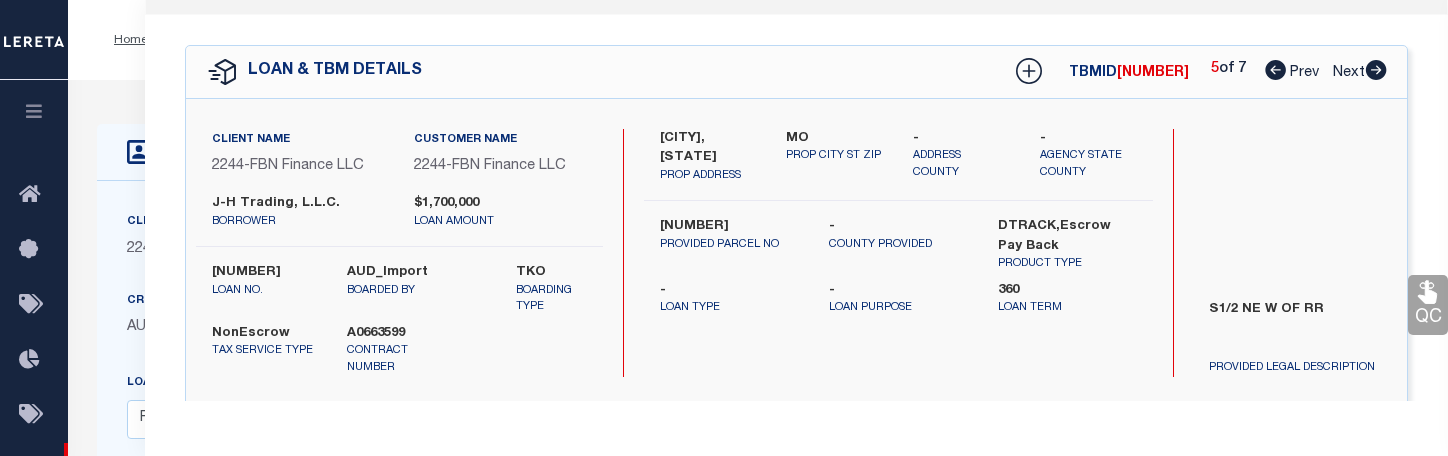 select on "AS" 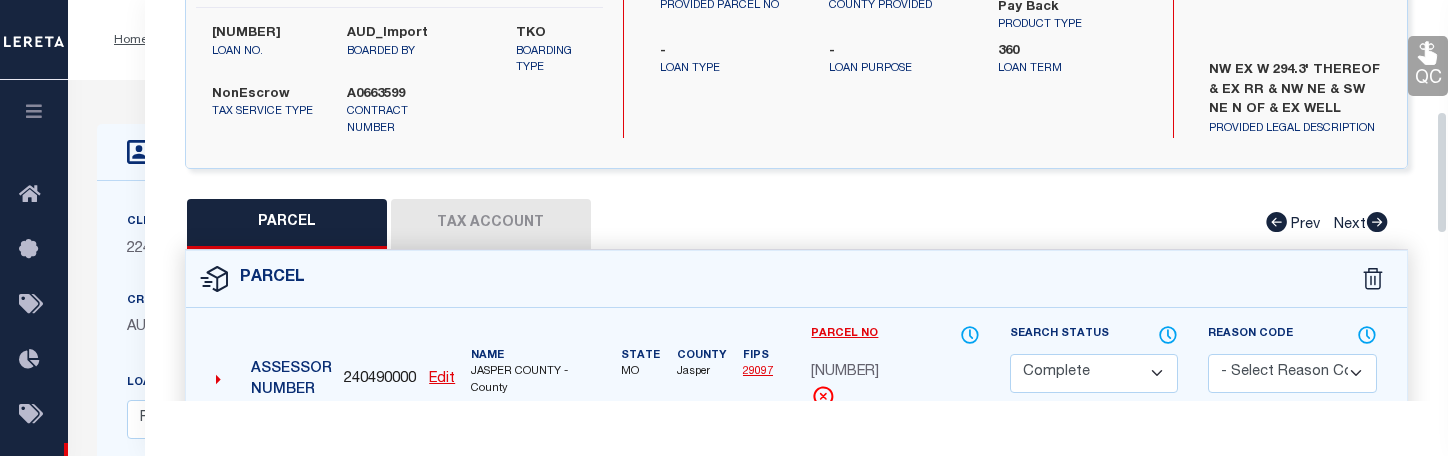 scroll, scrollTop: 363, scrollLeft: 0, axis: vertical 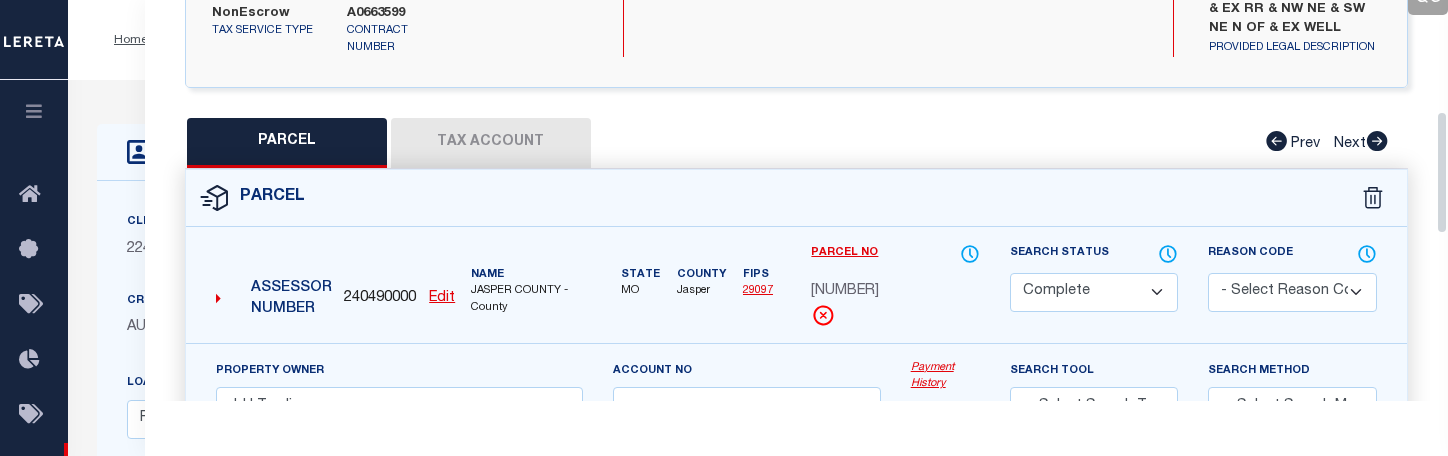 drag, startPoint x: 1444, startPoint y: 137, endPoint x: 1457, endPoint y: 221, distance: 85 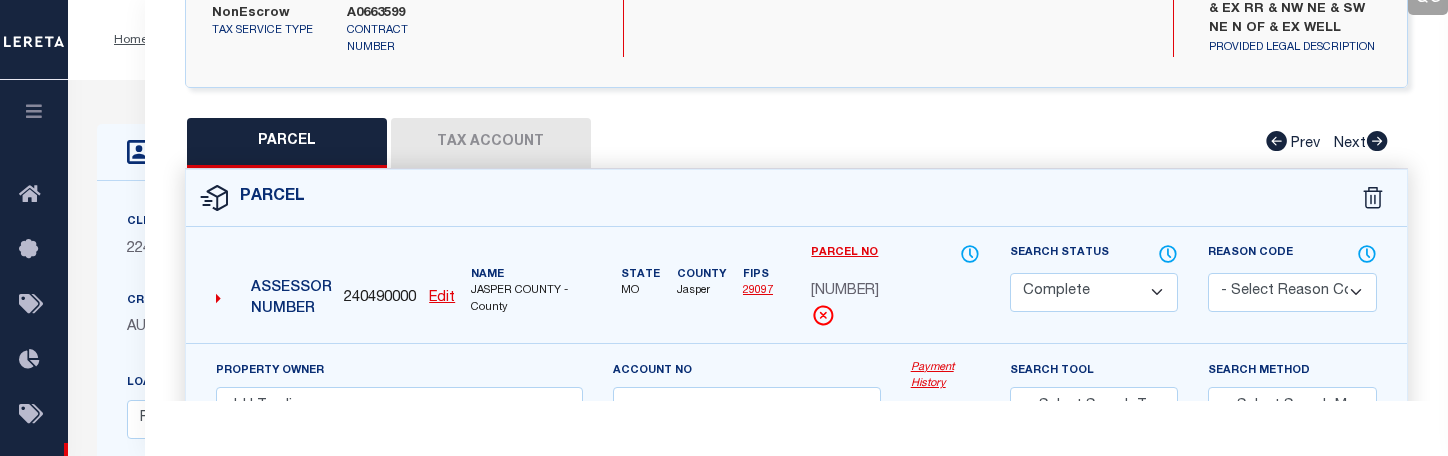 click on "Tax Account" at bounding box center [491, 143] 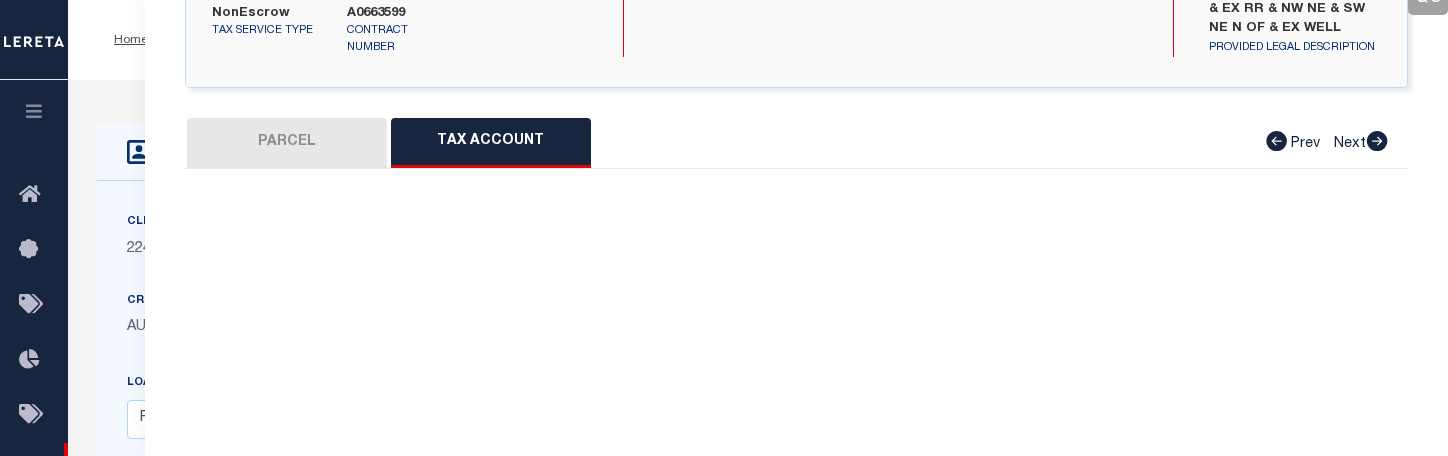 select on "100" 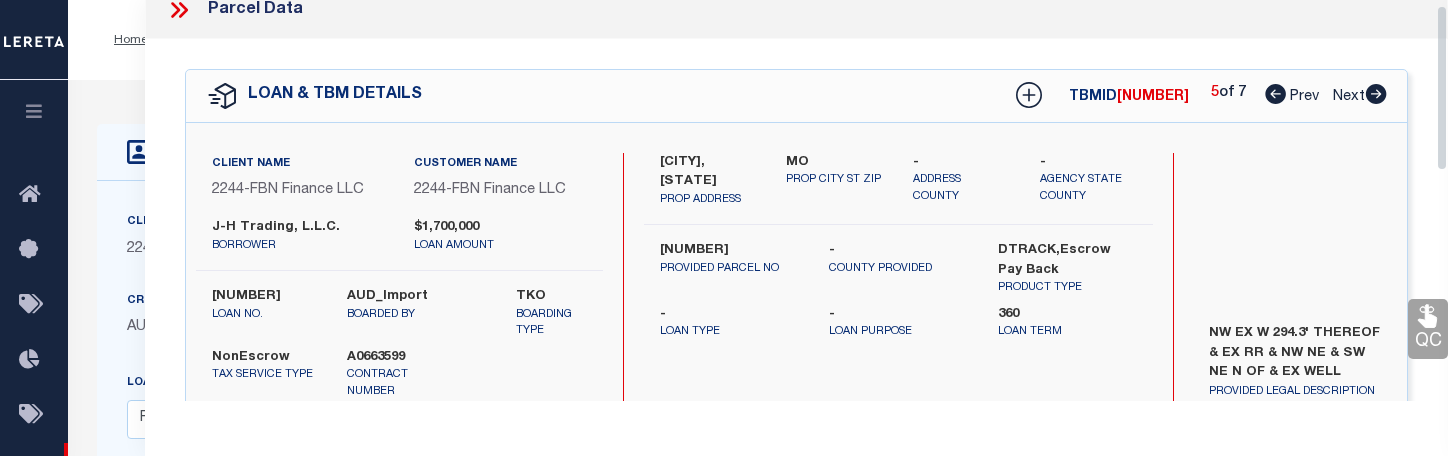 scroll, scrollTop: 11, scrollLeft: 0, axis: vertical 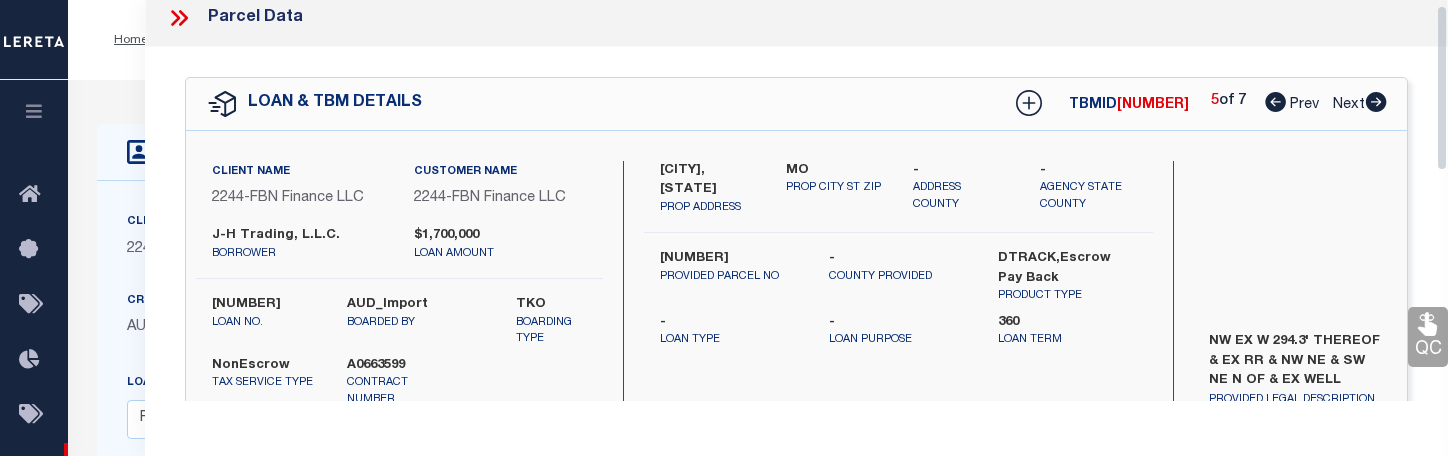 drag, startPoint x: 1444, startPoint y: 206, endPoint x: 1424, endPoint y: 60, distance: 147.3635 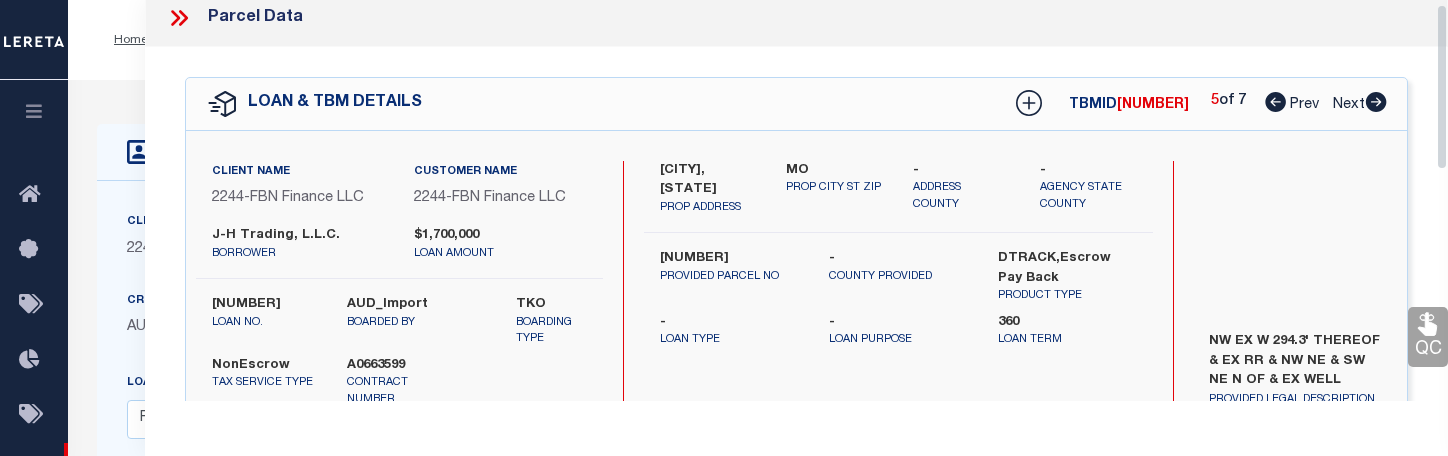 click 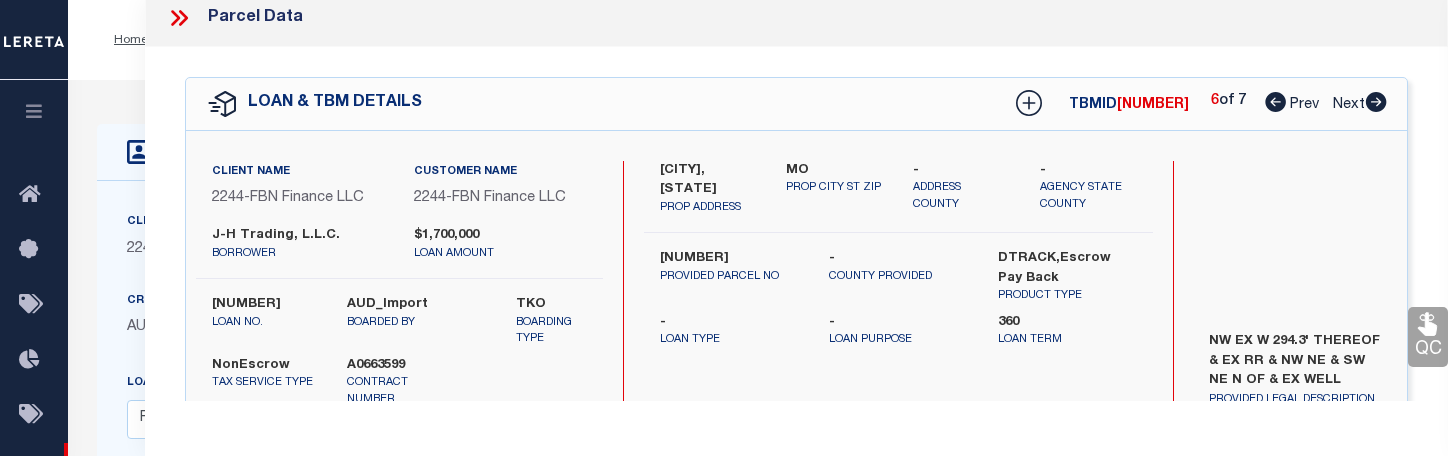 select on "AS" 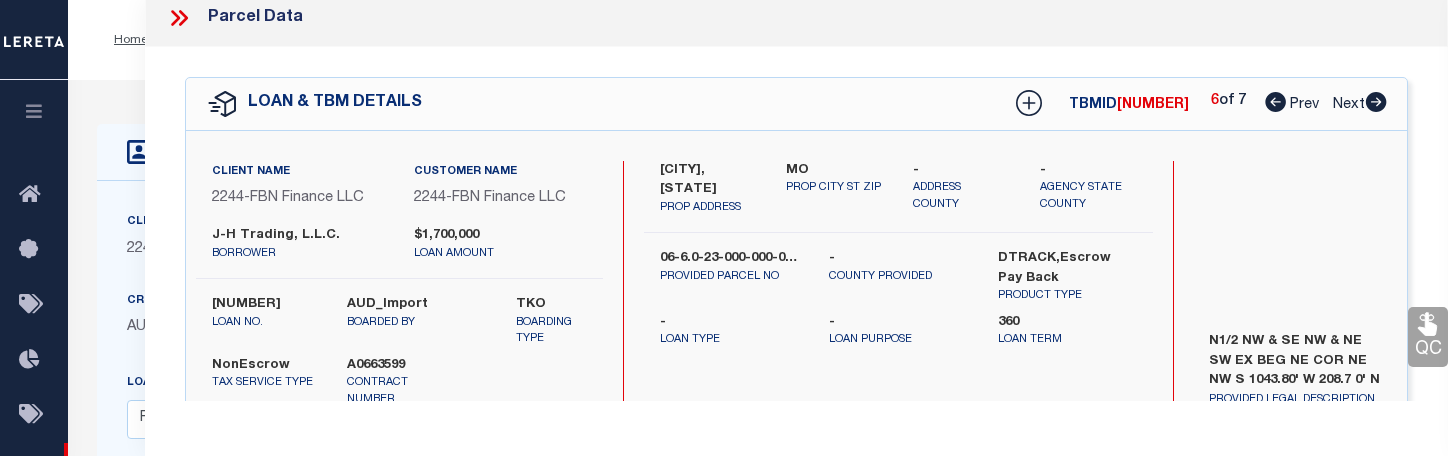 select on "CP" 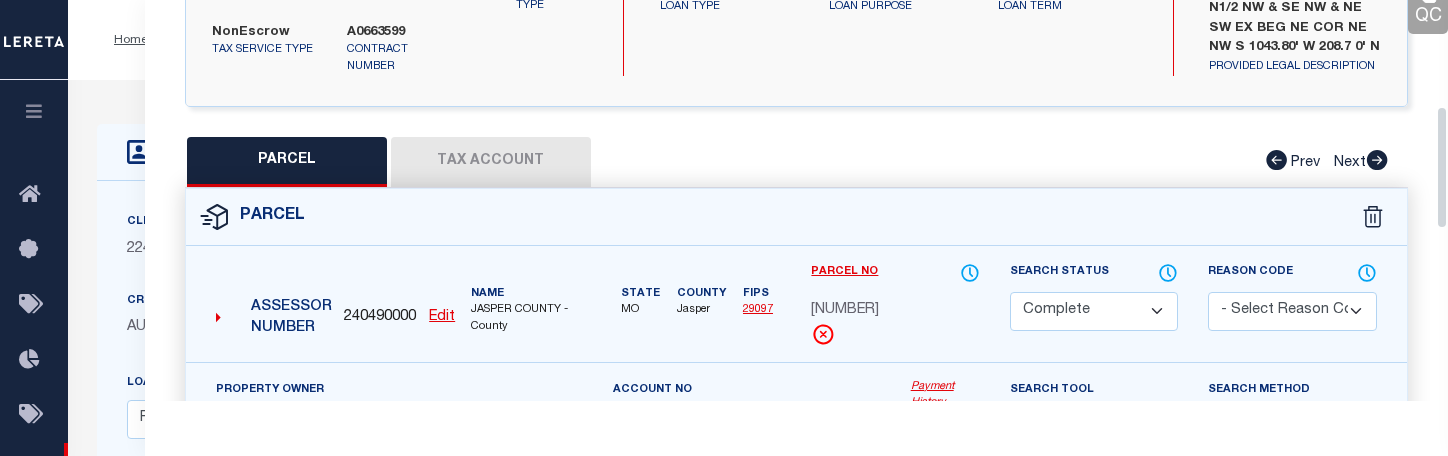 drag, startPoint x: 1441, startPoint y: 101, endPoint x: 1448, endPoint y: 205, distance: 104.23531 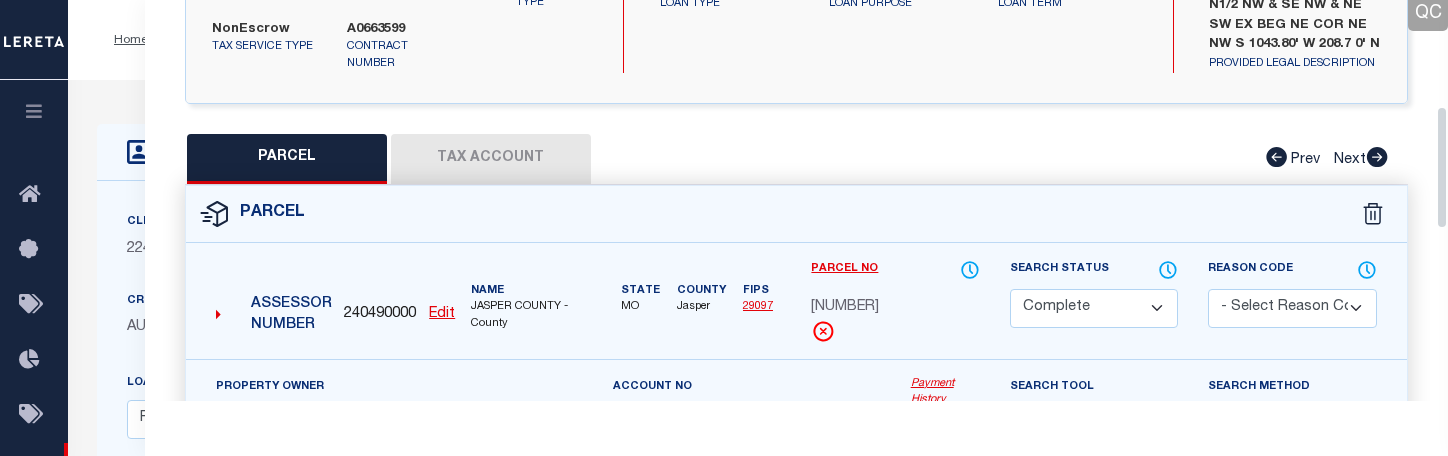 click on "Tax Account" at bounding box center (491, 159) 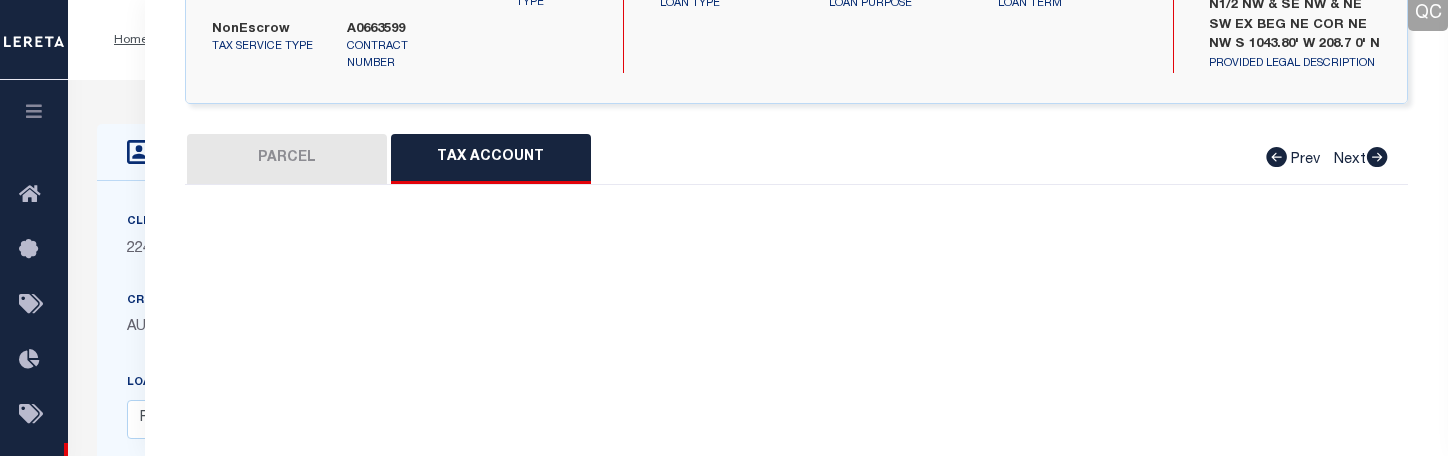 select on "100" 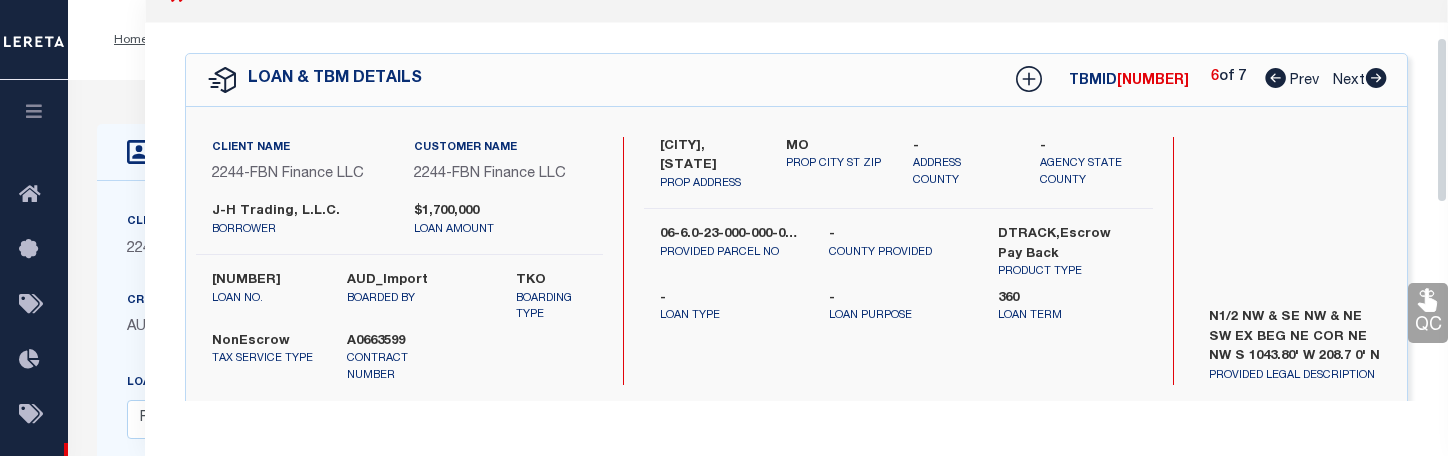 scroll, scrollTop: 26, scrollLeft: 0, axis: vertical 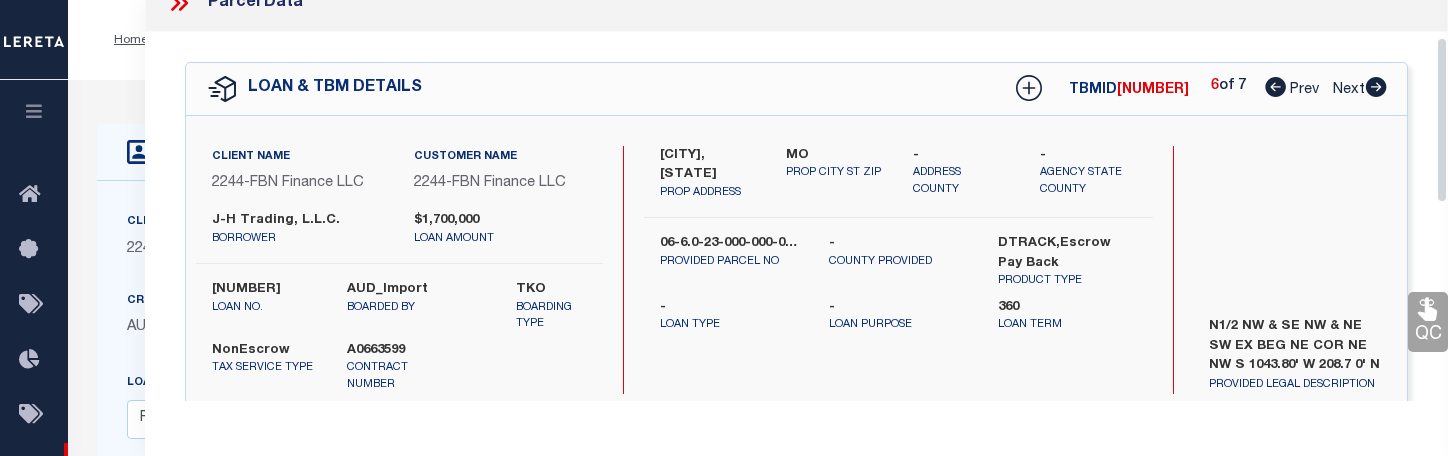 drag, startPoint x: 1440, startPoint y: 226, endPoint x: 1408, endPoint y: 79, distance: 150.44267 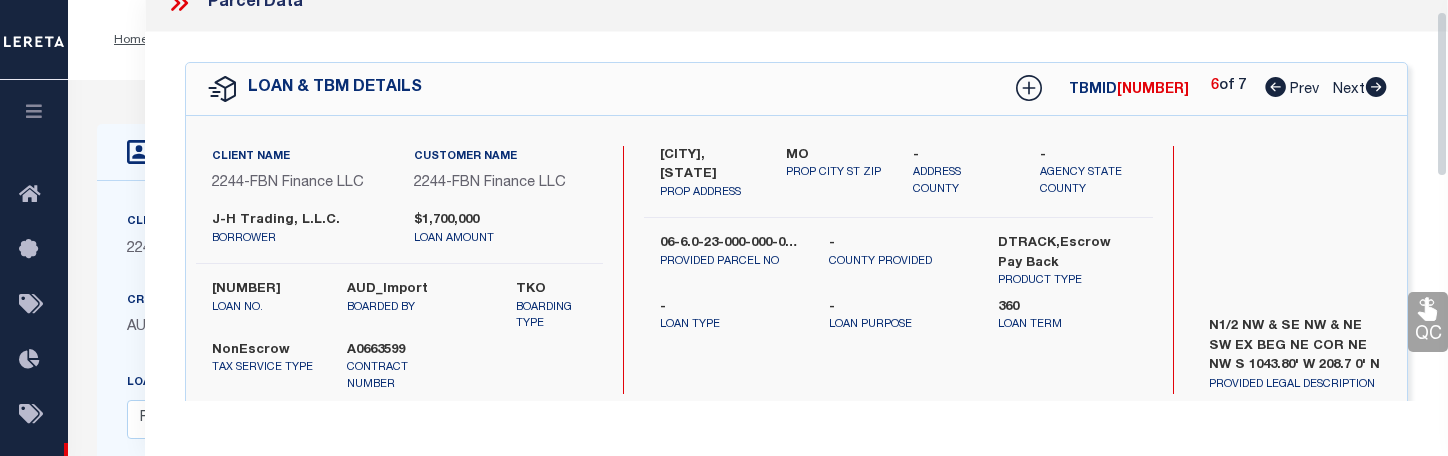 click 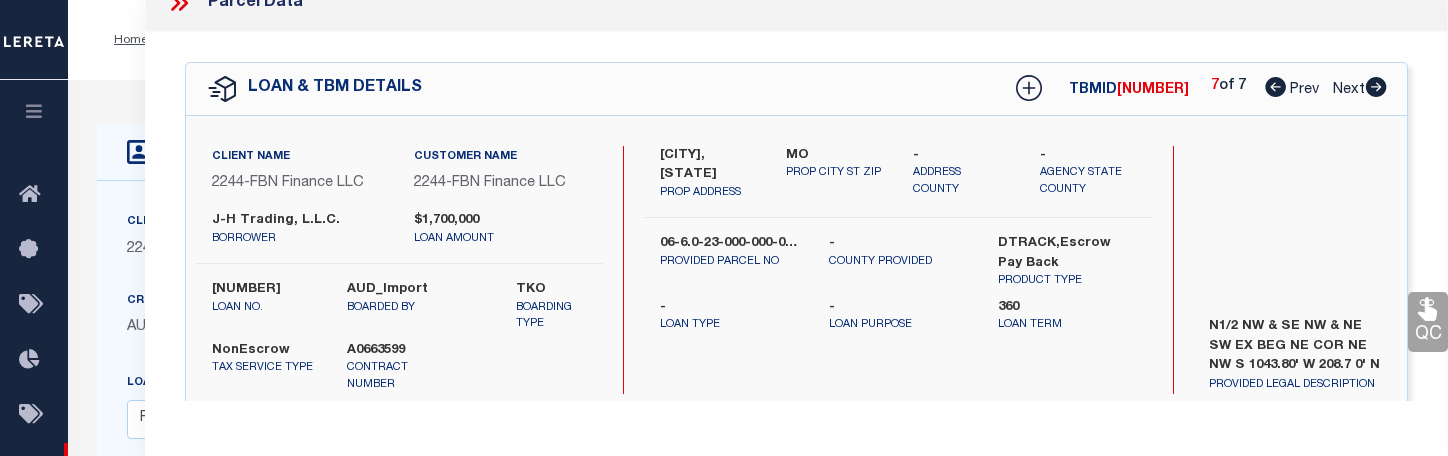 select on "AS" 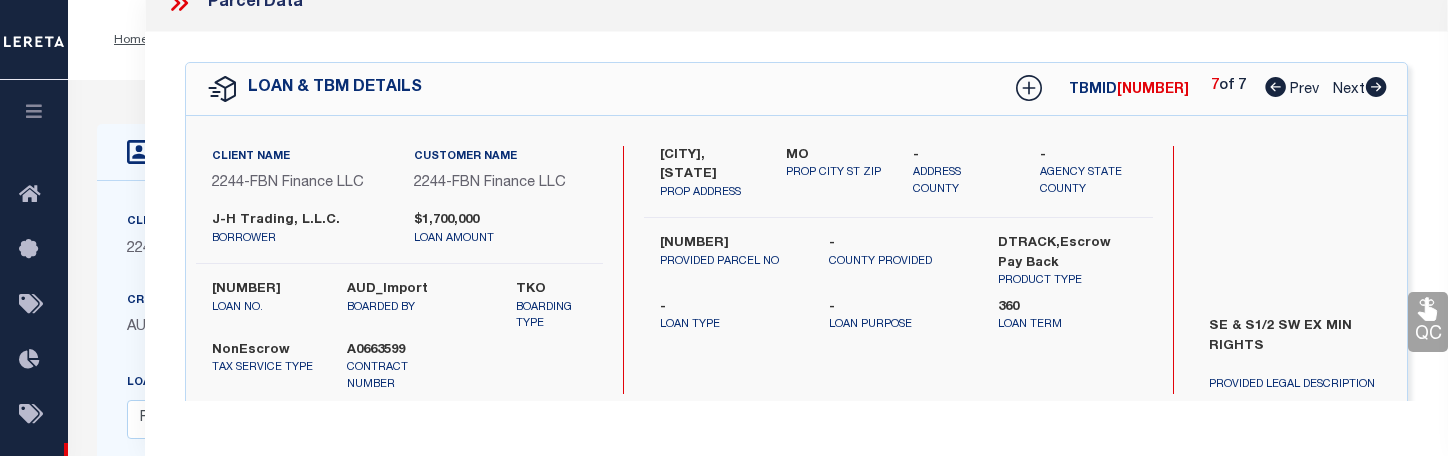 select on "CP" 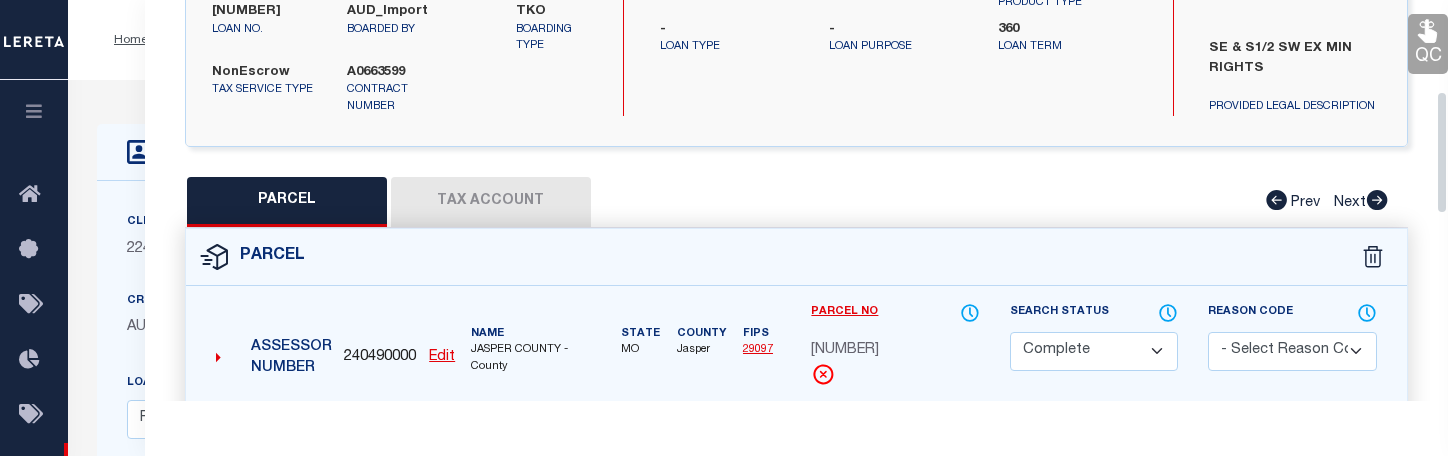 scroll, scrollTop: 390, scrollLeft: 0, axis: vertical 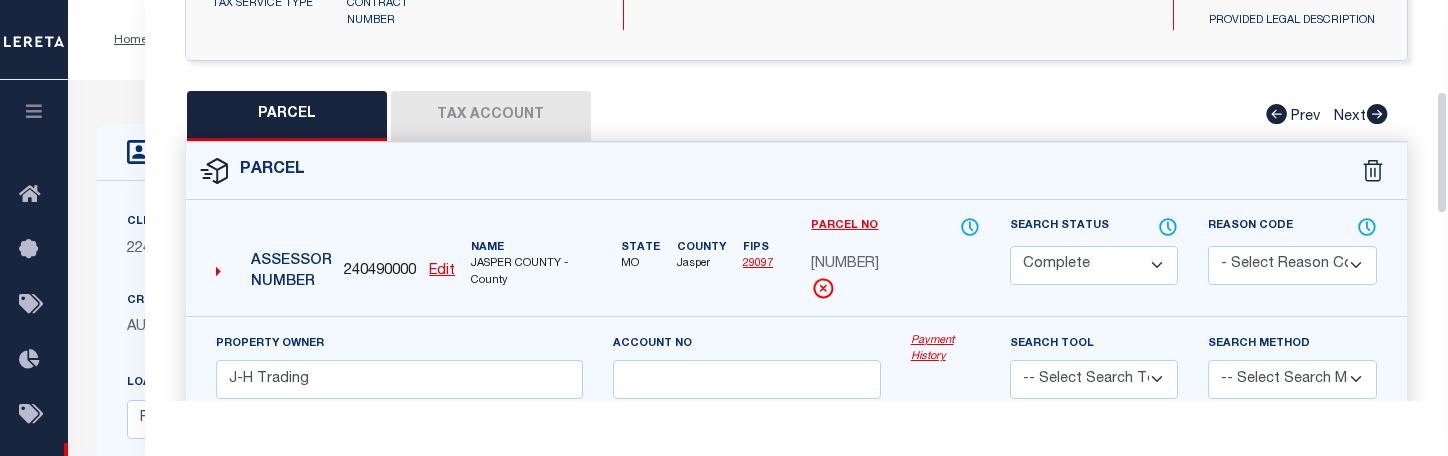drag, startPoint x: 1440, startPoint y: 103, endPoint x: 1455, endPoint y: 215, distance: 113 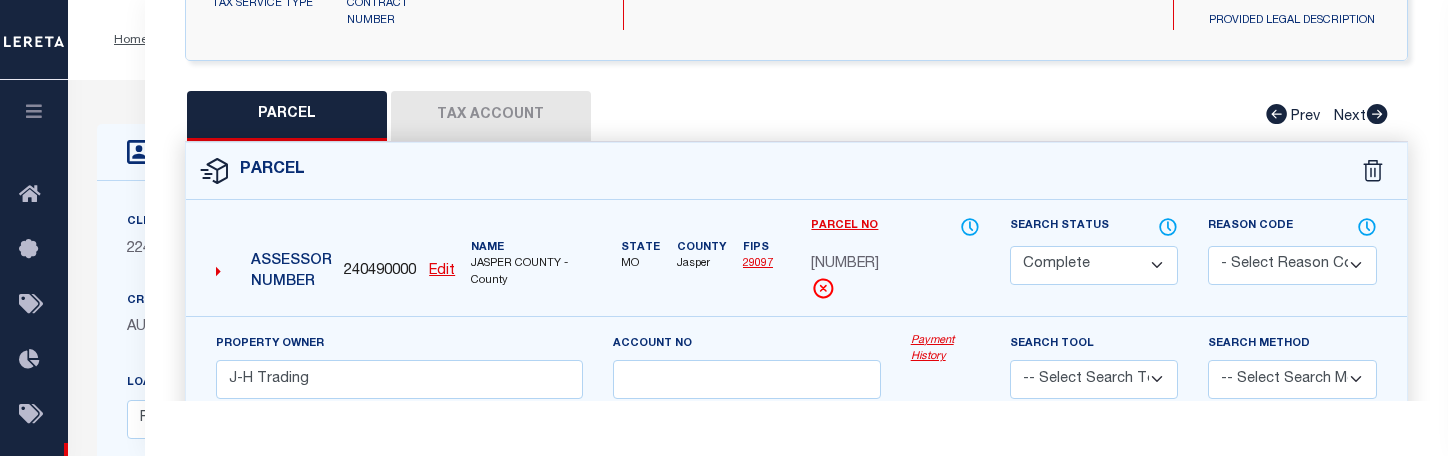 click on "Tax Account" at bounding box center [491, 116] 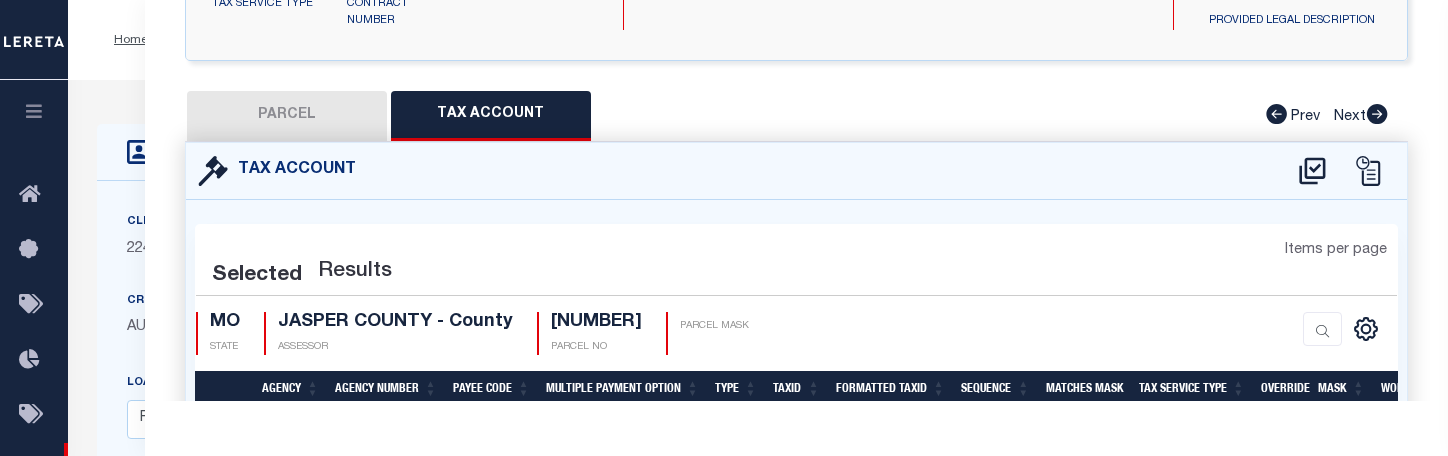 select on "100" 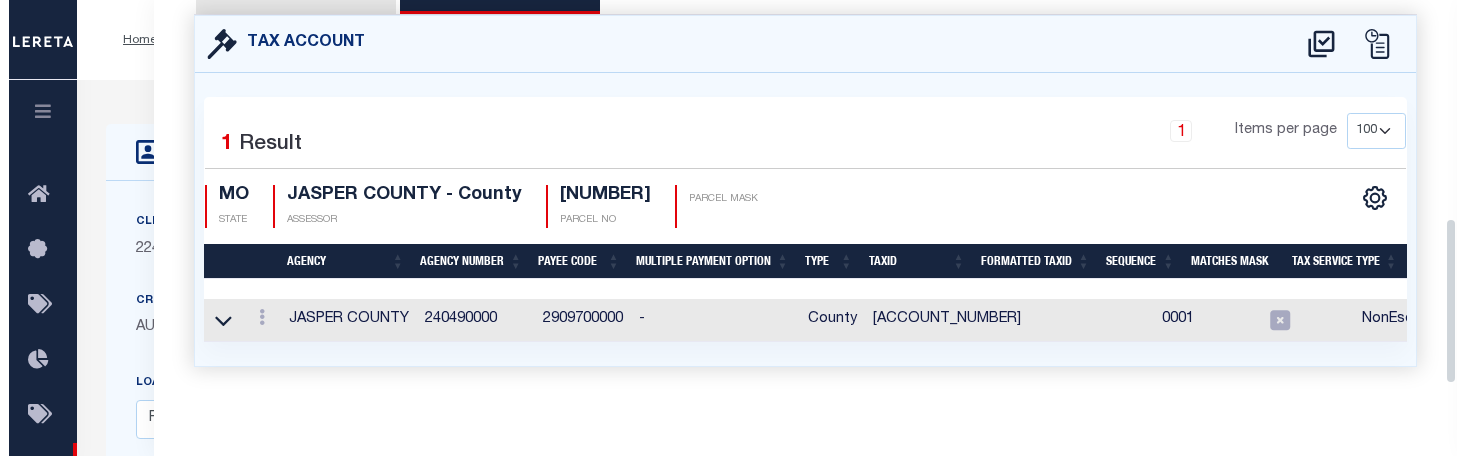 scroll, scrollTop: 522, scrollLeft: 0, axis: vertical 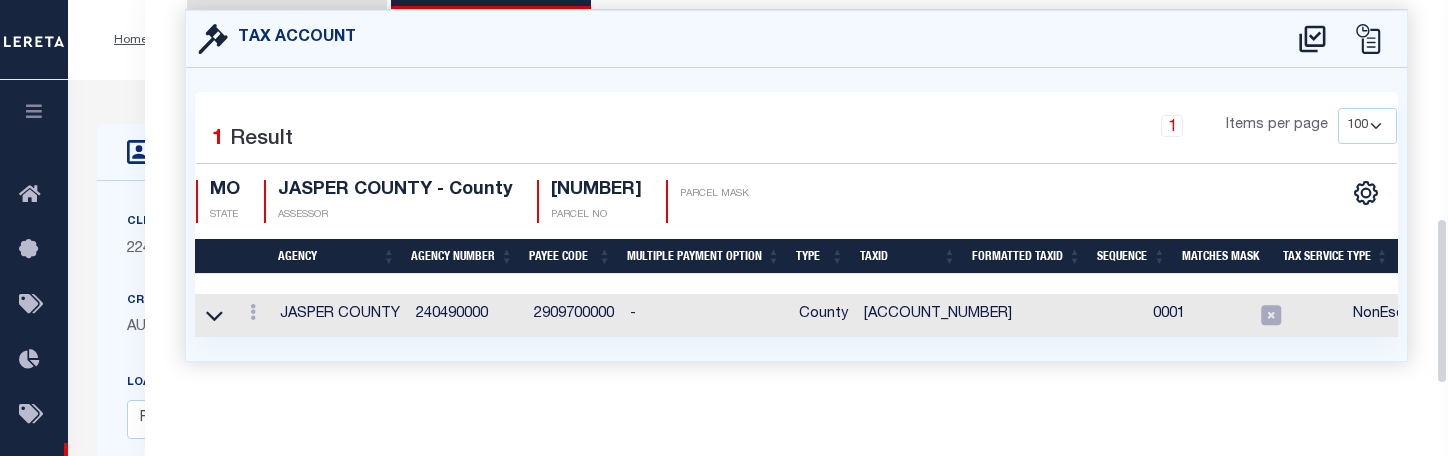 drag, startPoint x: 1442, startPoint y: 179, endPoint x: 1443, endPoint y: 235, distance: 56.008926 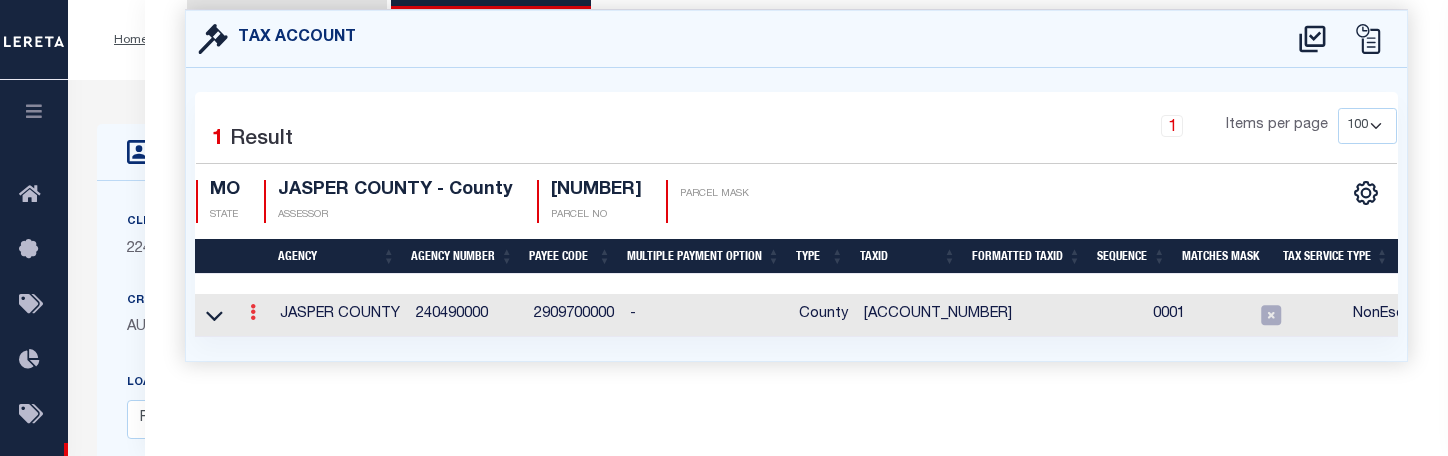 click at bounding box center (253, 312) 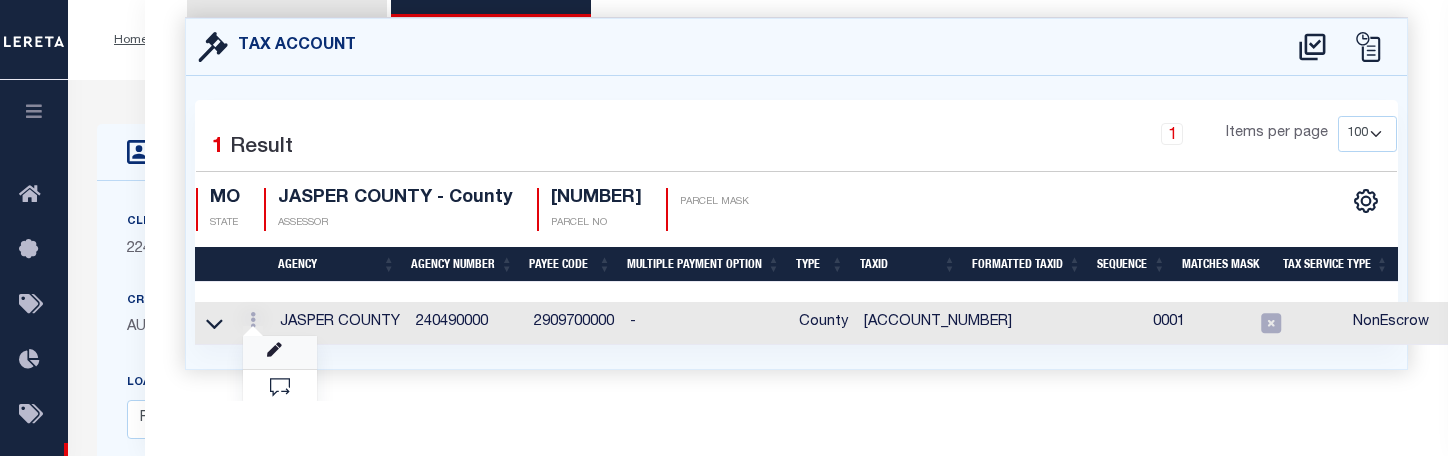 click at bounding box center [280, 352] 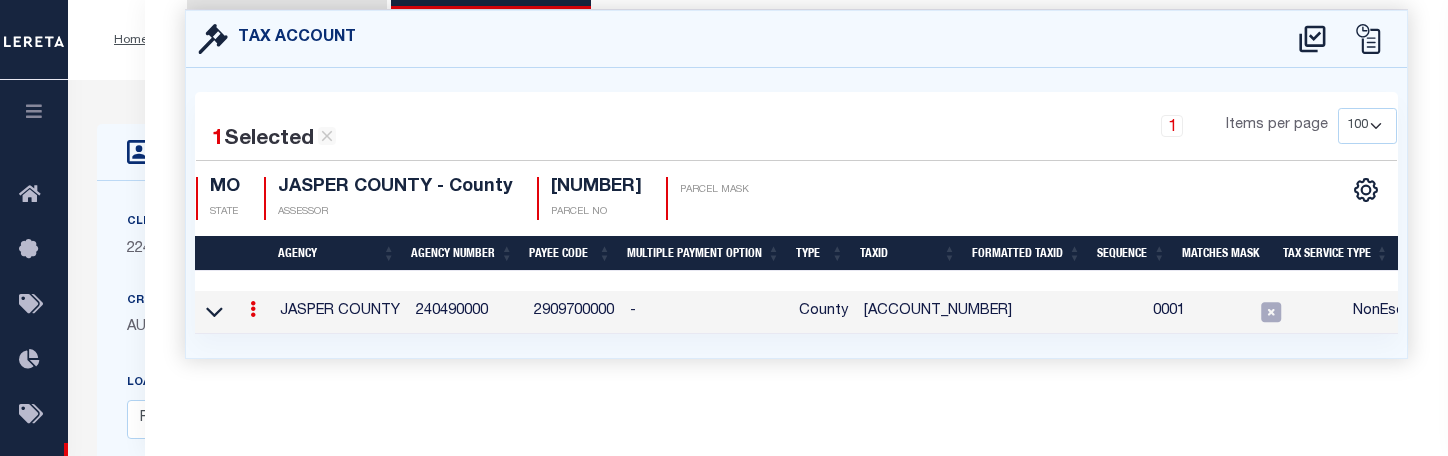 type on "[ACCOUNT_NUMBER]" 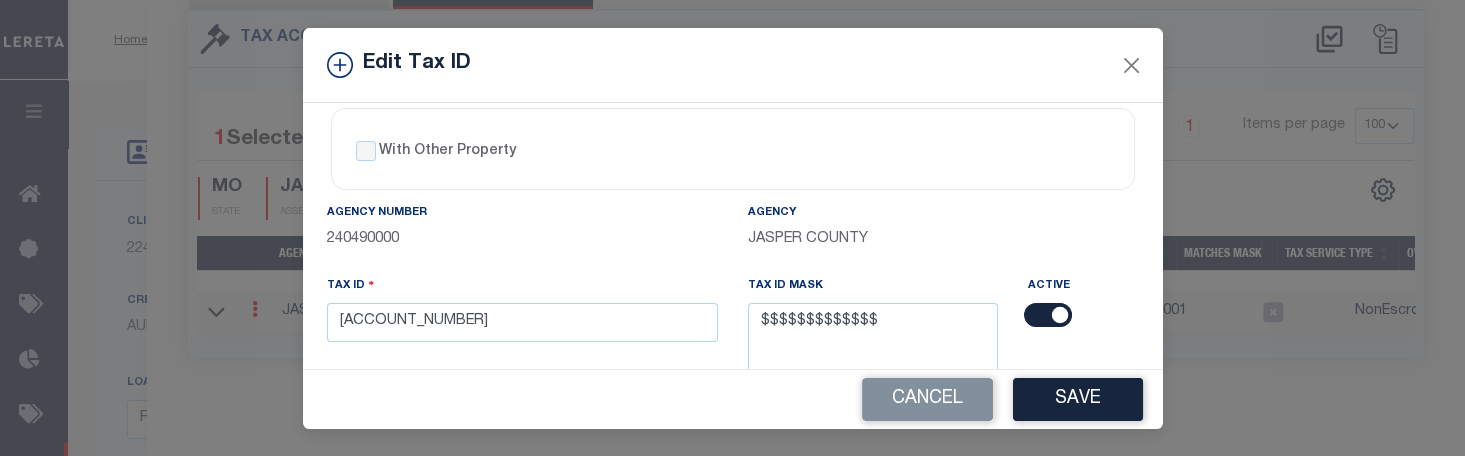 scroll, scrollTop: 25, scrollLeft: 0, axis: vertical 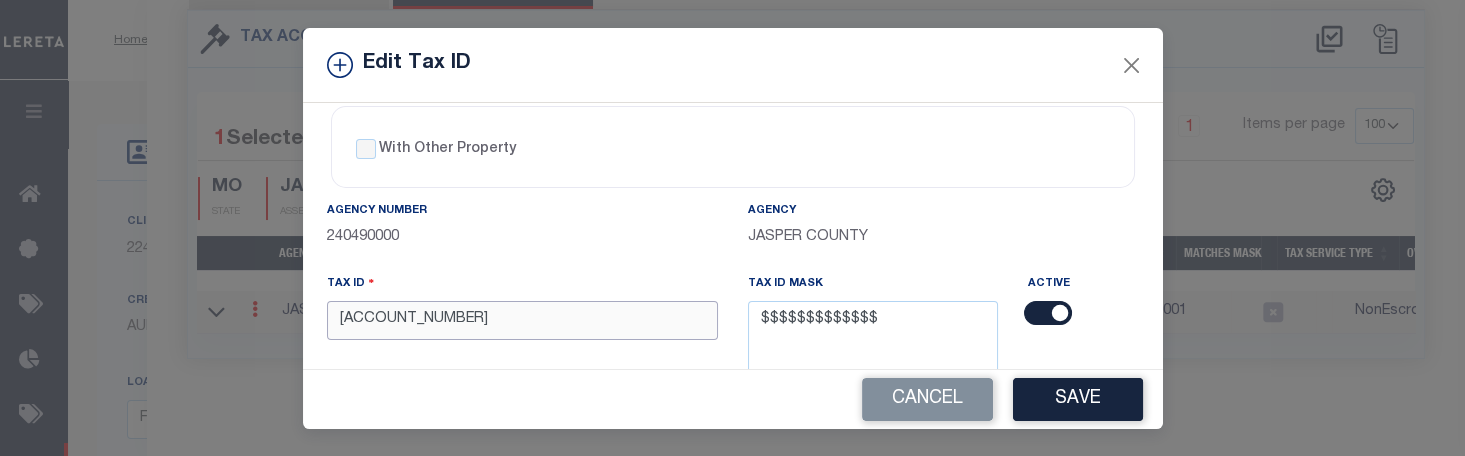 click on "[ACCOUNT_NUMBER]" at bounding box center (522, 320) 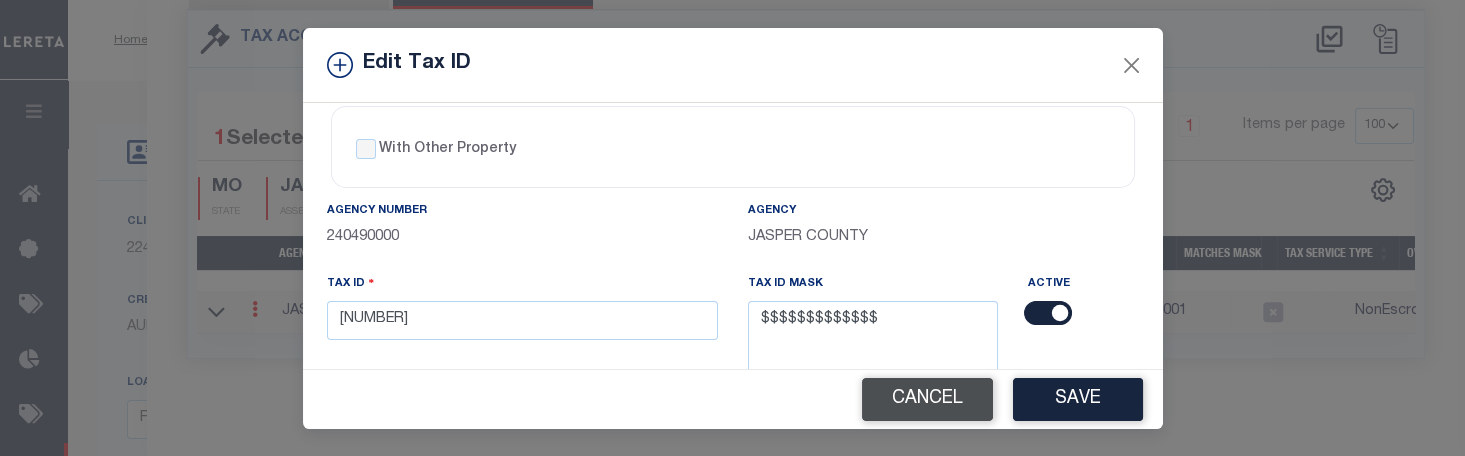 click on "Cancel" at bounding box center (927, 399) 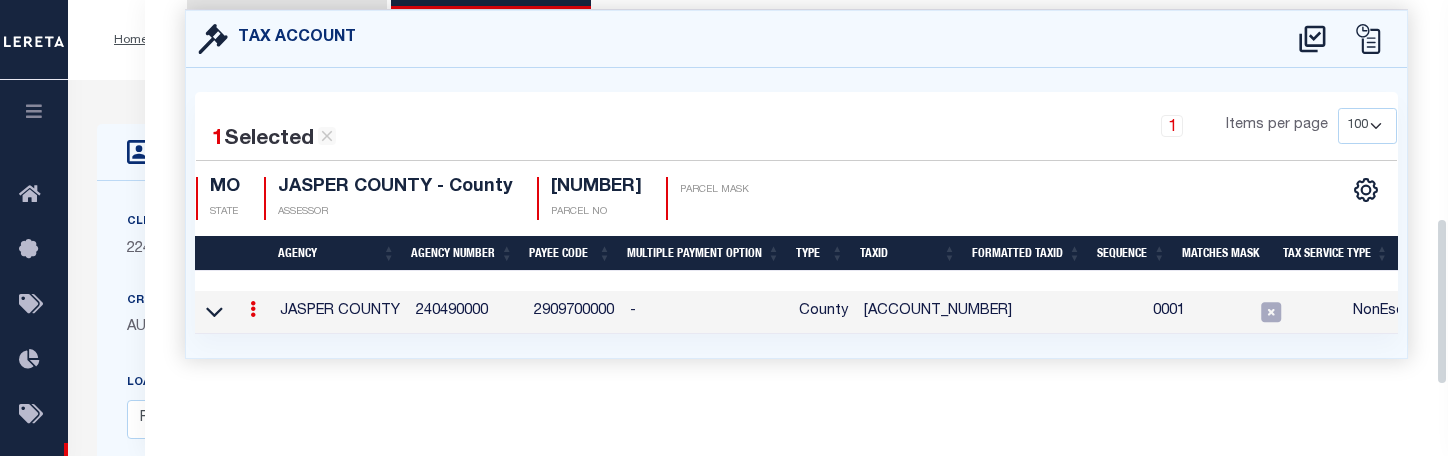 click at bounding box center [253, 312] 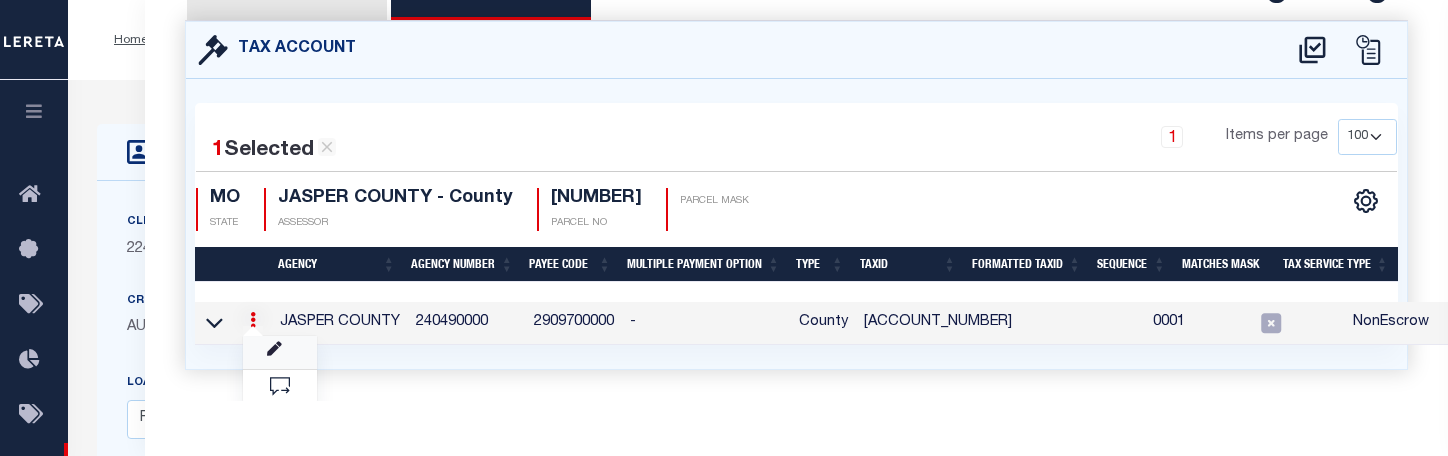 click at bounding box center (280, 352) 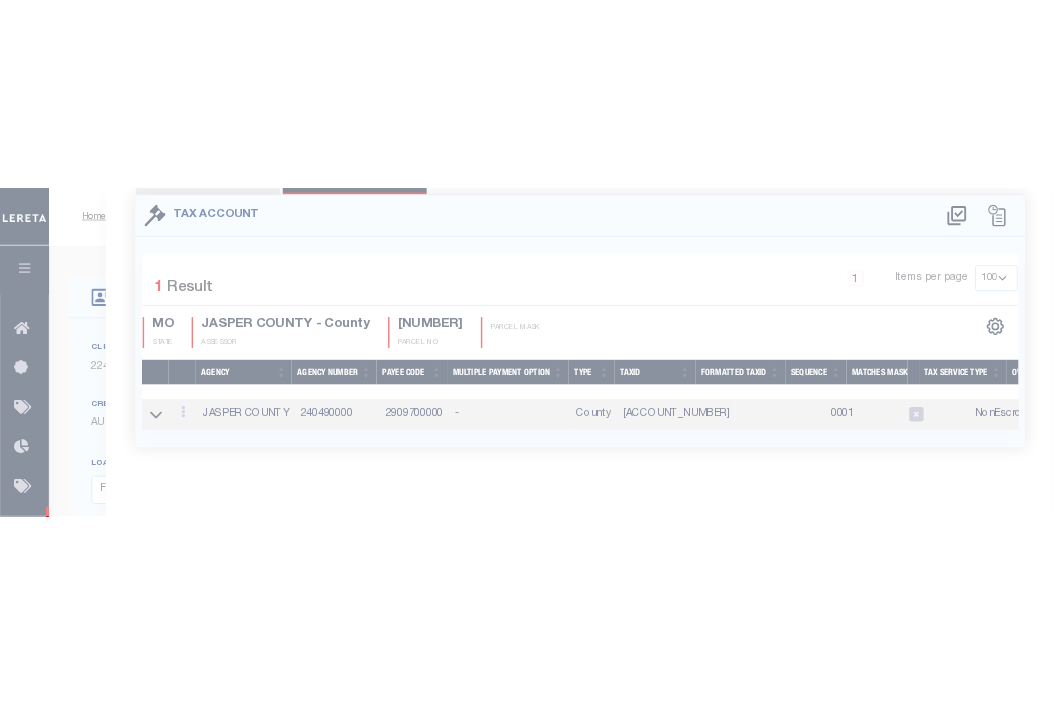 scroll, scrollTop: 0, scrollLeft: 0, axis: both 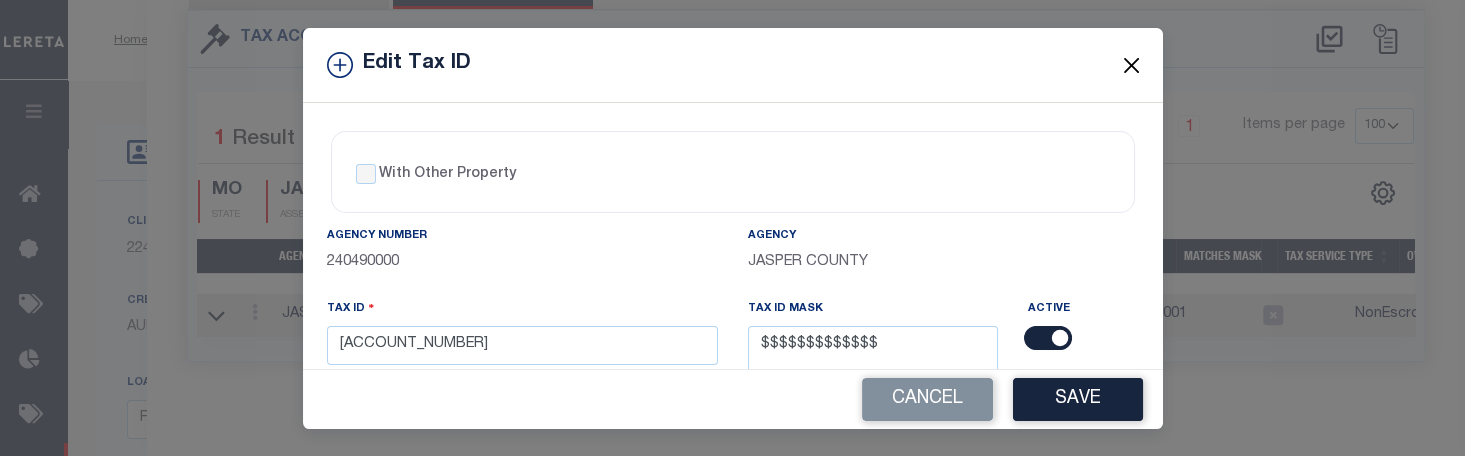 click at bounding box center [1131, 65] 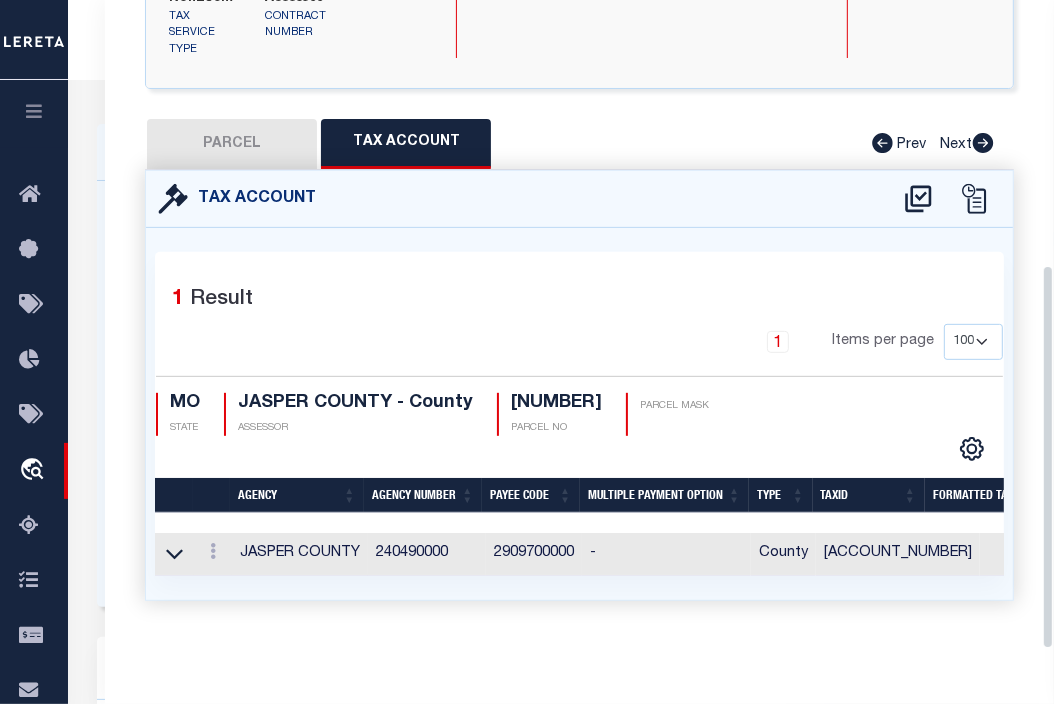 scroll, scrollTop: 447, scrollLeft: 0, axis: vertical 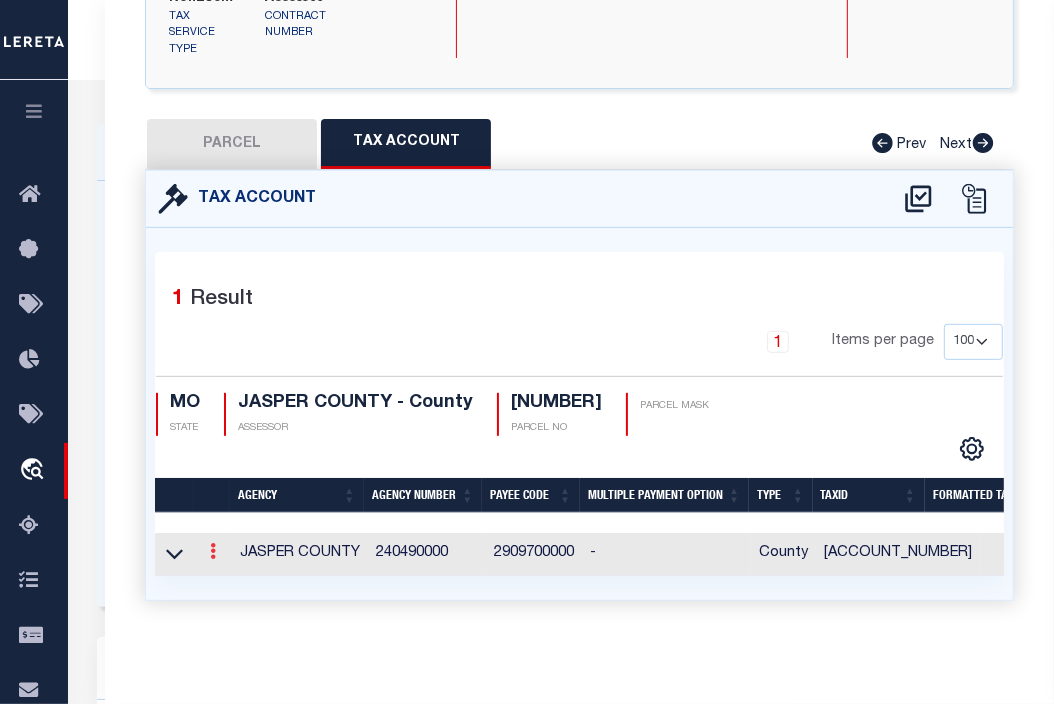 click at bounding box center [213, 551] 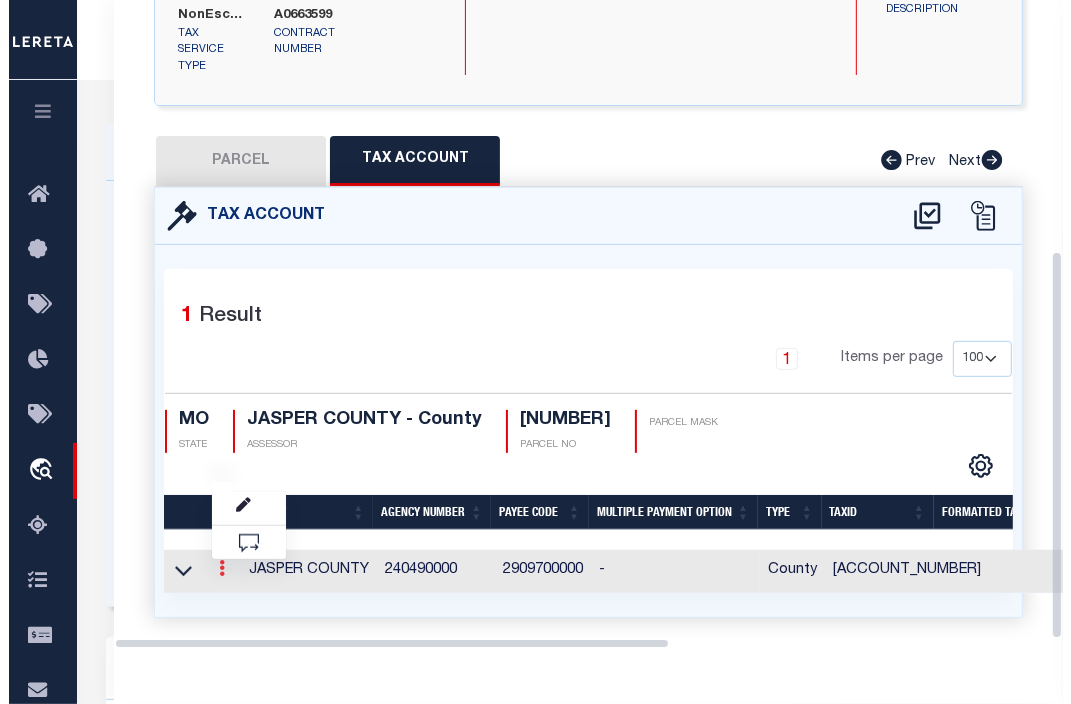scroll, scrollTop: 417, scrollLeft: 0, axis: vertical 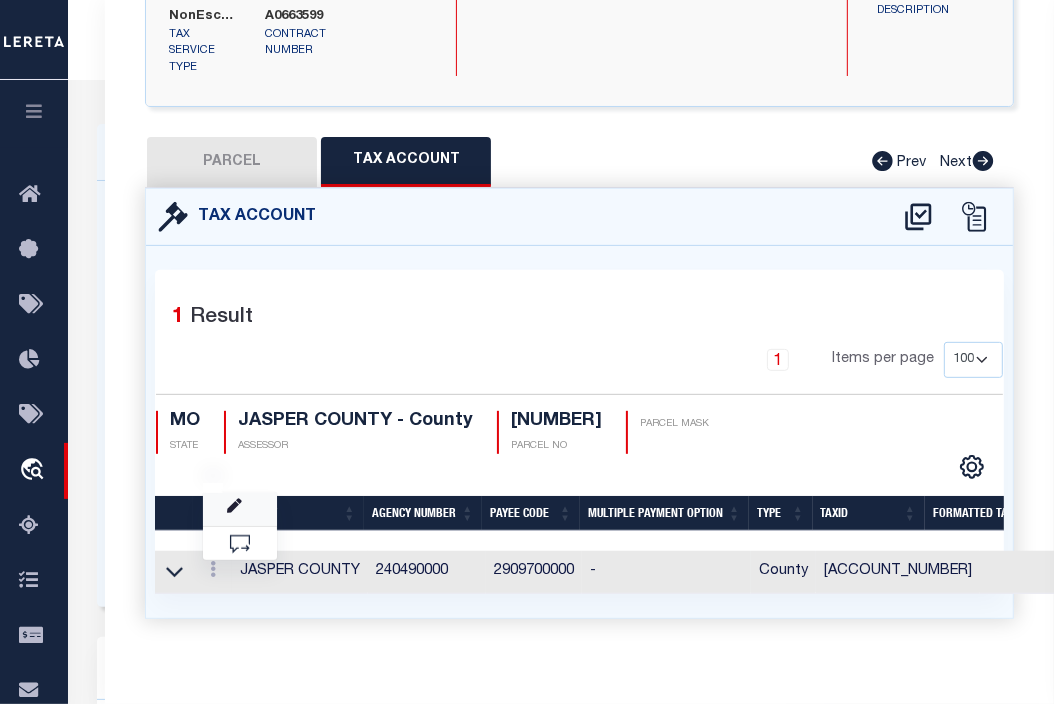 click at bounding box center (240, 509) 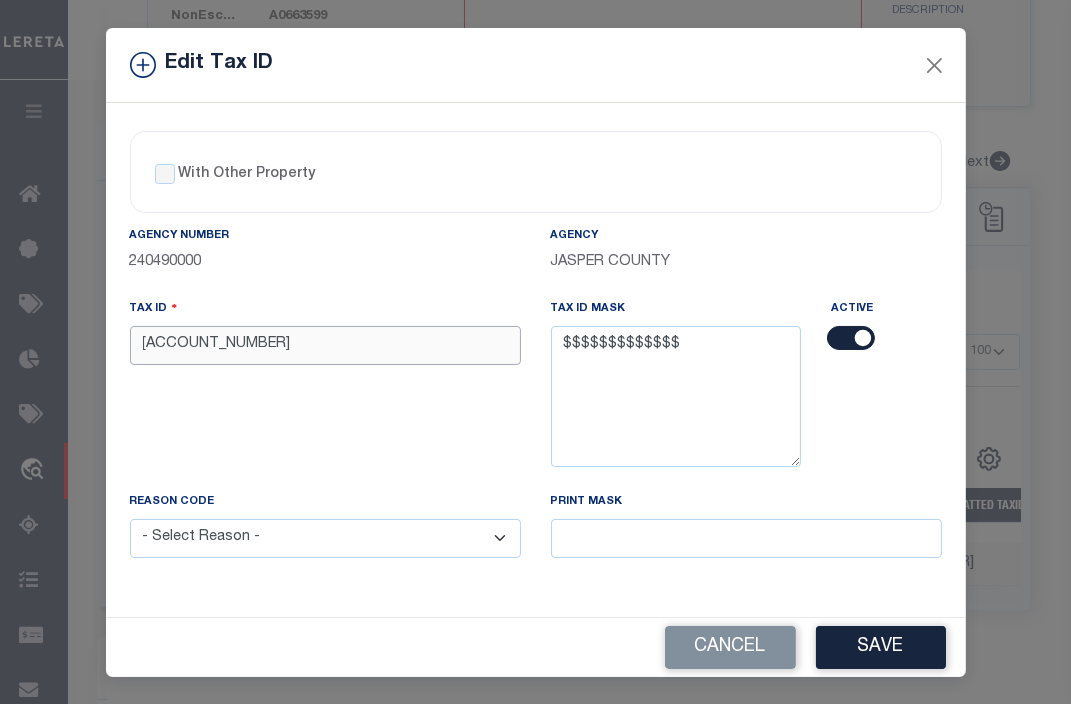 click on "[ACCOUNT_NUMBER]" at bounding box center (325, 345) 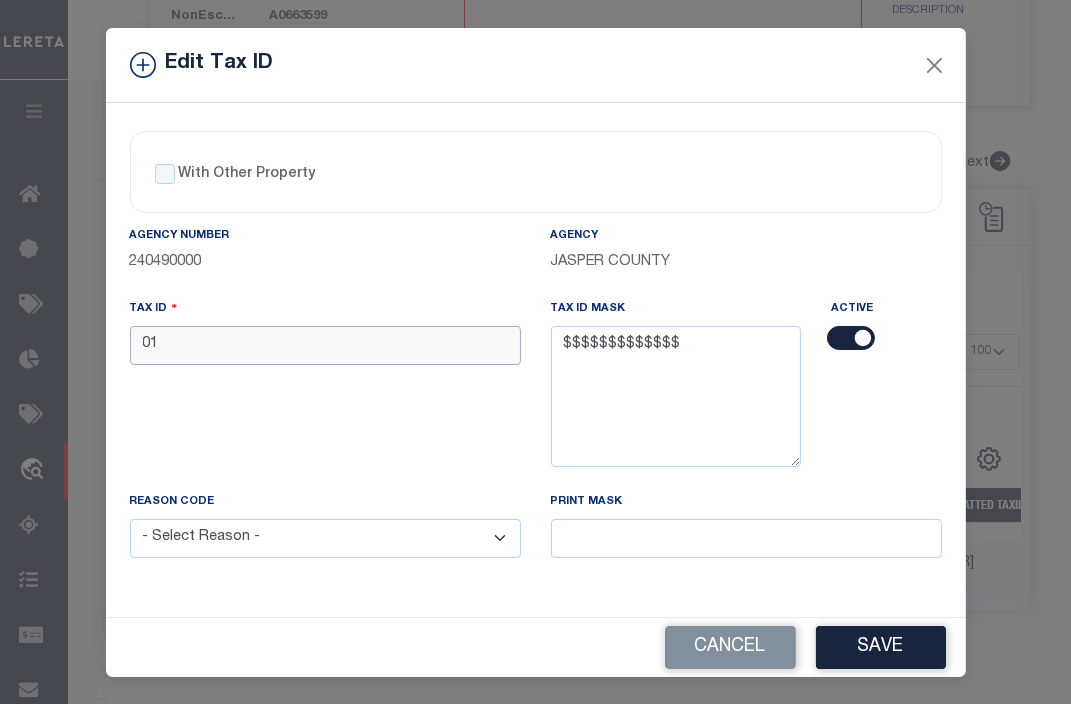 type on "0" 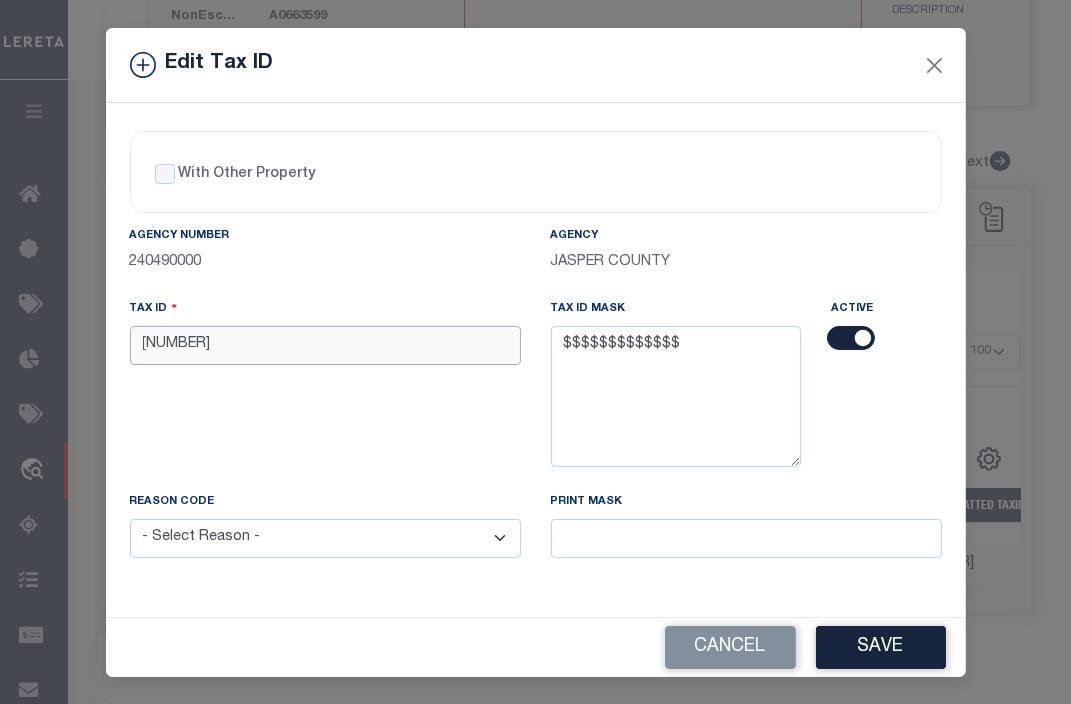 type on "[NUMBER]" 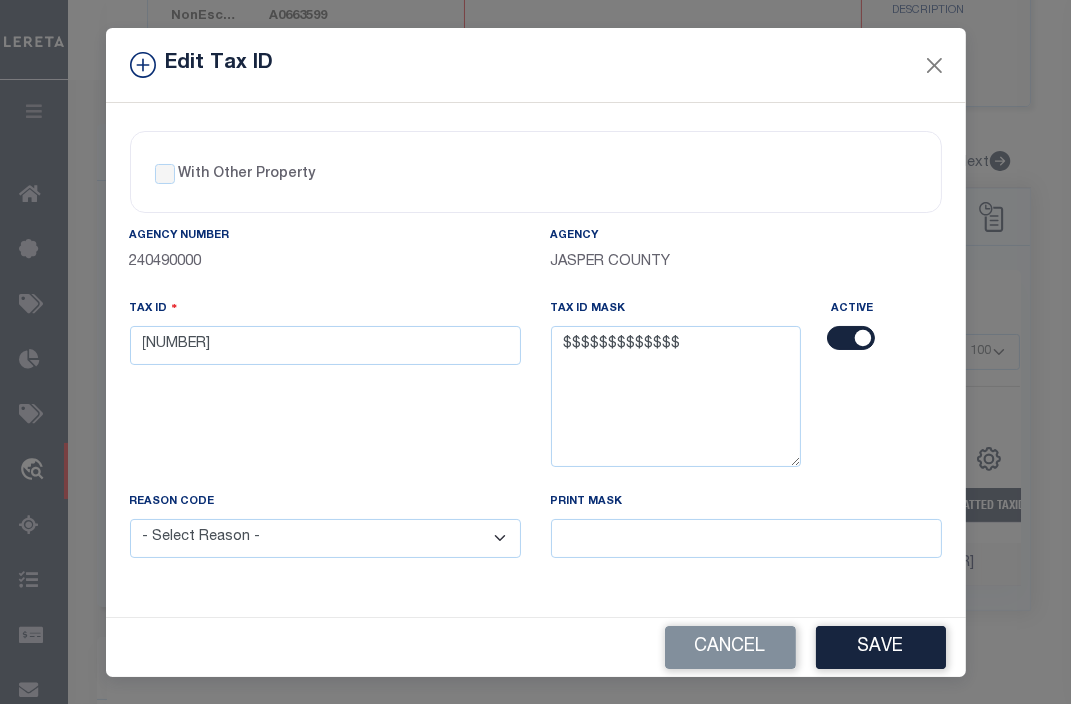 click on "- Select Reason -
099 - Other (Provide additional detail)
ACT - Agency Changed Tax ID or Tax ID Format
CMB - Parcel/Lien combined with another on collateral.
ICR - Lender Requested Installment Change
PPR - PCL Split (Covered by LGL)" at bounding box center [325, 538] 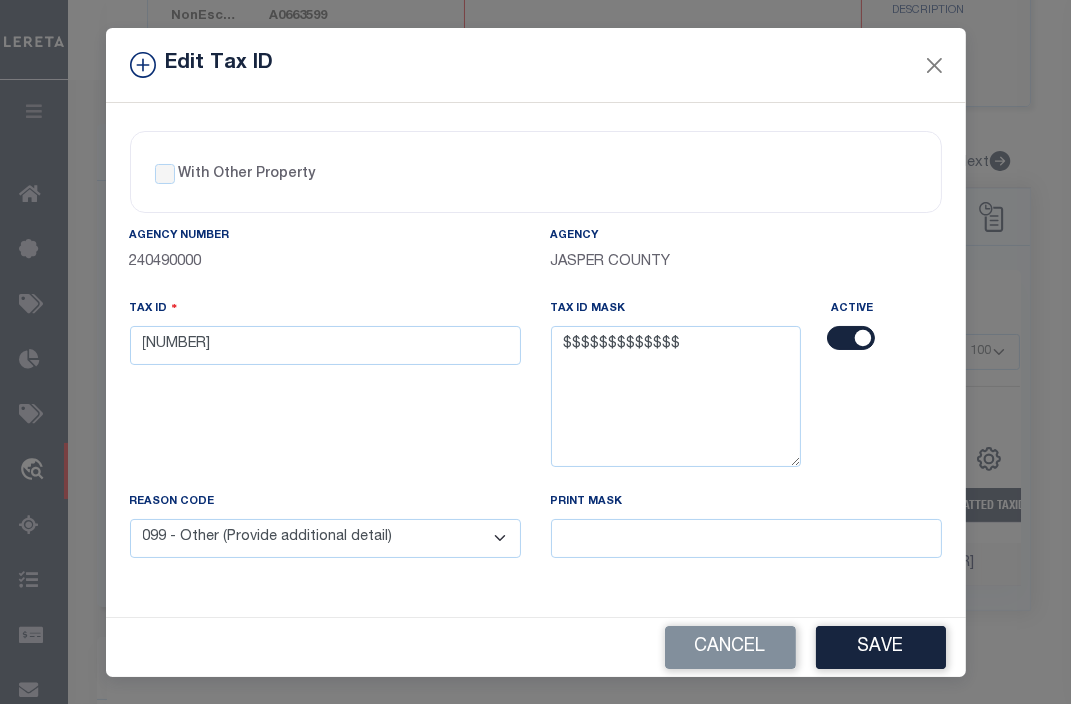 click on "- Select Reason -
099 - Other (Provide additional detail)
ACT - Agency Changed Tax ID or Tax ID Format
CMB - Parcel/Lien combined with another on collateral.
ICR - Lender Requested Installment Change
PPR - PCL Split (Covered by LGL)" at bounding box center (325, 538) 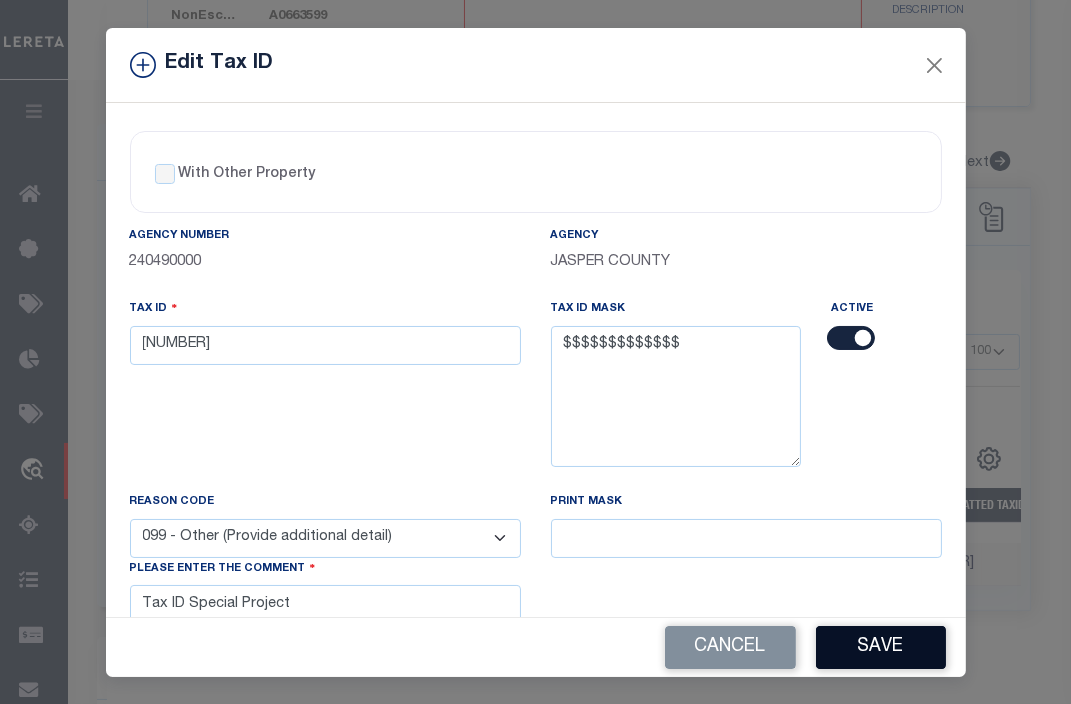 click on "Save" at bounding box center [881, 647] 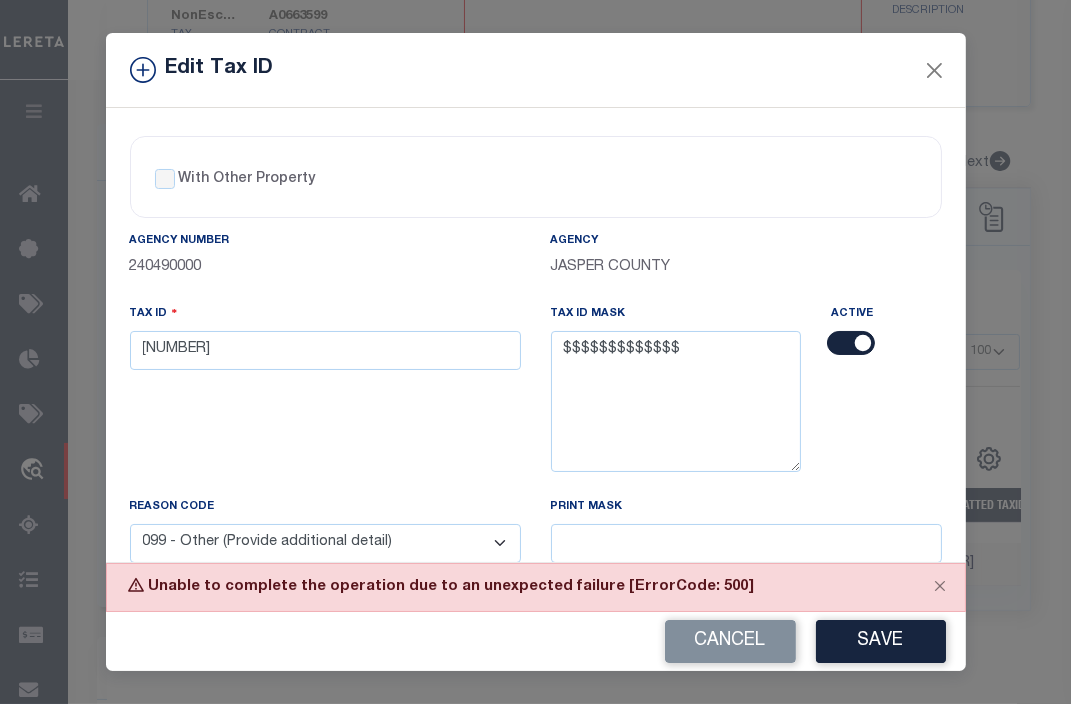 click on "Save" at bounding box center (881, 641) 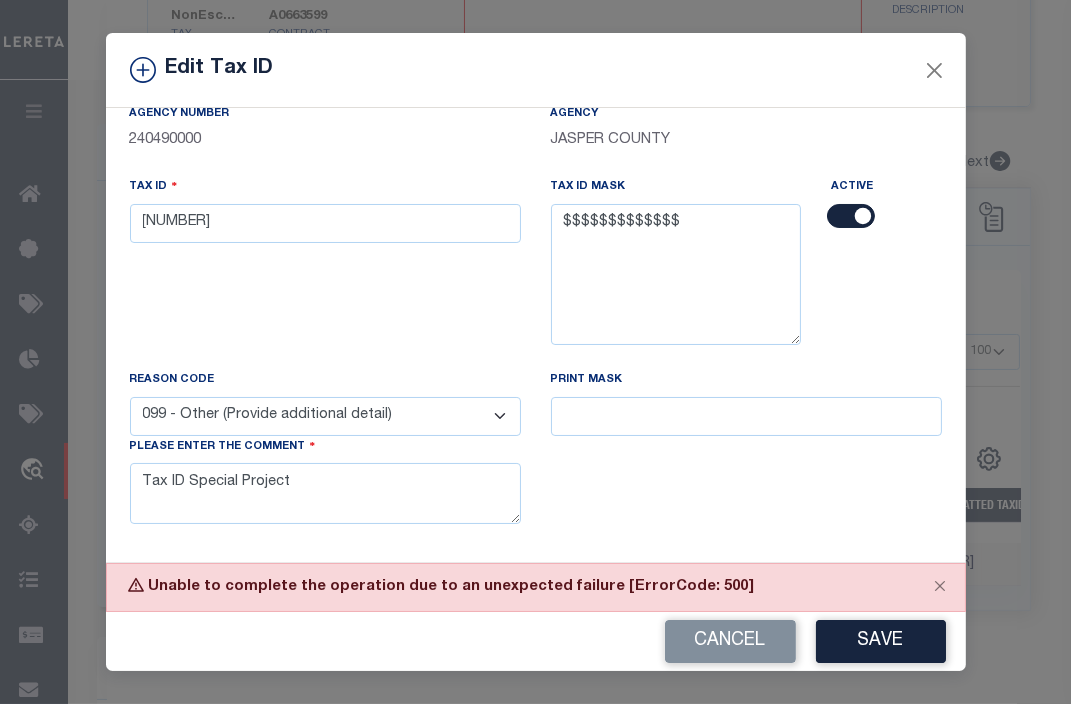 scroll, scrollTop: 136, scrollLeft: 0, axis: vertical 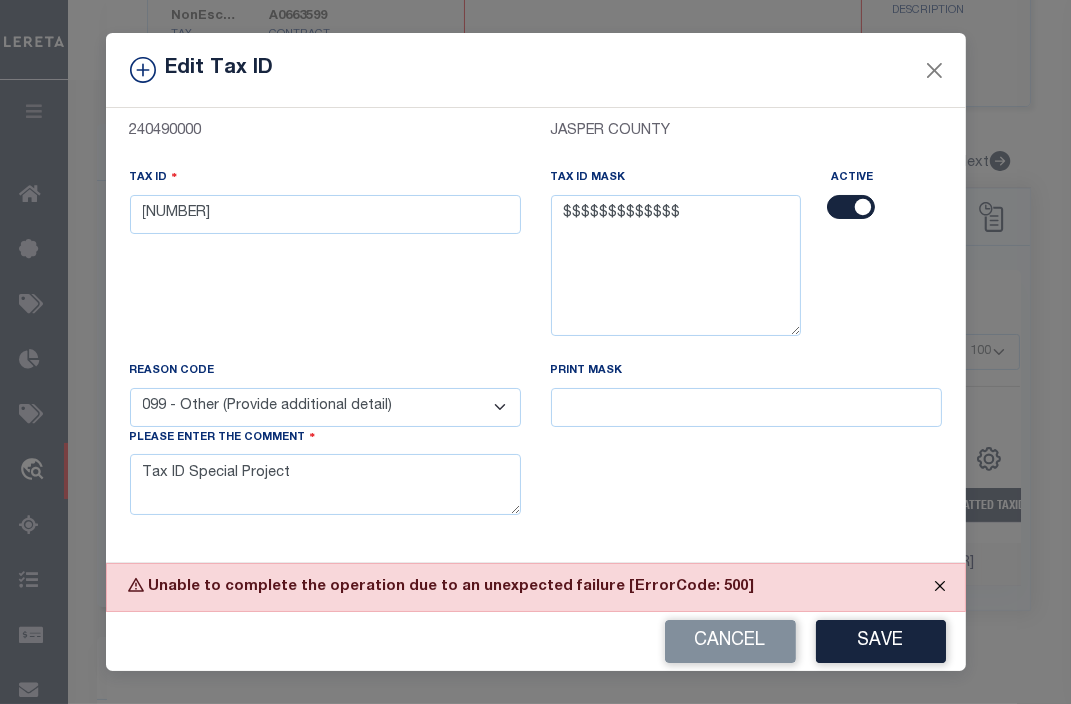 click at bounding box center (940, 586) 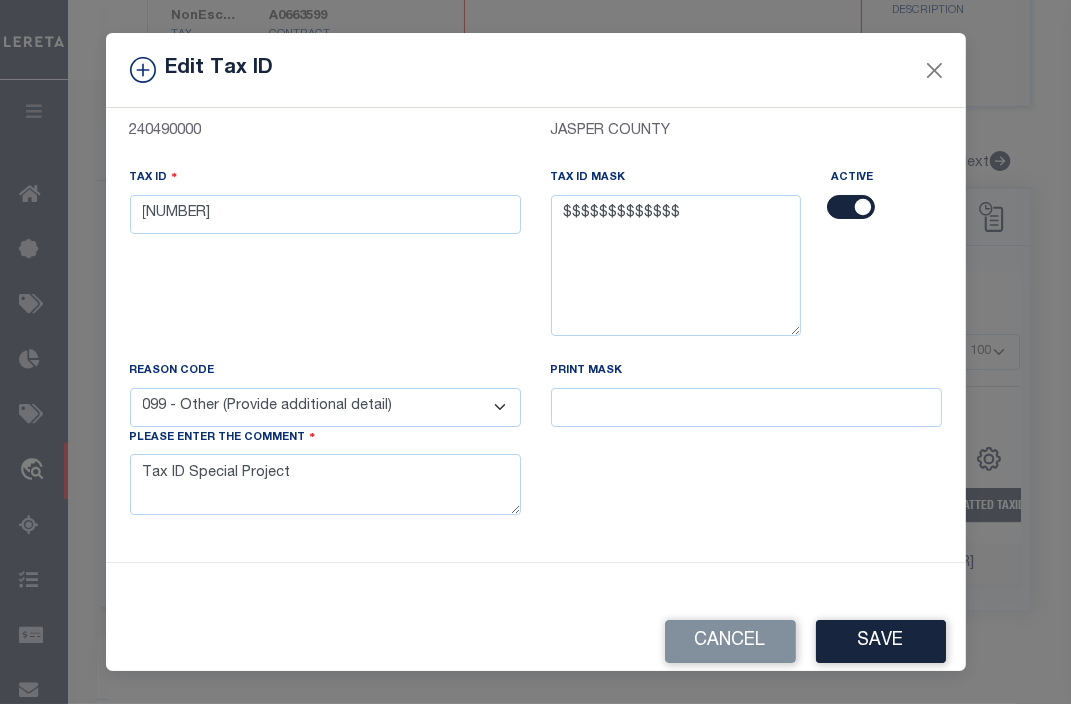 scroll, scrollTop: 115, scrollLeft: 0, axis: vertical 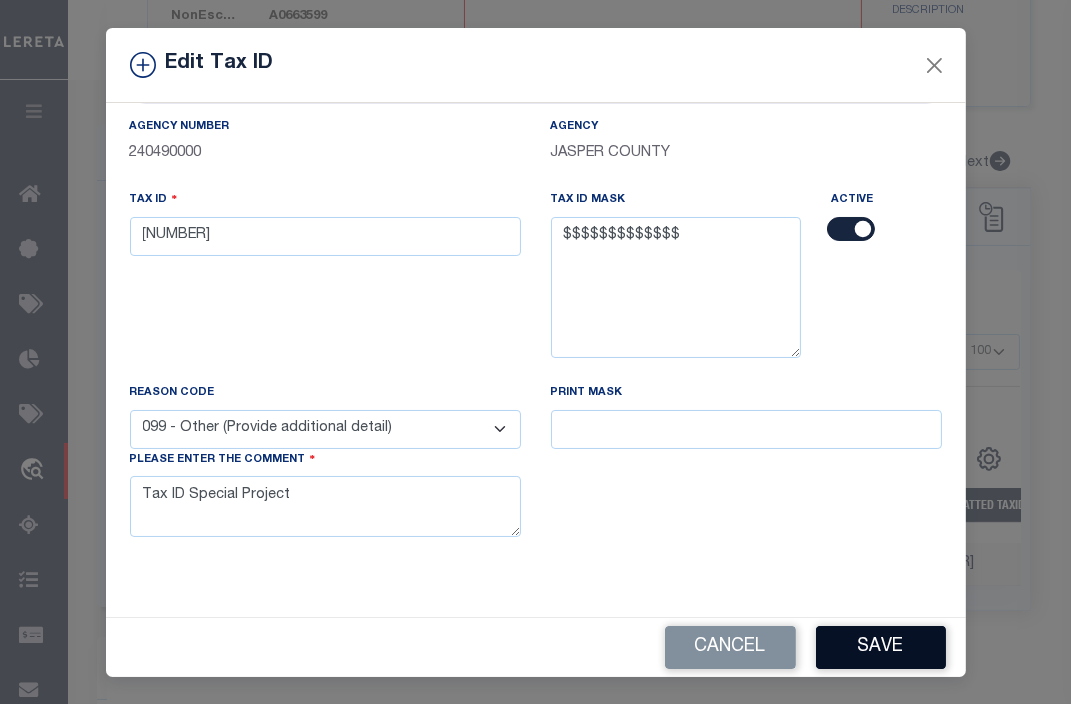 click on "Save" at bounding box center [881, 647] 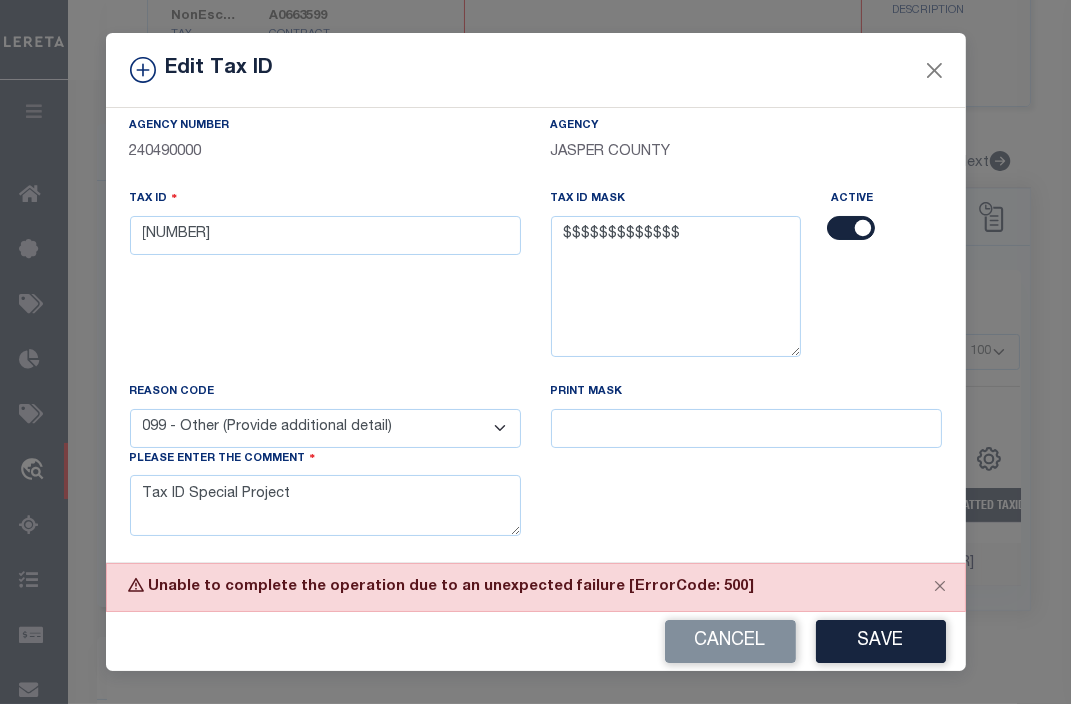 click on "- Select Reason -
099 - Other (Provide additional detail)
ACT - Agency Changed Tax ID or Tax ID Format
CMB - Parcel/Lien combined with another on collateral.
ICR - Lender Requested Installment Change
PPR - PCL Split (Covered by LGL)" at bounding box center (325, 428) 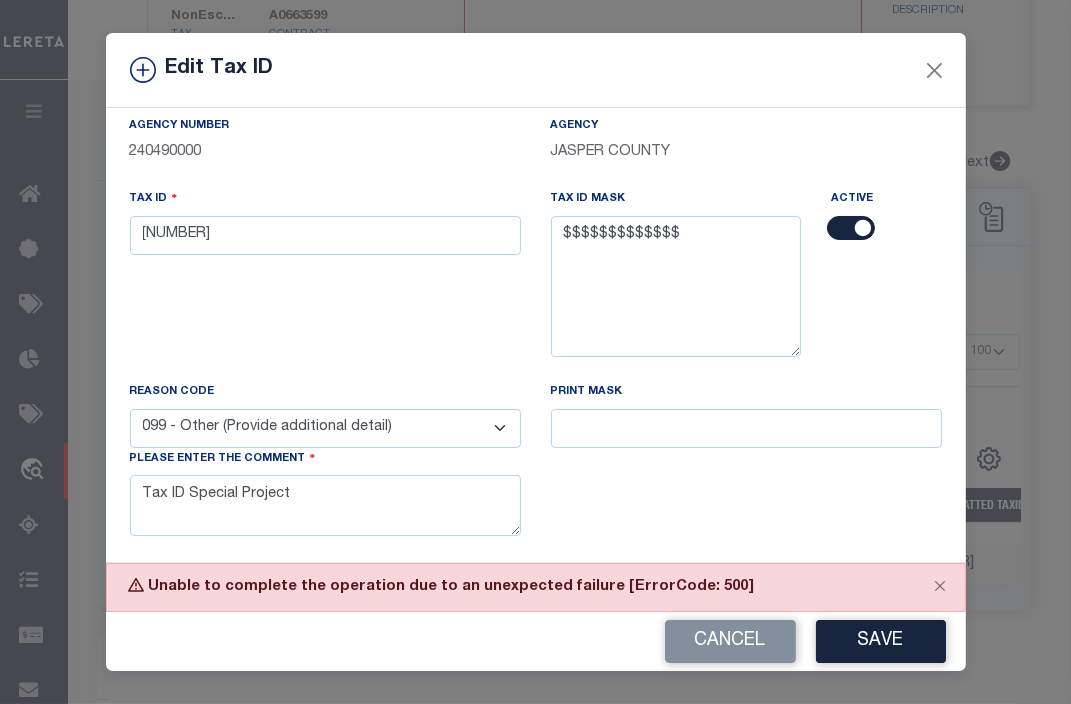 select on "ACT" 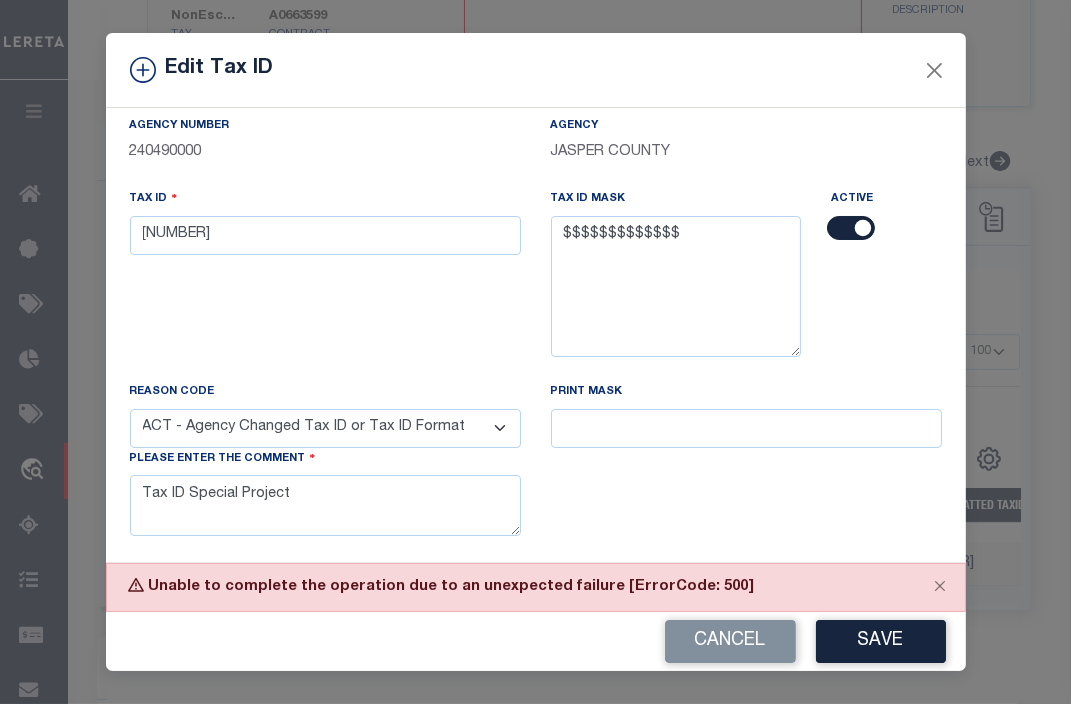 click on "- Select Reason -
099 - Other (Provide additional detail)
ACT - Agency Changed Tax ID or Tax ID Format
CMB - Parcel/Lien combined with another on collateral.
ICR - Lender Requested Installment Change
PPR - PCL Split (Covered by LGL)" at bounding box center (325, 428) 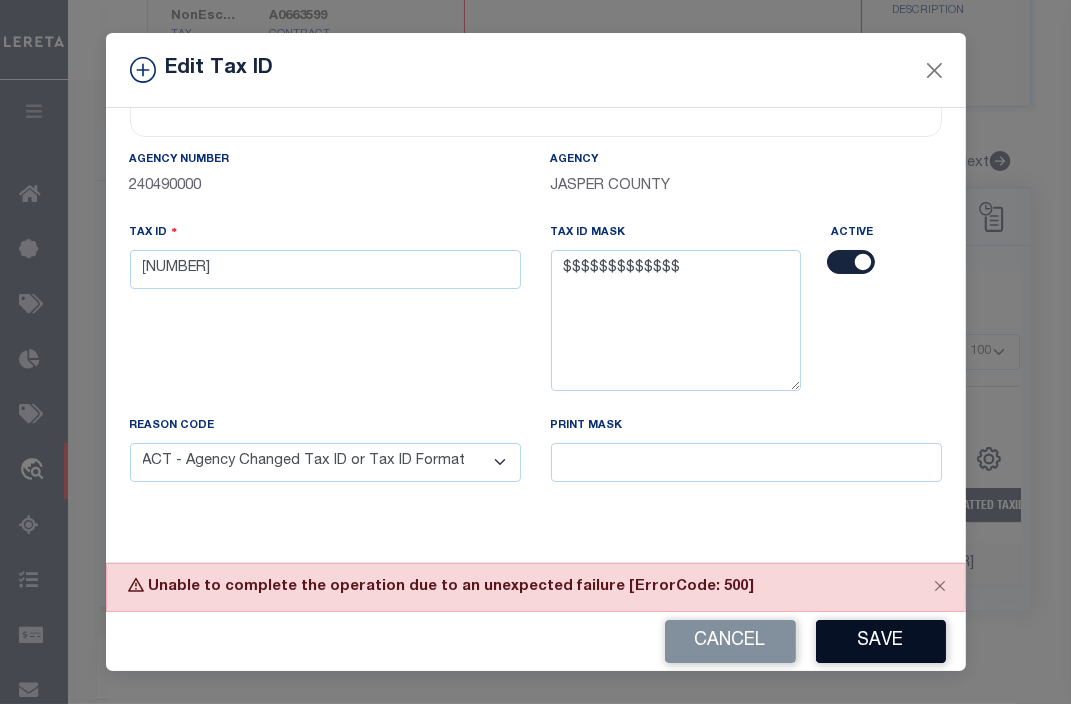 click on "Save" at bounding box center (881, 641) 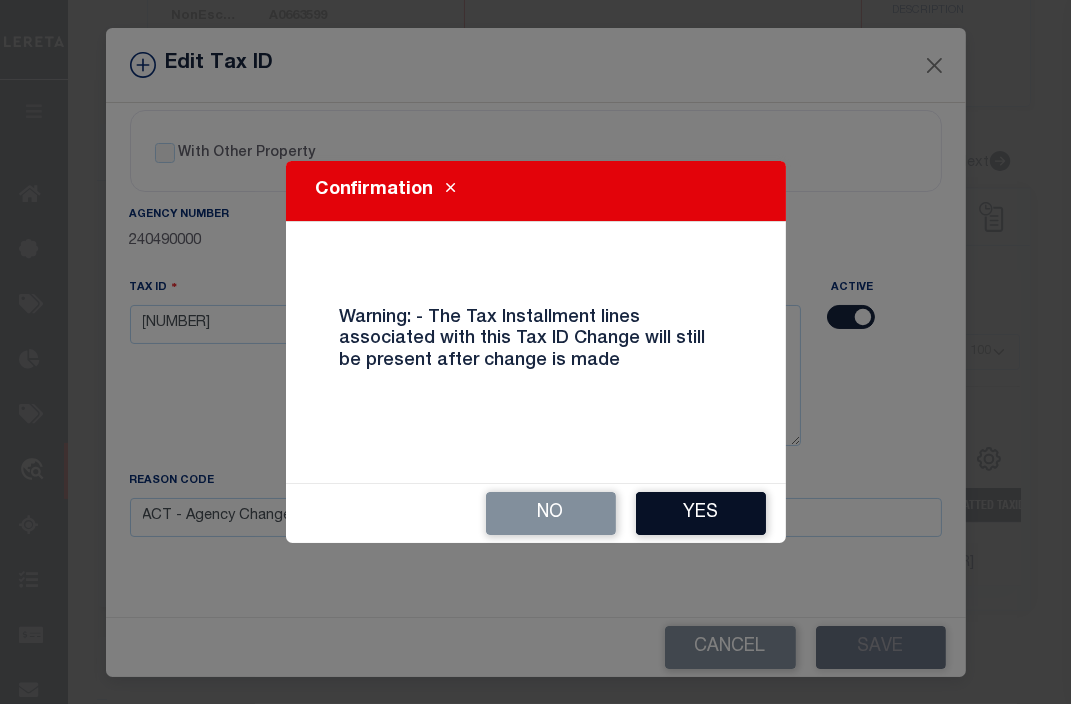 click on "Yes" at bounding box center [701, 513] 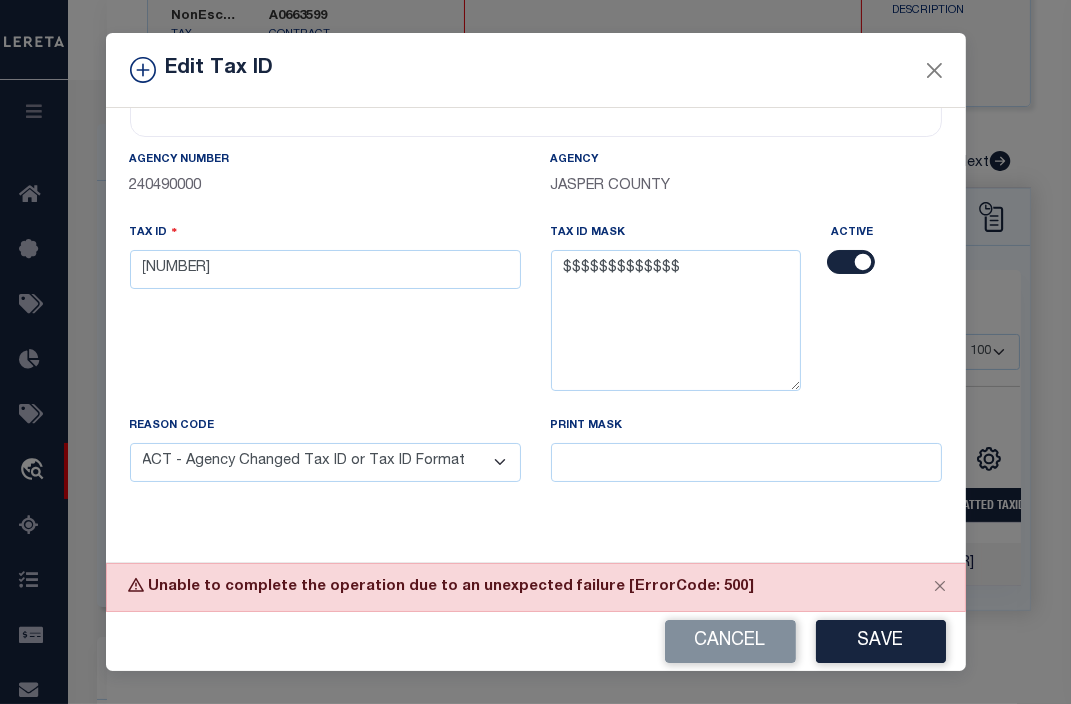 scroll, scrollTop: 86, scrollLeft: 0, axis: vertical 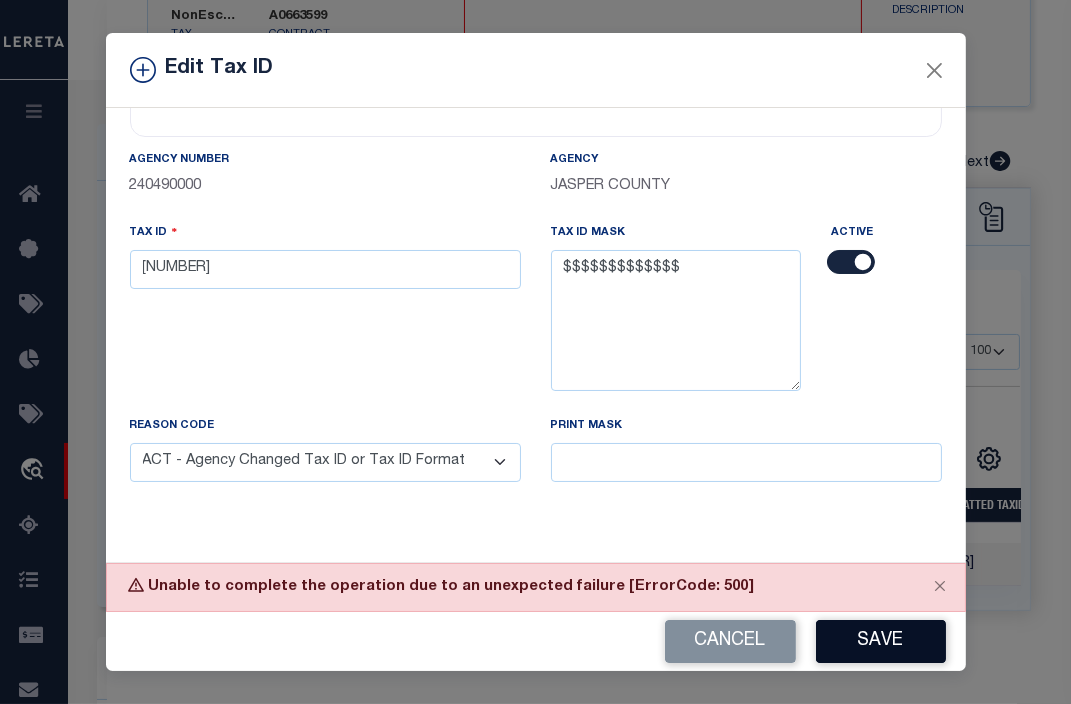 click on "Save" at bounding box center [881, 641] 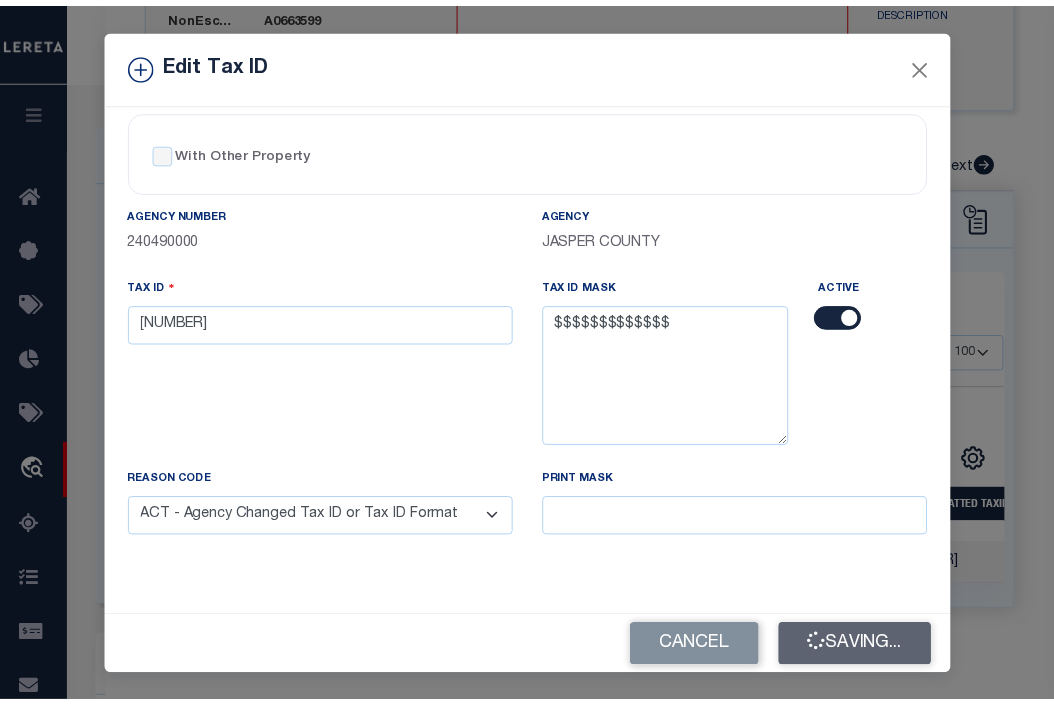 scroll, scrollTop: 26, scrollLeft: 0, axis: vertical 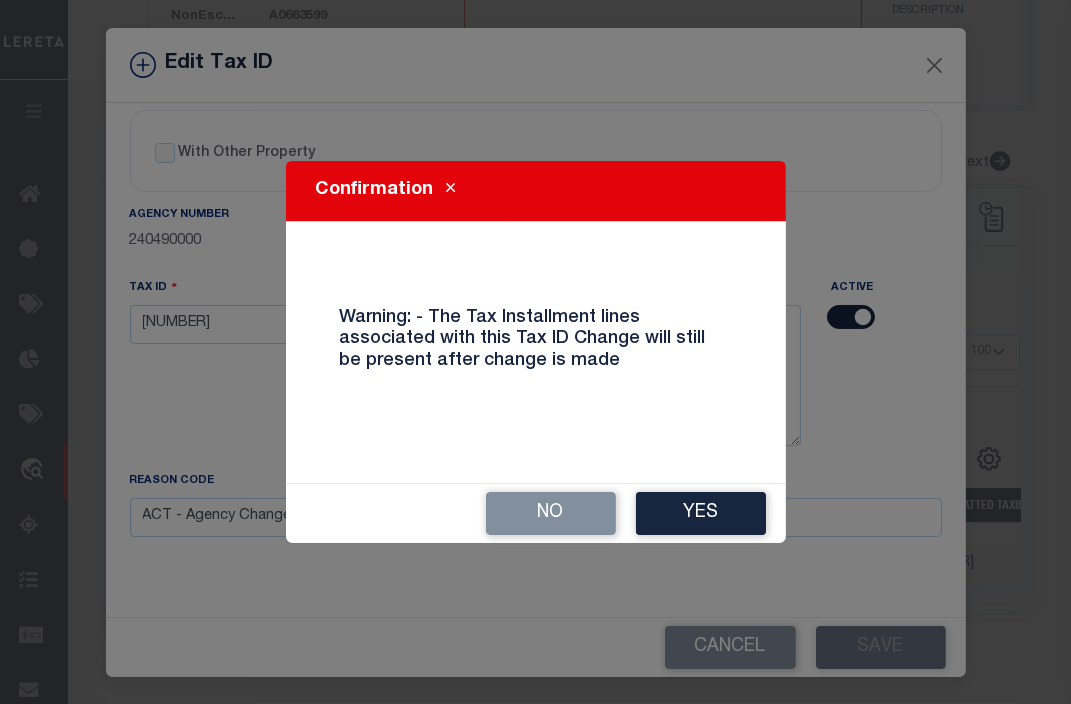 click on "Yes" at bounding box center [701, 513] 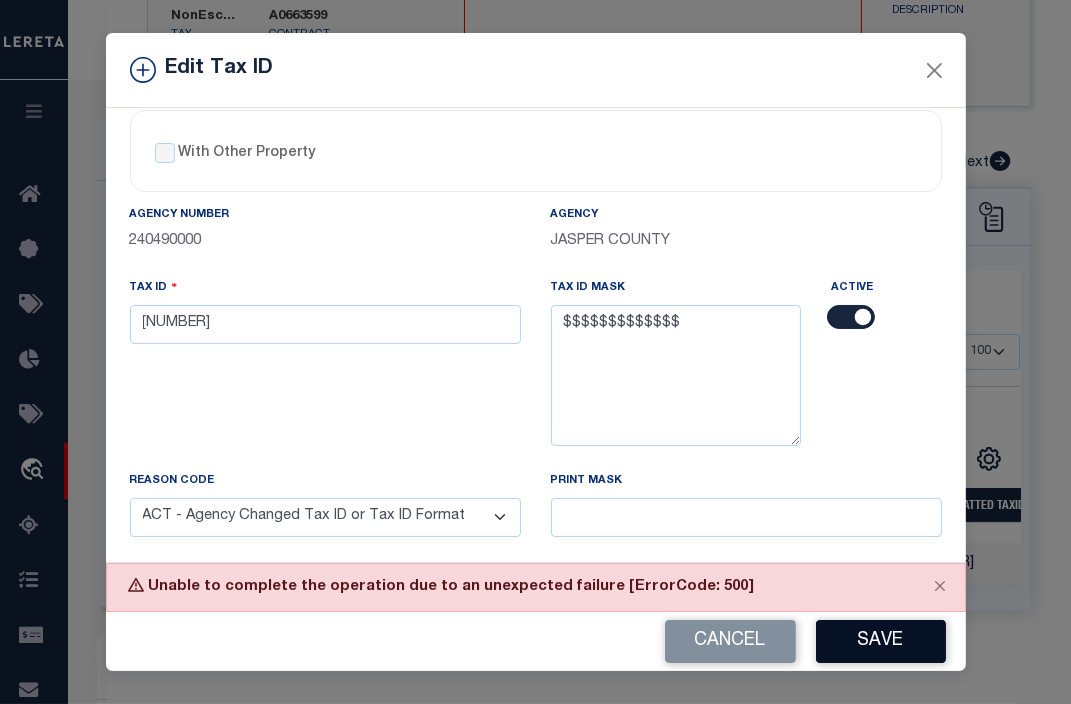 click on "Save" at bounding box center (881, 641) 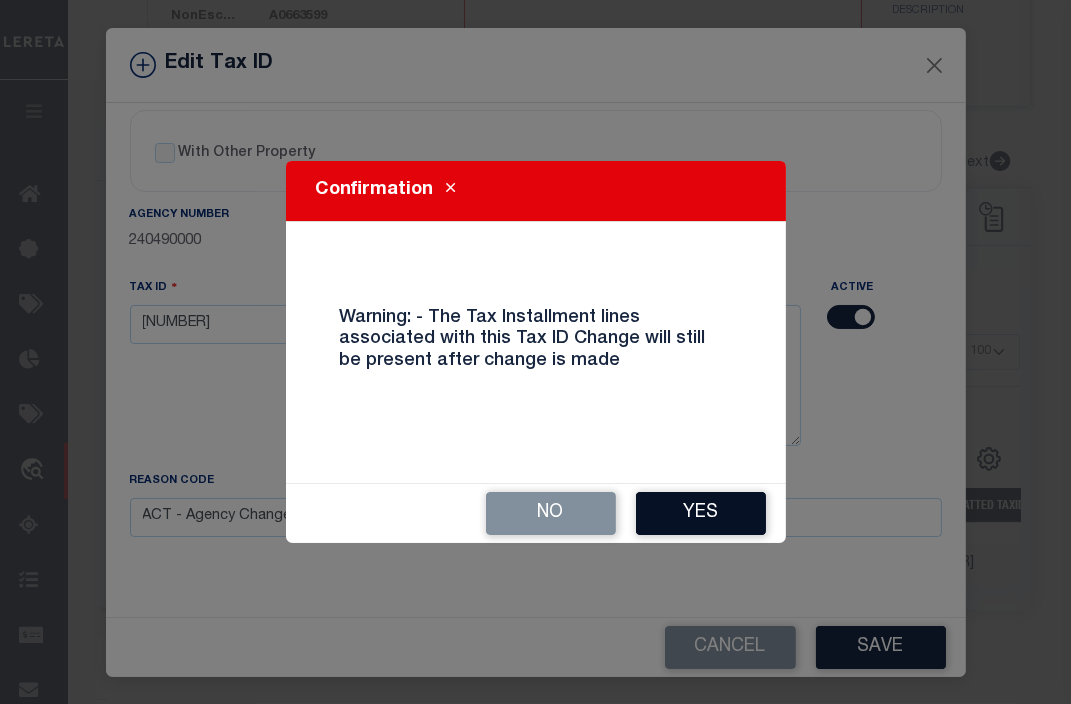 click on "Yes" at bounding box center (701, 513) 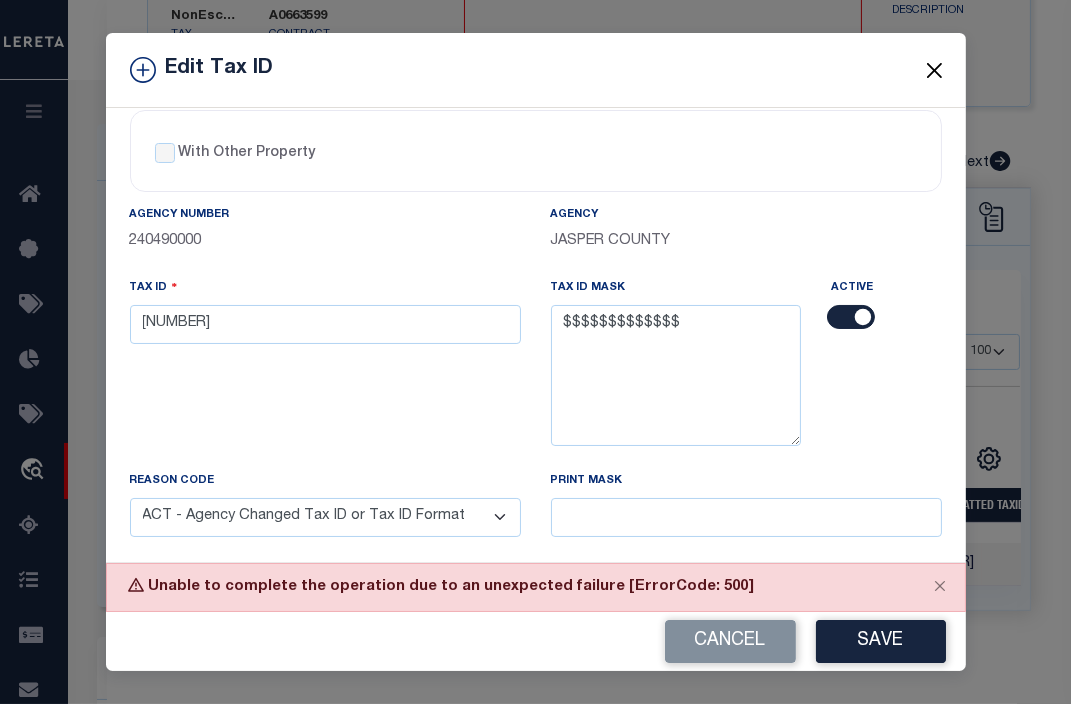 click at bounding box center (934, 70) 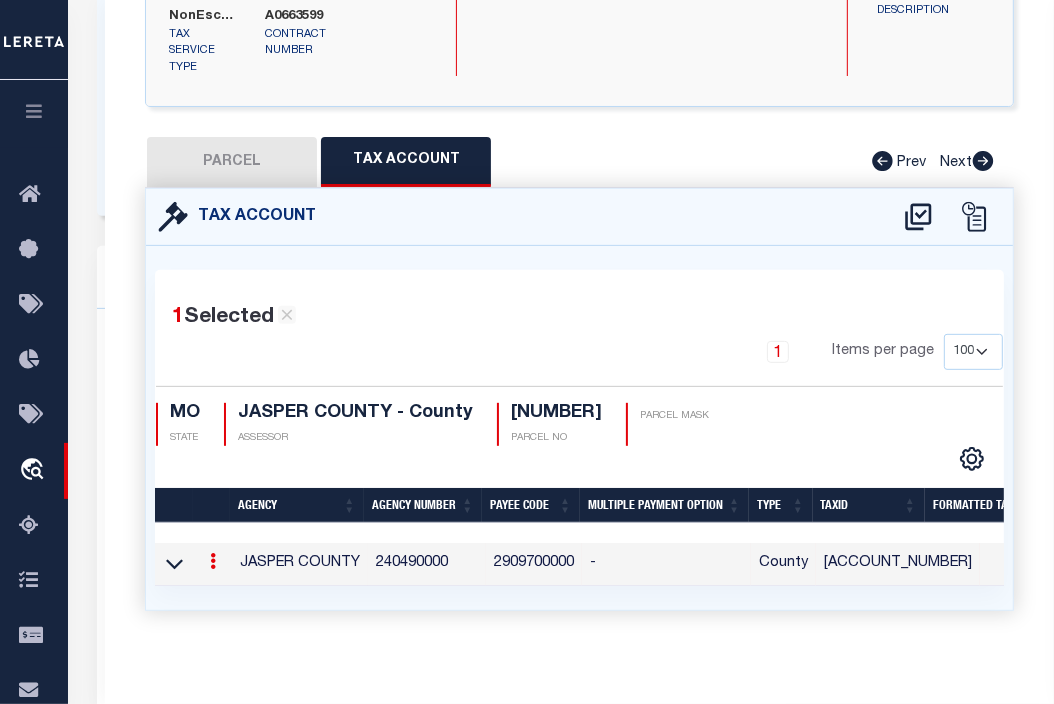 scroll, scrollTop: 0, scrollLeft: 0, axis: both 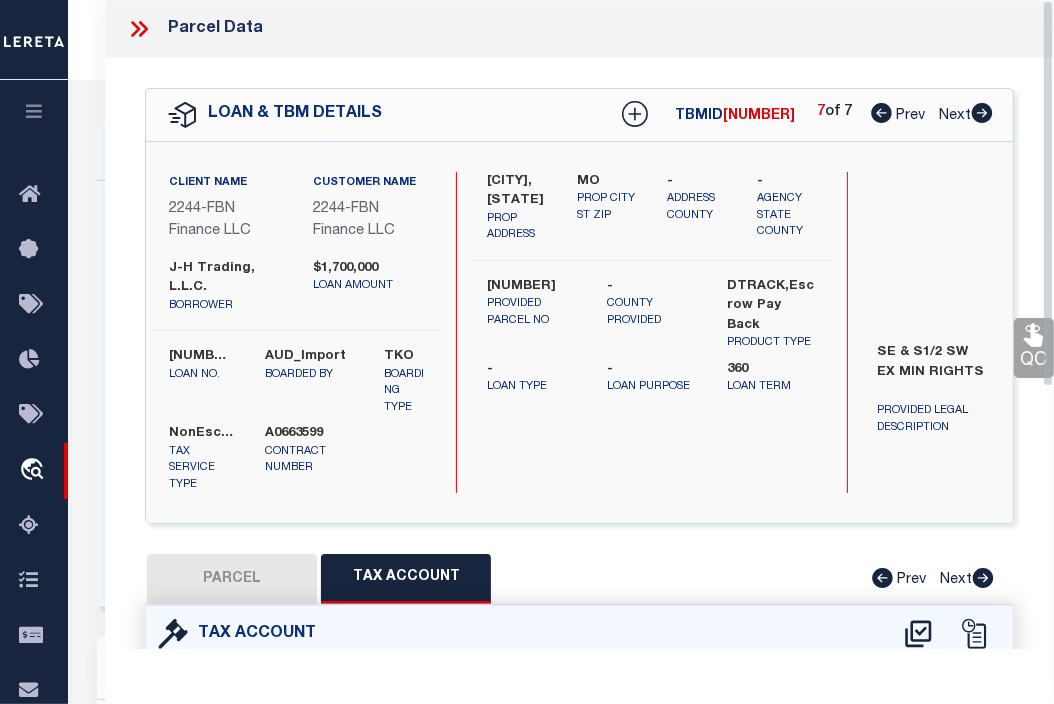 drag, startPoint x: 1048, startPoint y: 327, endPoint x: 1048, endPoint y: 13, distance: 314 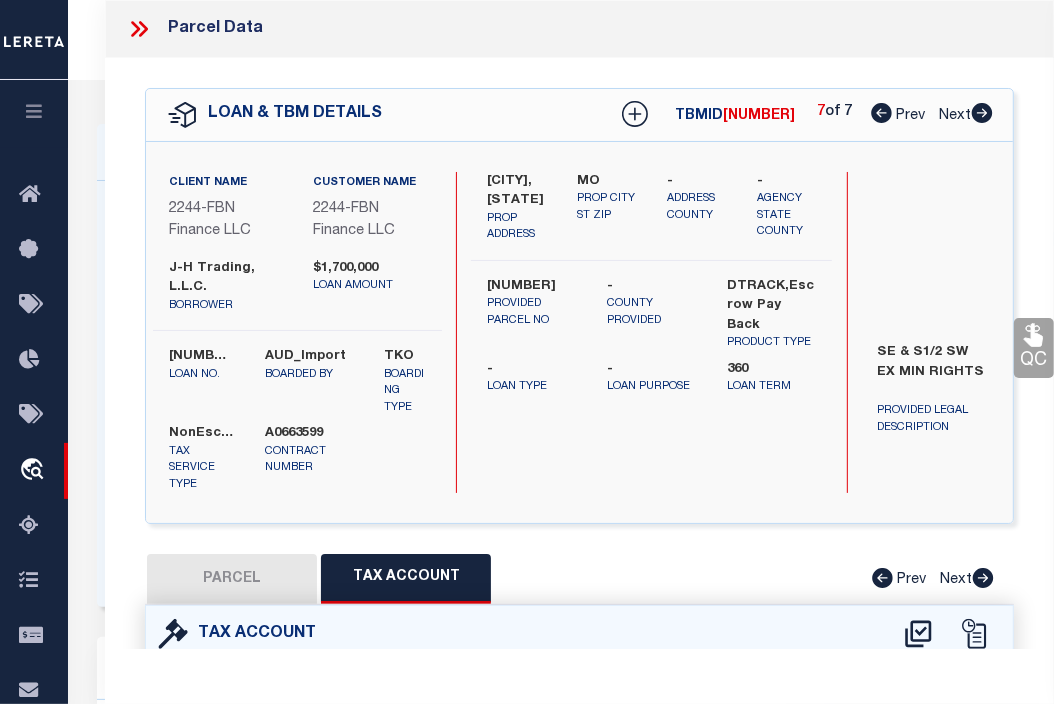 click 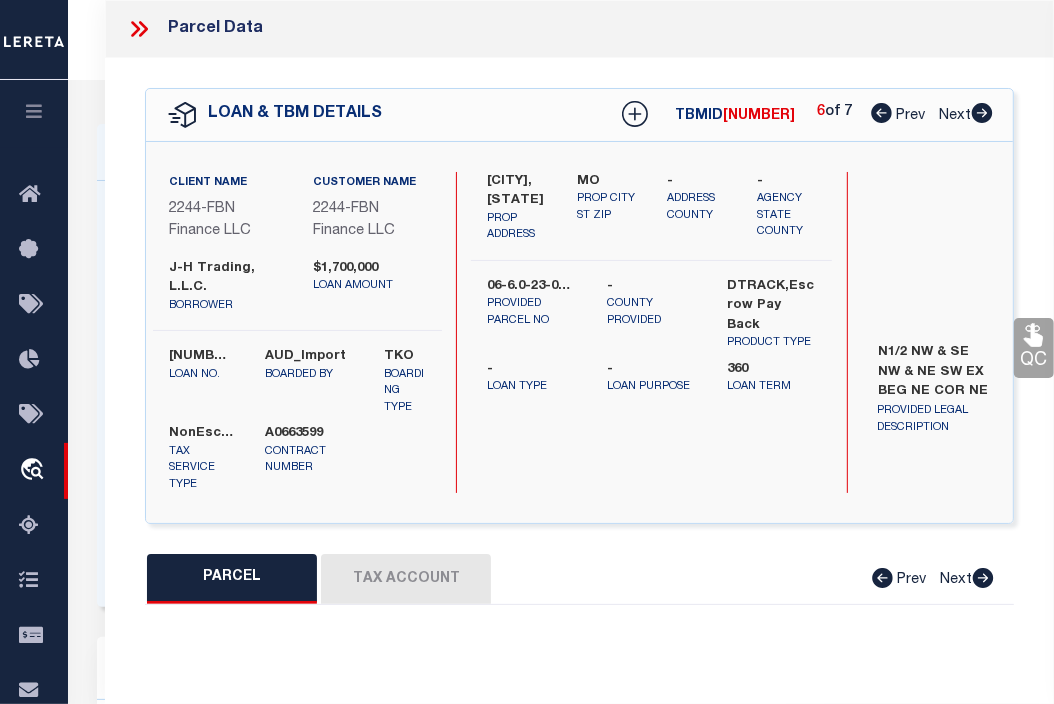 select on "CP" 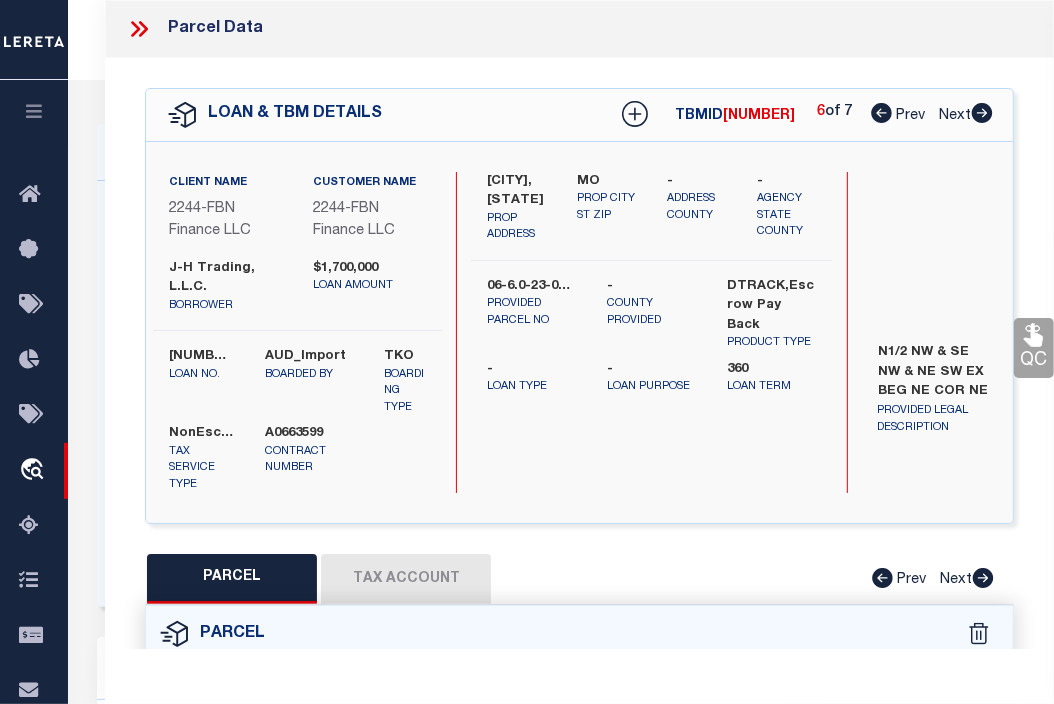 click 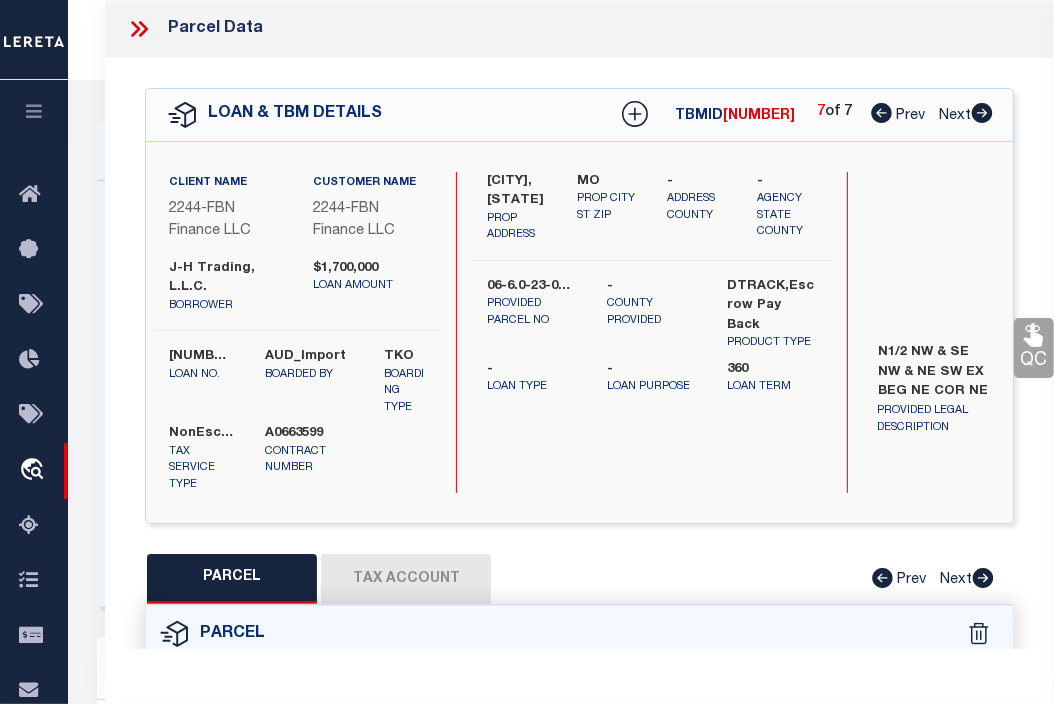 select on "AS" 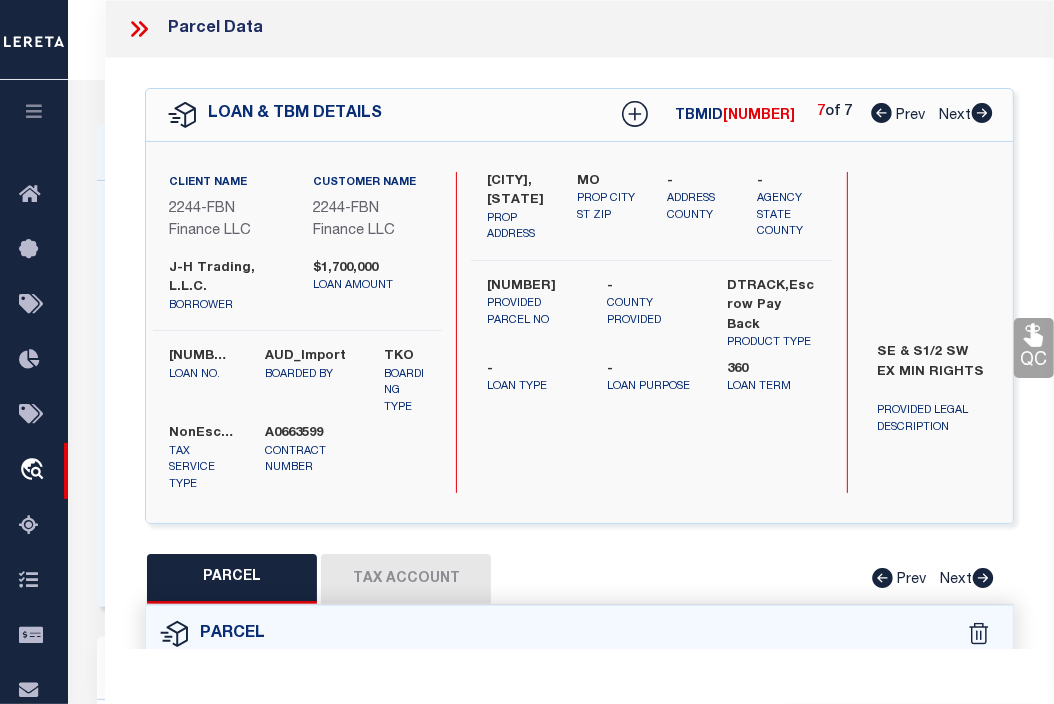 select on "CP" 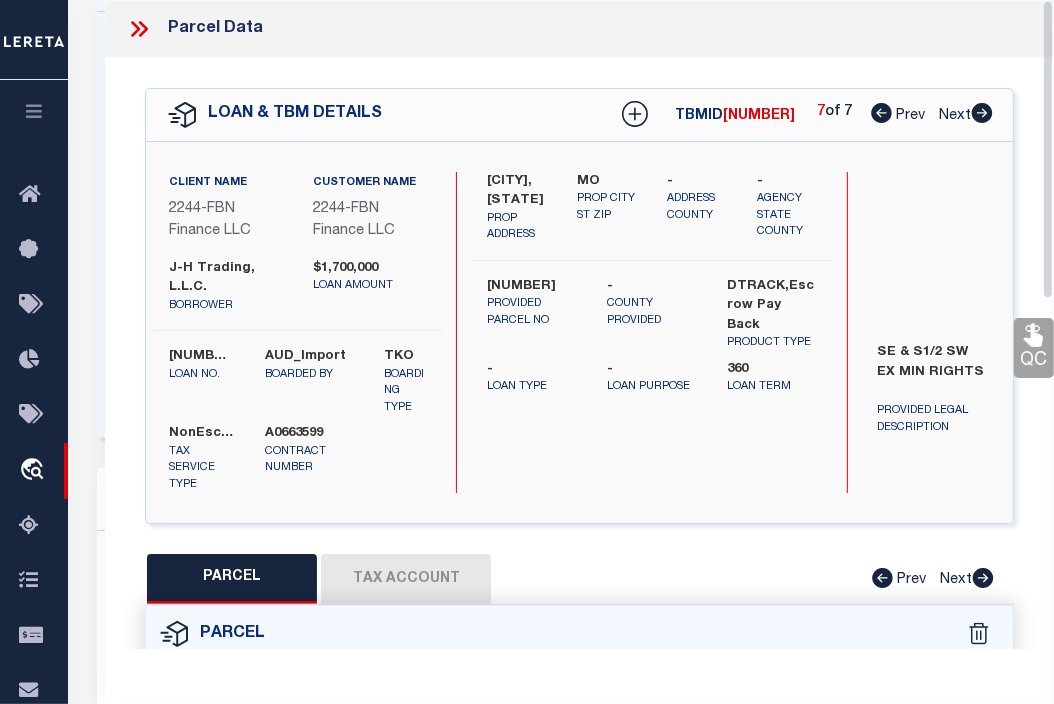 click on "Tax Account" at bounding box center [406, 579] 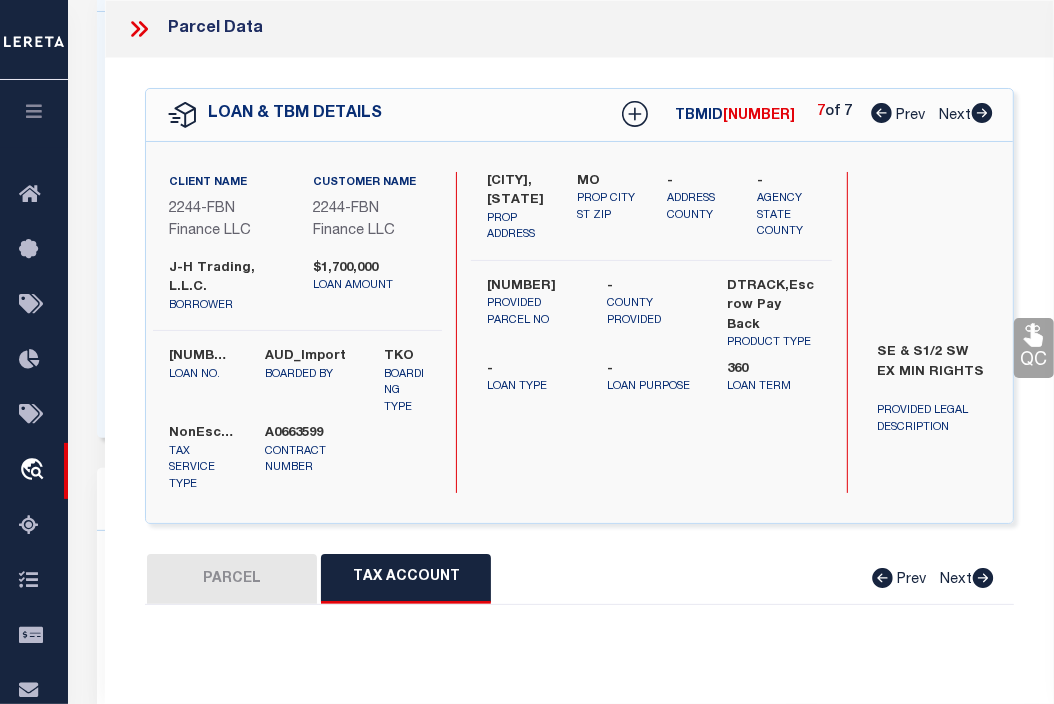 select on "100" 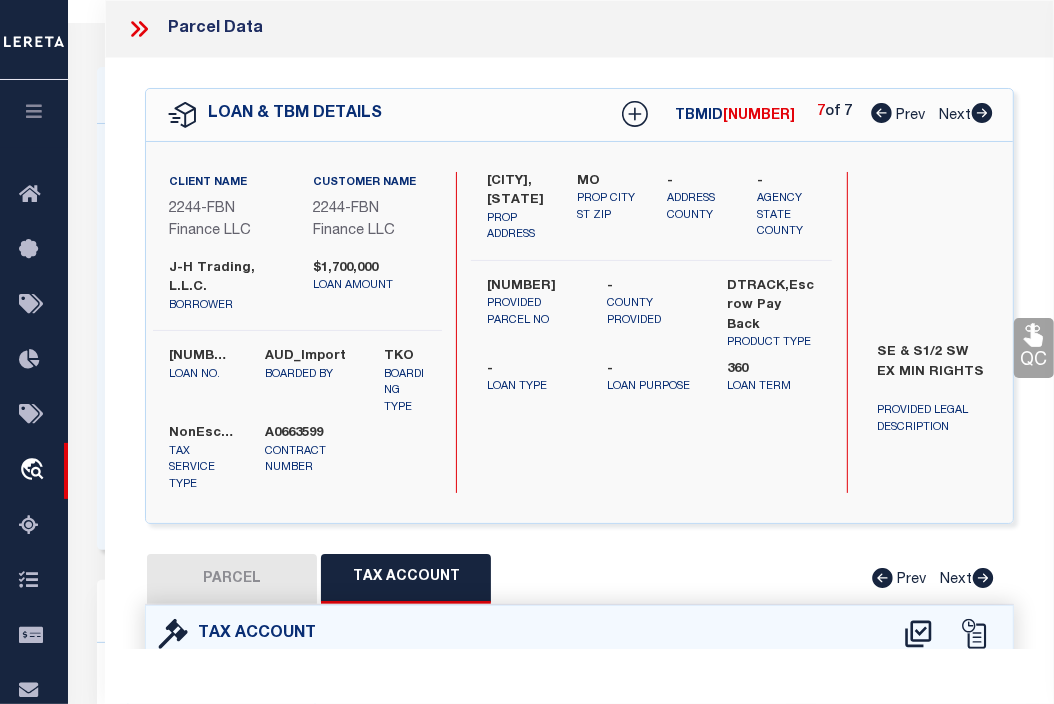 scroll, scrollTop: 53, scrollLeft: 0, axis: vertical 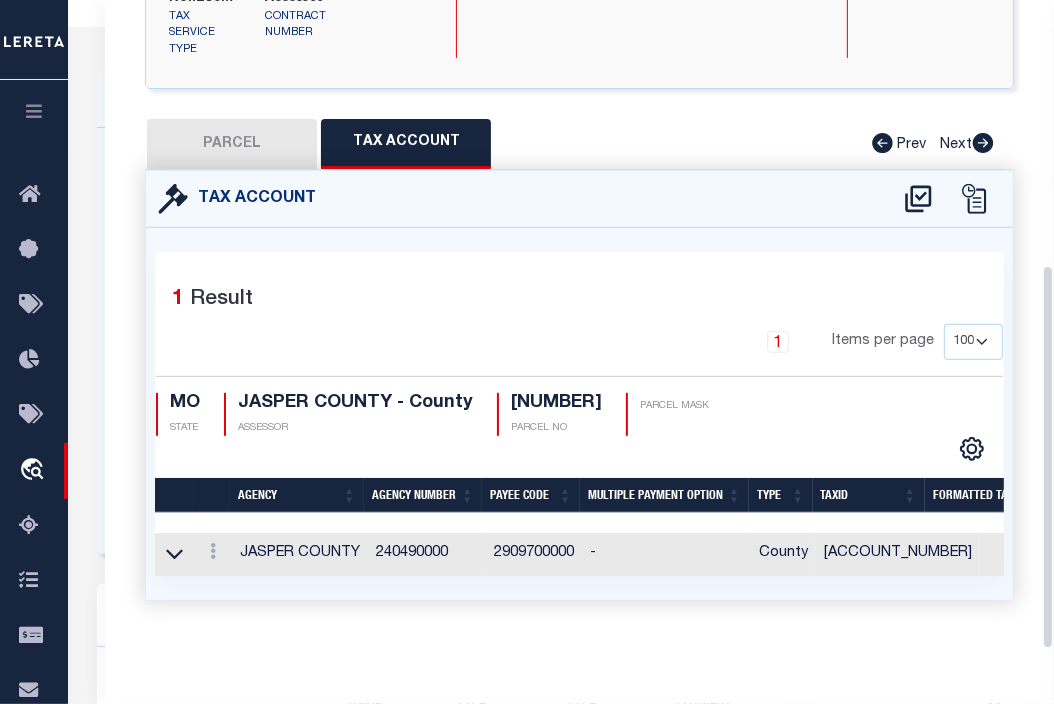 drag, startPoint x: 1048, startPoint y: 210, endPoint x: 1053, endPoint y: 475, distance: 265.04718 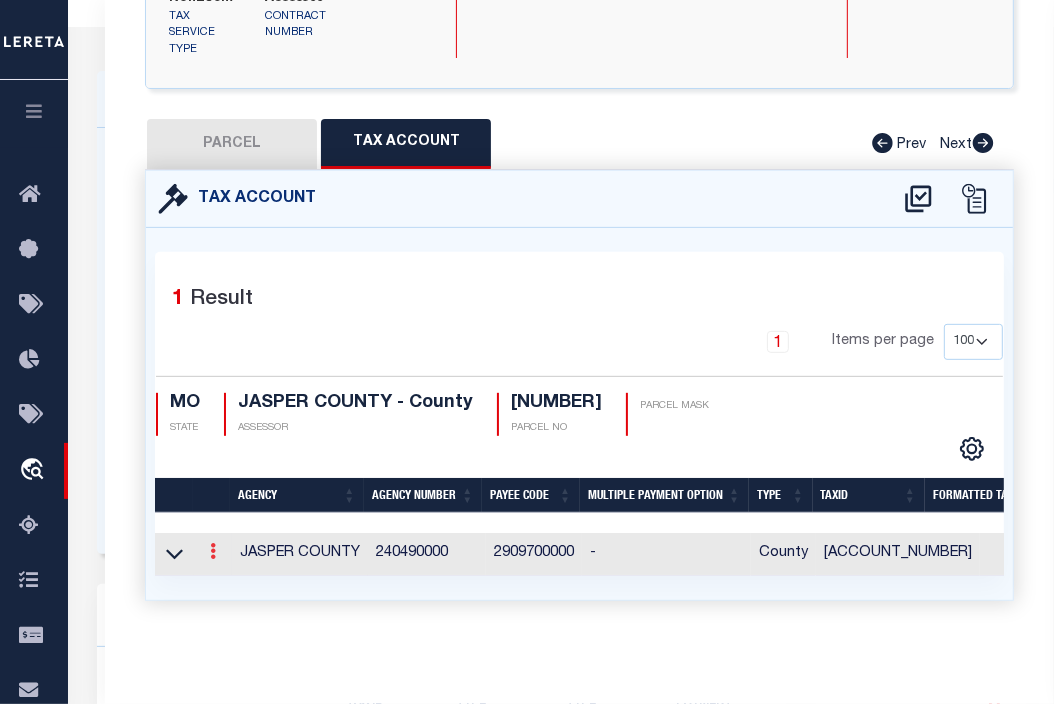 click at bounding box center [213, 551] 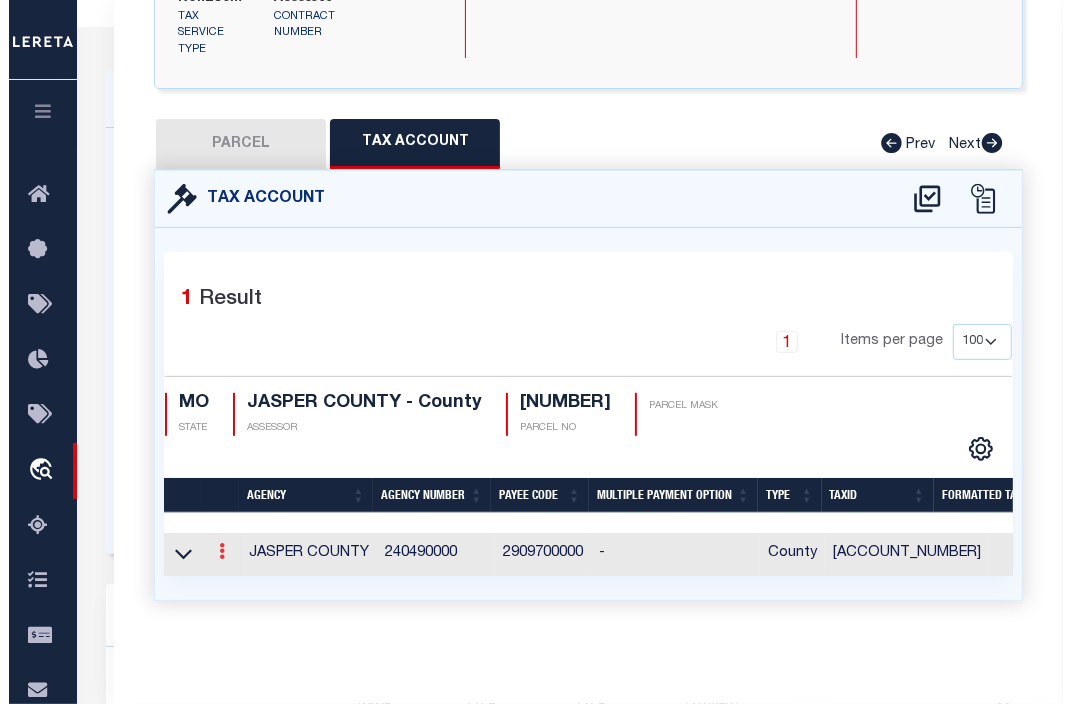 scroll, scrollTop: 417, scrollLeft: 0, axis: vertical 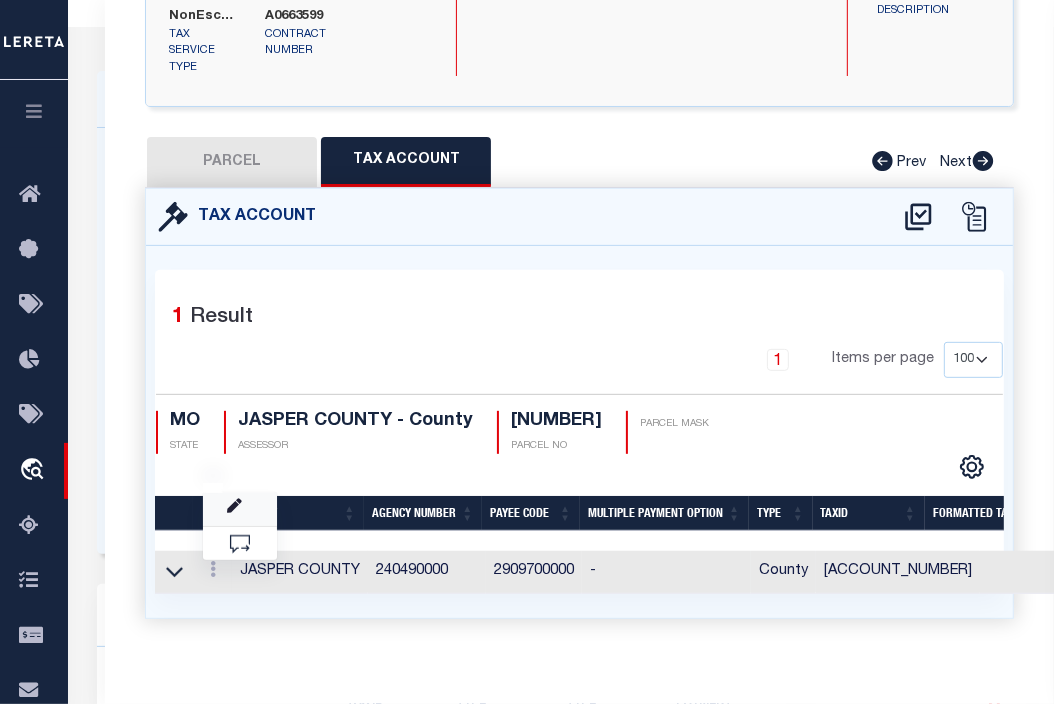 click at bounding box center [240, 509] 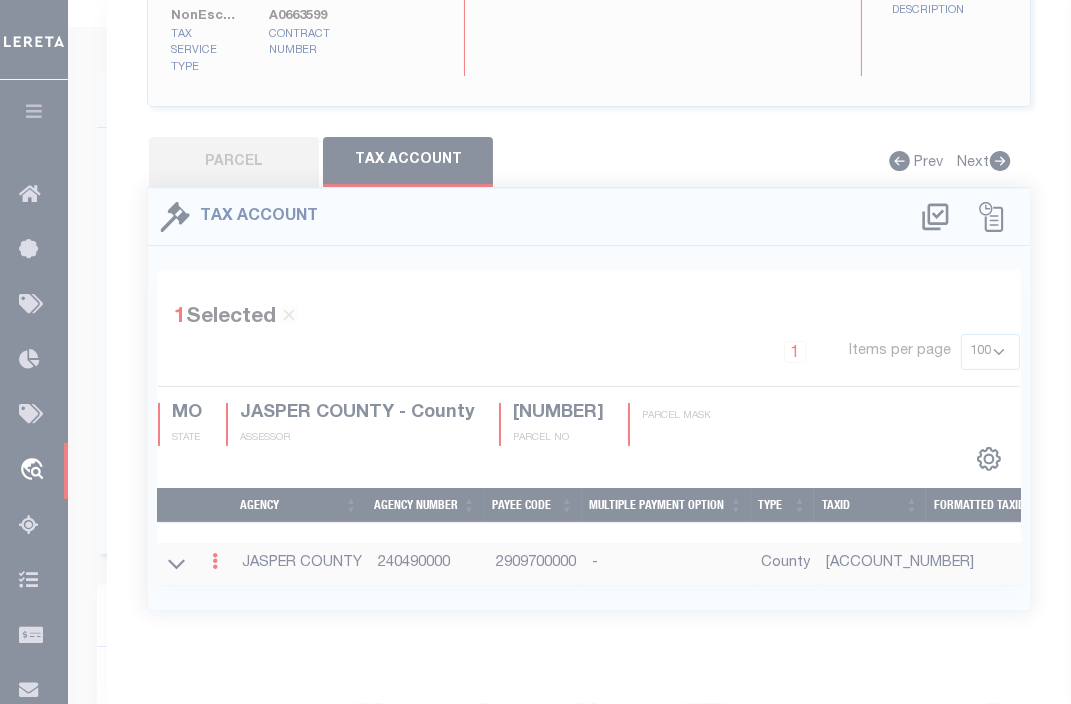 scroll, scrollTop: 0, scrollLeft: 0, axis: both 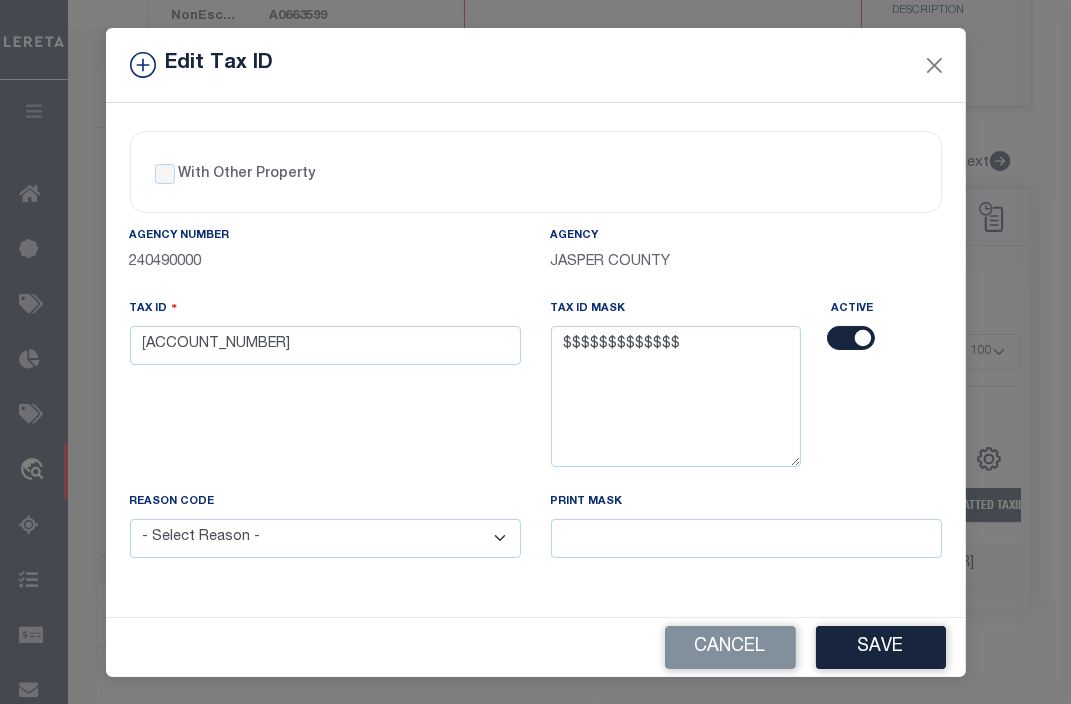click on "- Select Reason -
099 - Other (Provide additional detail)
ACT - Agency Changed Tax ID or Tax ID Format
CMB - Parcel/Lien combined with another on collateral.
ICR - Lender Requested Installment Change
PPR - PCL Split (Covered by LGL)" at bounding box center [325, 538] 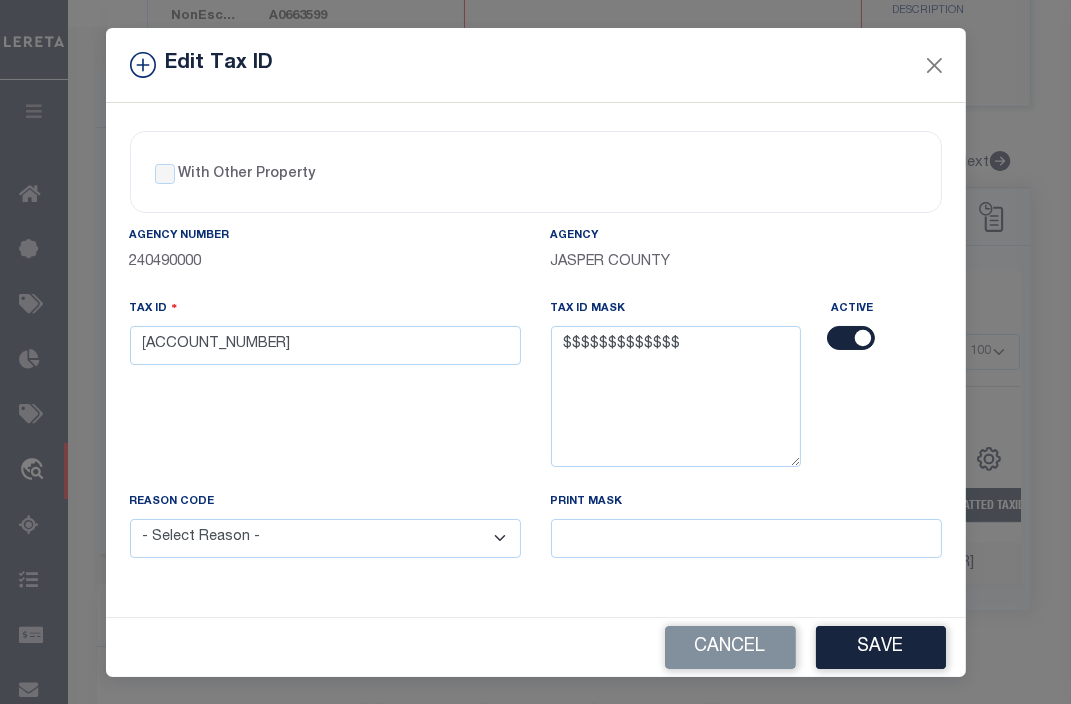 select on "ACT" 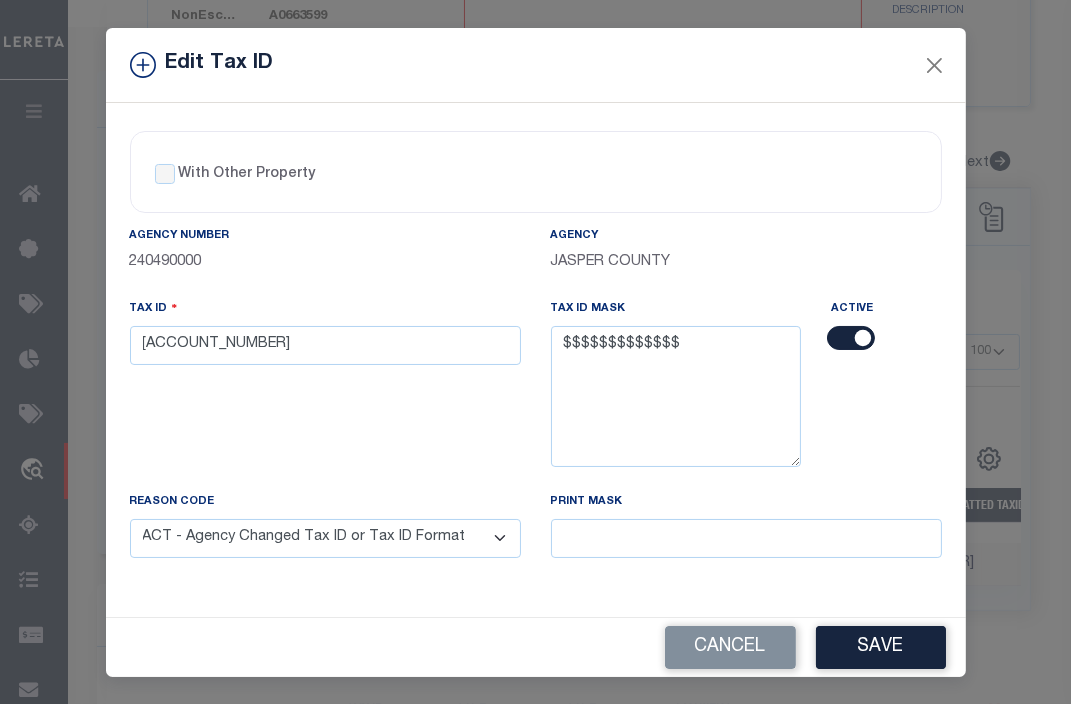 click on "- Select Reason -
099 - Other (Provide additional detail)
ACT - Agency Changed Tax ID or Tax ID Format
CMB - Parcel/Lien combined with another on collateral.
ICR - Lender Requested Installment Change
PPR - PCL Split (Covered by LGL)" at bounding box center [325, 538] 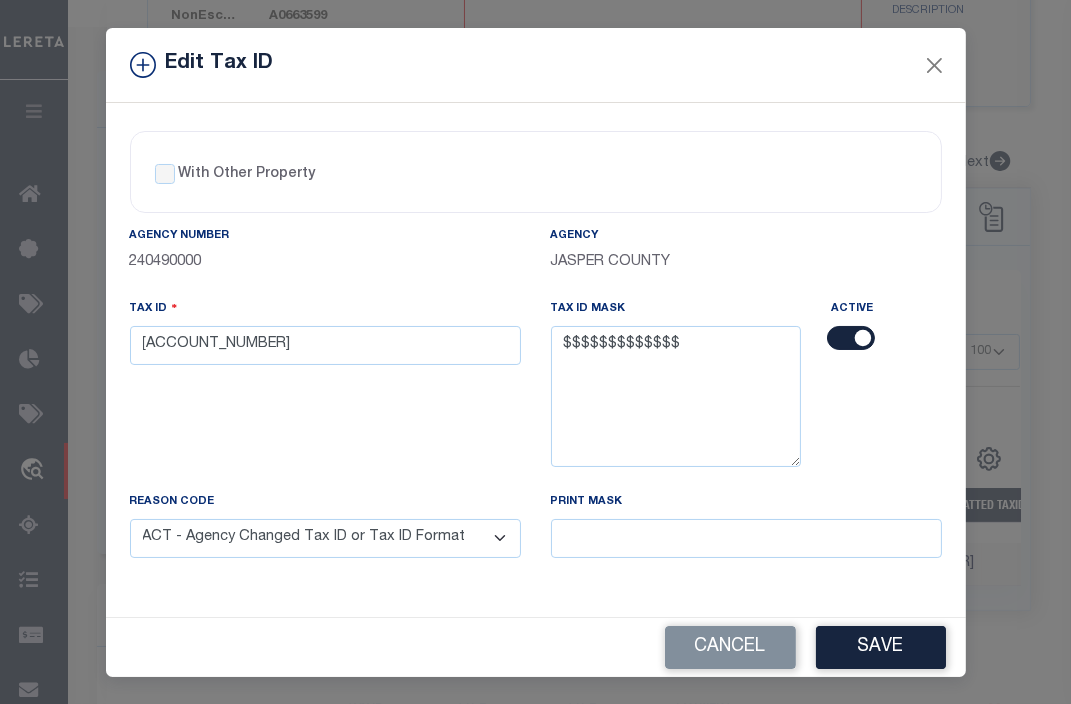 scroll, scrollTop: 26, scrollLeft: 0, axis: vertical 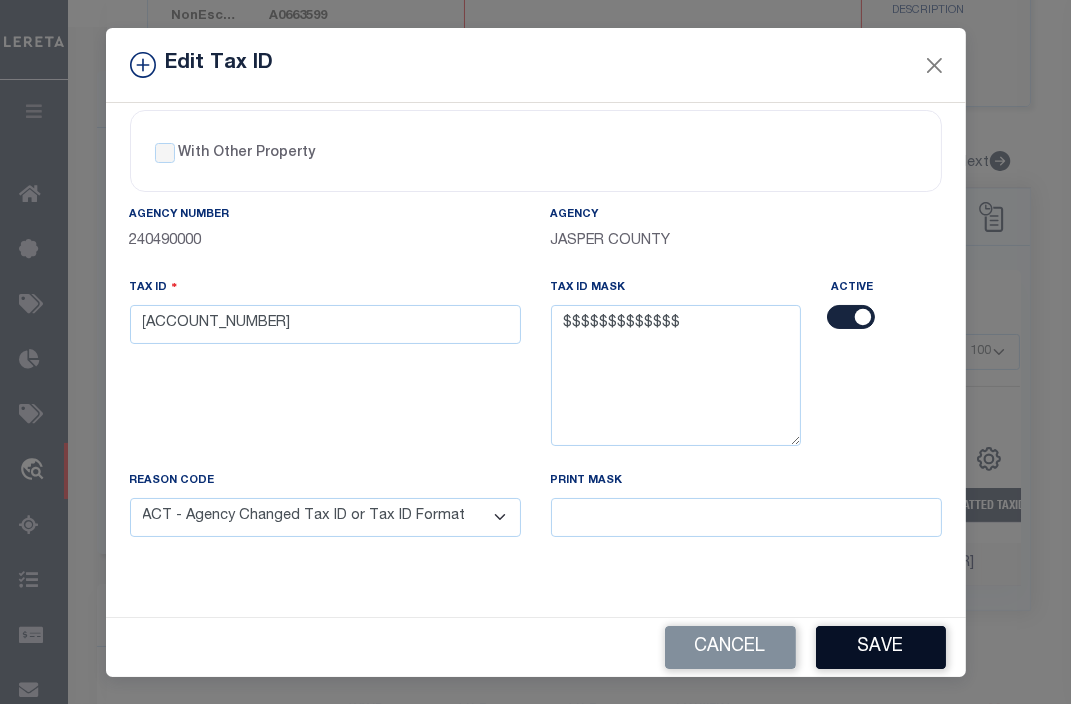 click on "Save" at bounding box center [881, 647] 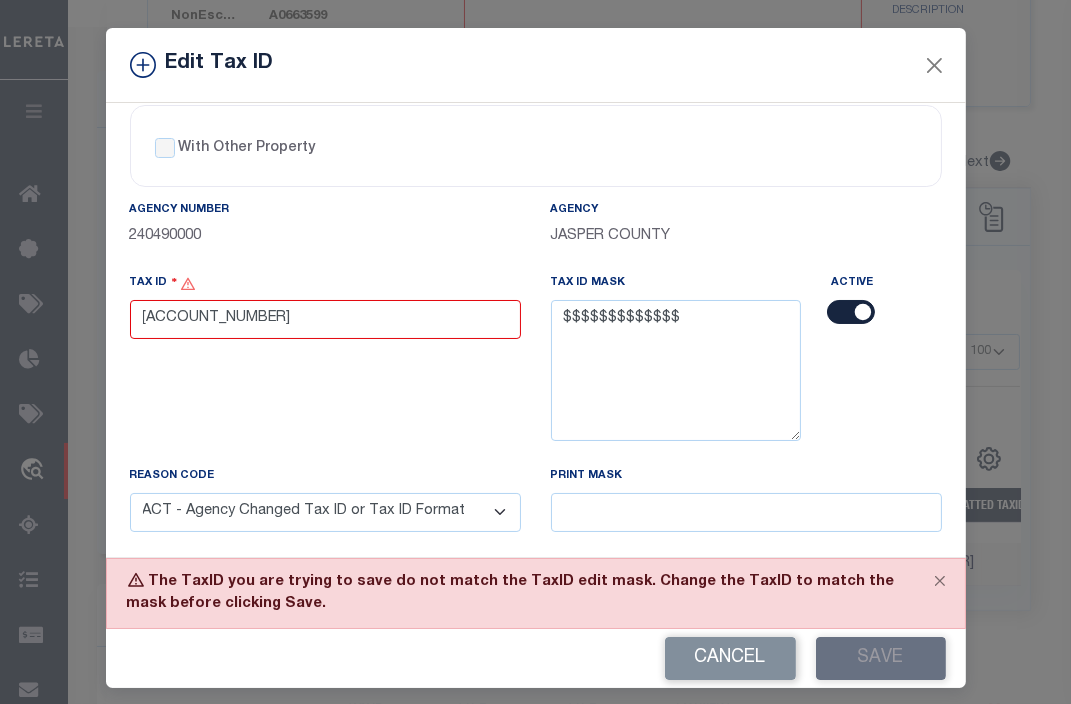 click at bounding box center (851, 312) 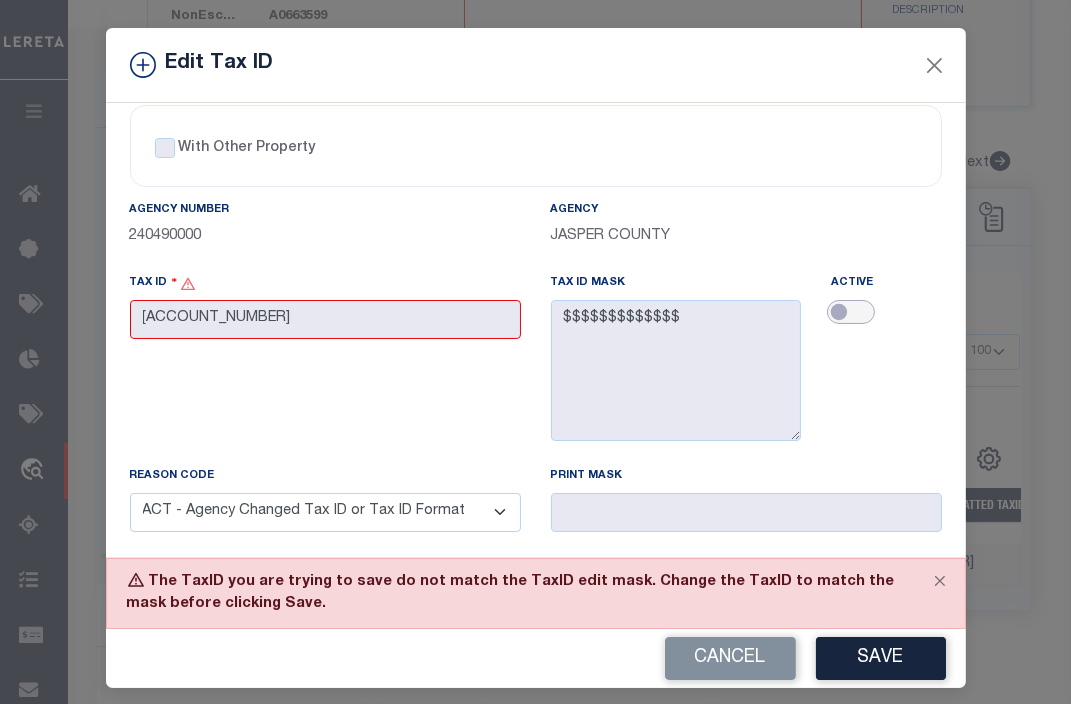 click at bounding box center [851, 312] 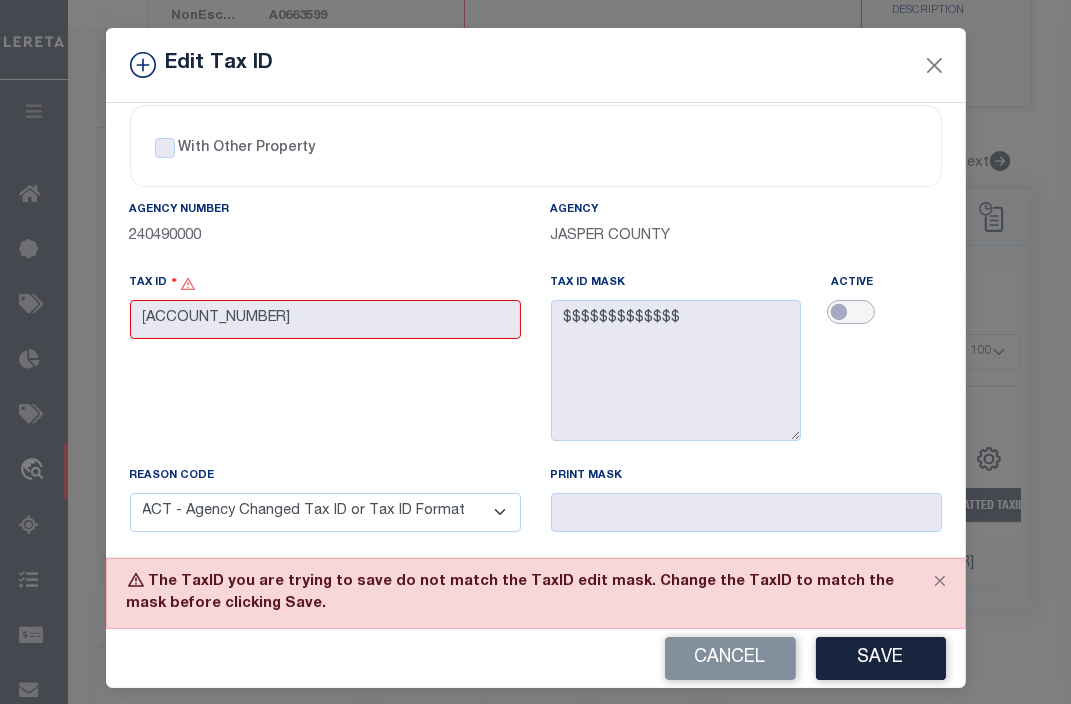 checkbox on "true" 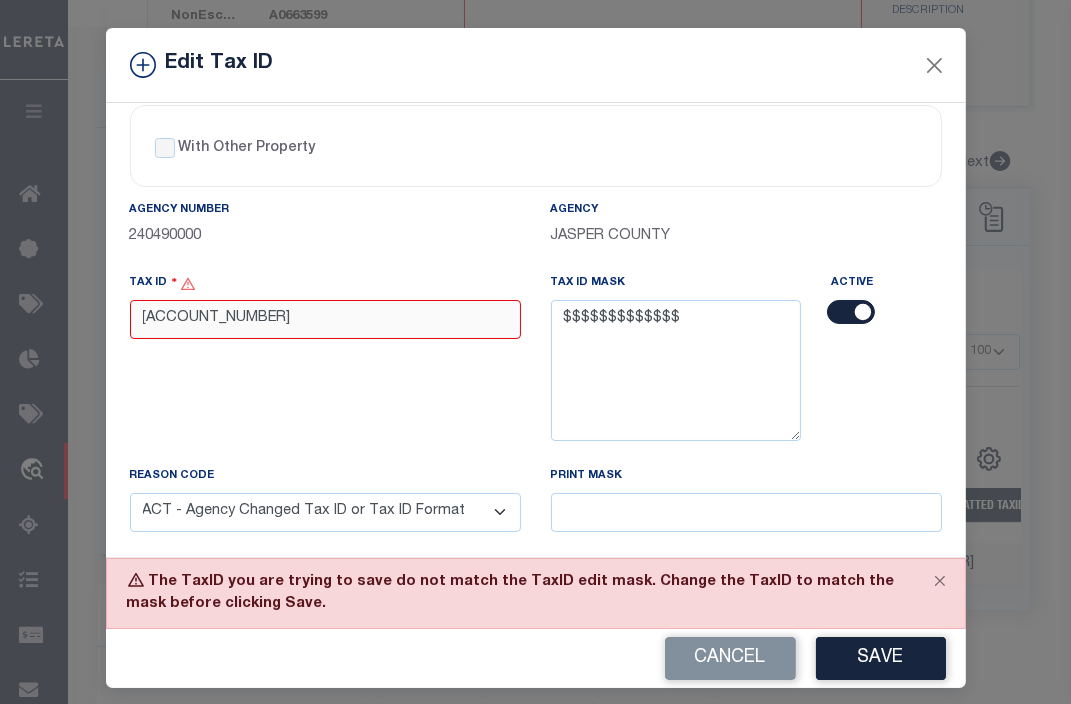 click on "[ACCOUNT_NUMBER]" at bounding box center (325, 319) 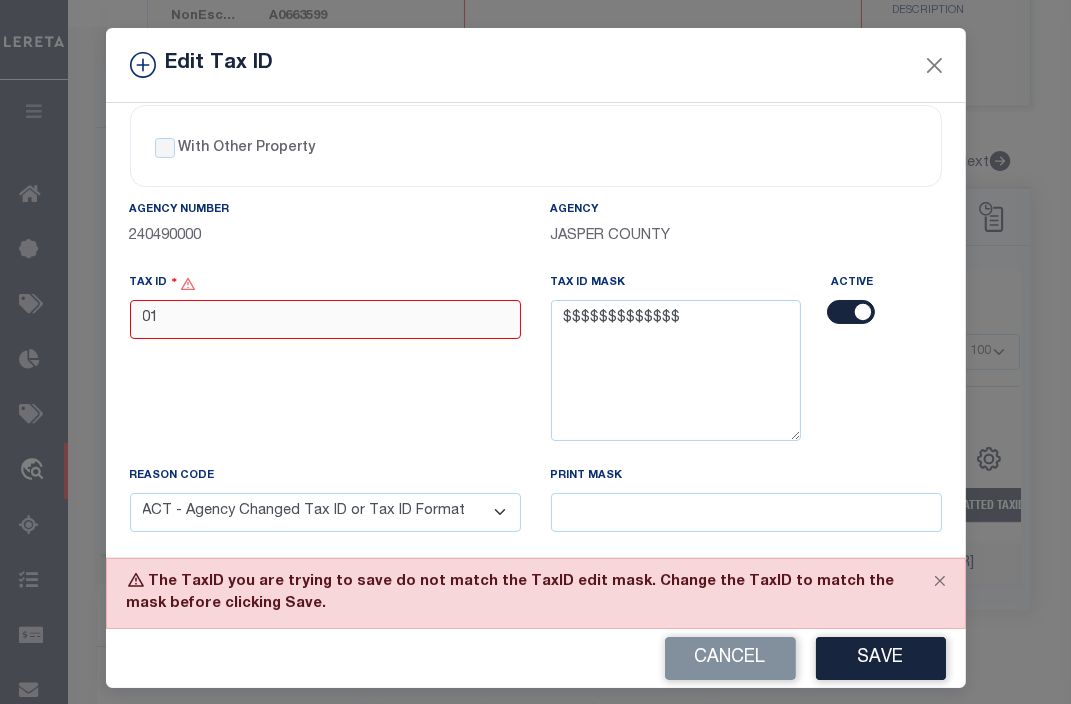 type on "0" 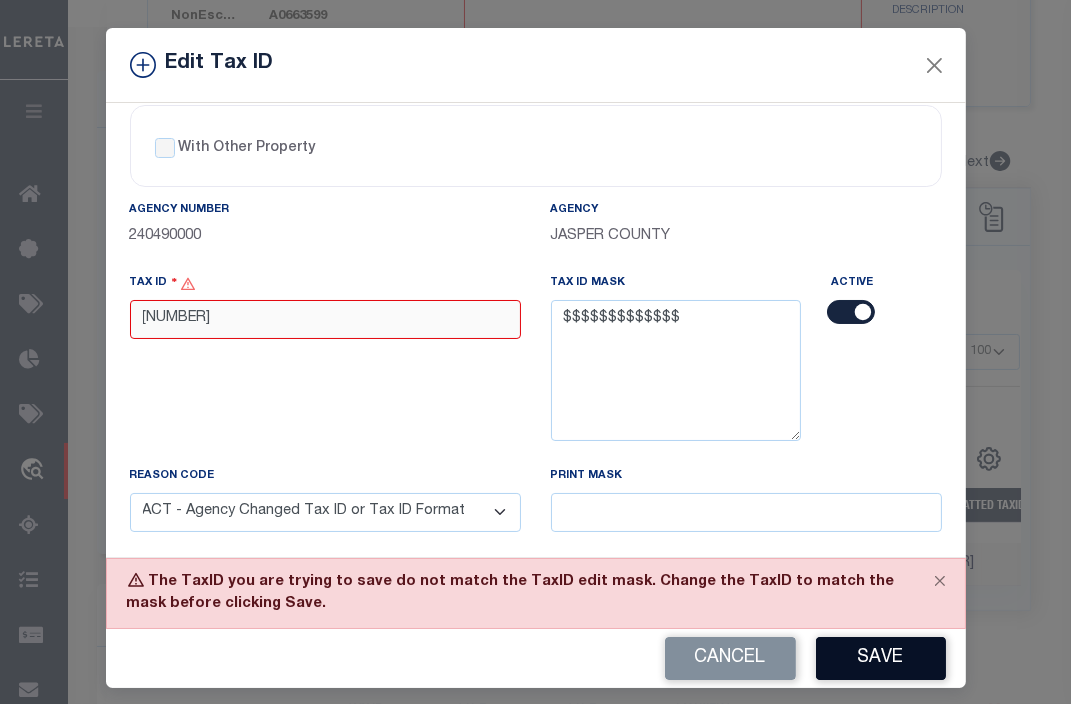 type on "[NUMBER]" 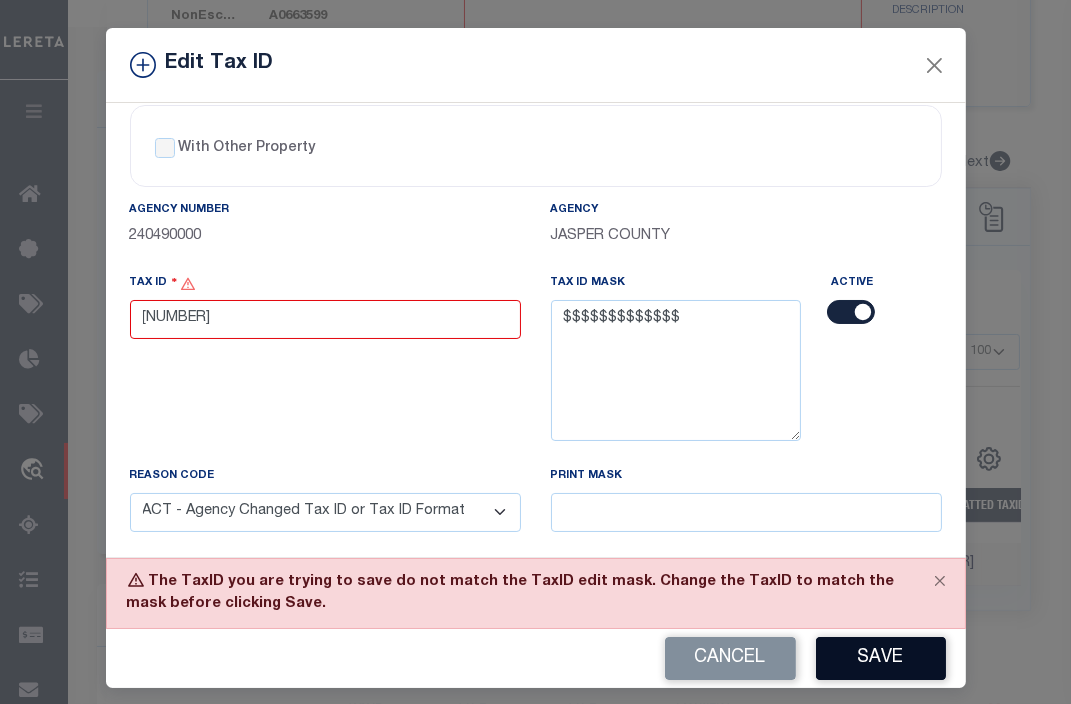 click on "Save" at bounding box center (881, 658) 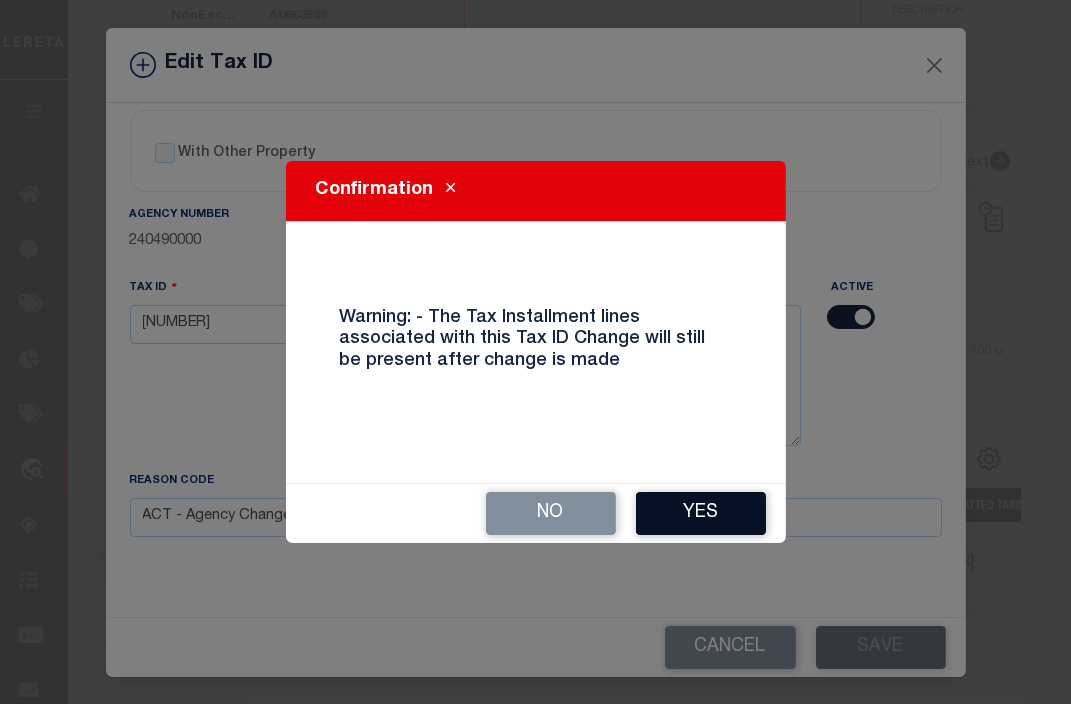 click on "Yes" at bounding box center (701, 513) 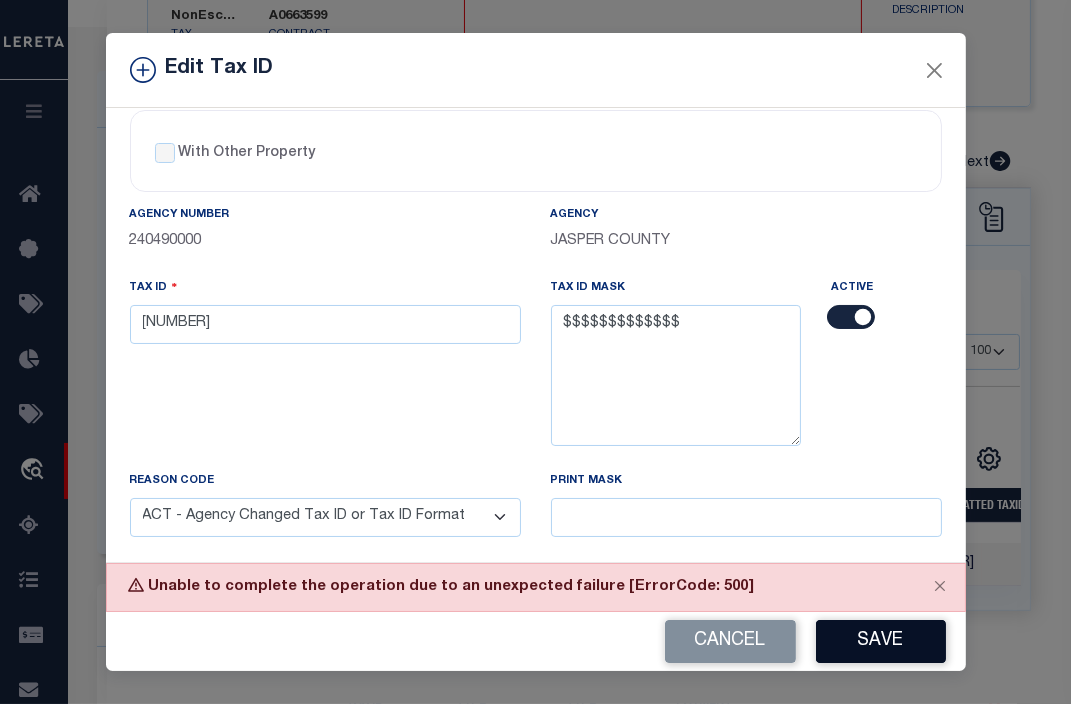 click on "Save" at bounding box center [881, 641] 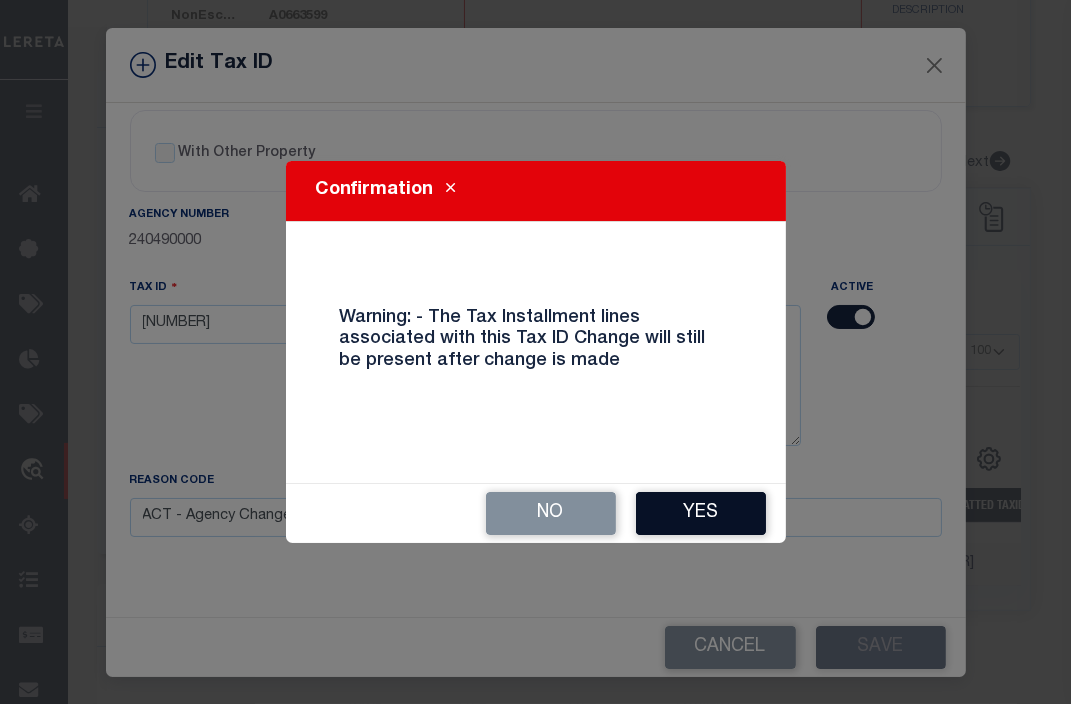 click on "Yes" at bounding box center [701, 513] 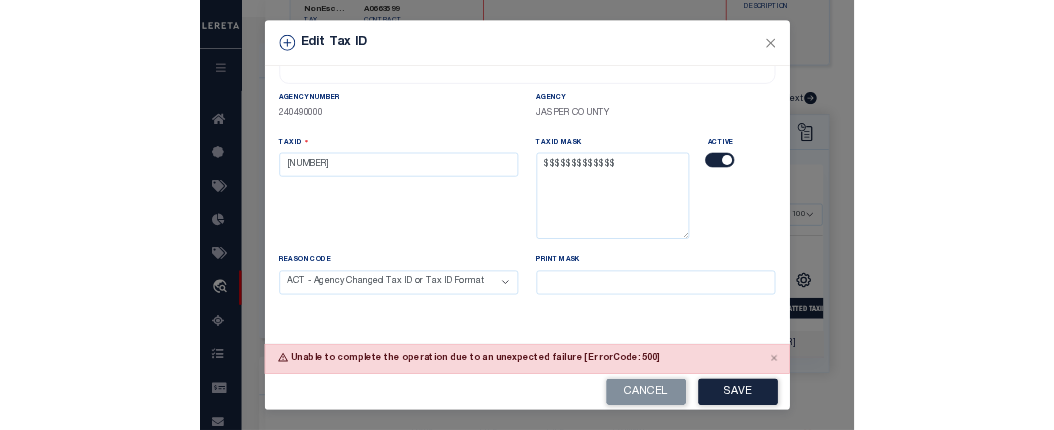 scroll, scrollTop: 40, scrollLeft: 0, axis: vertical 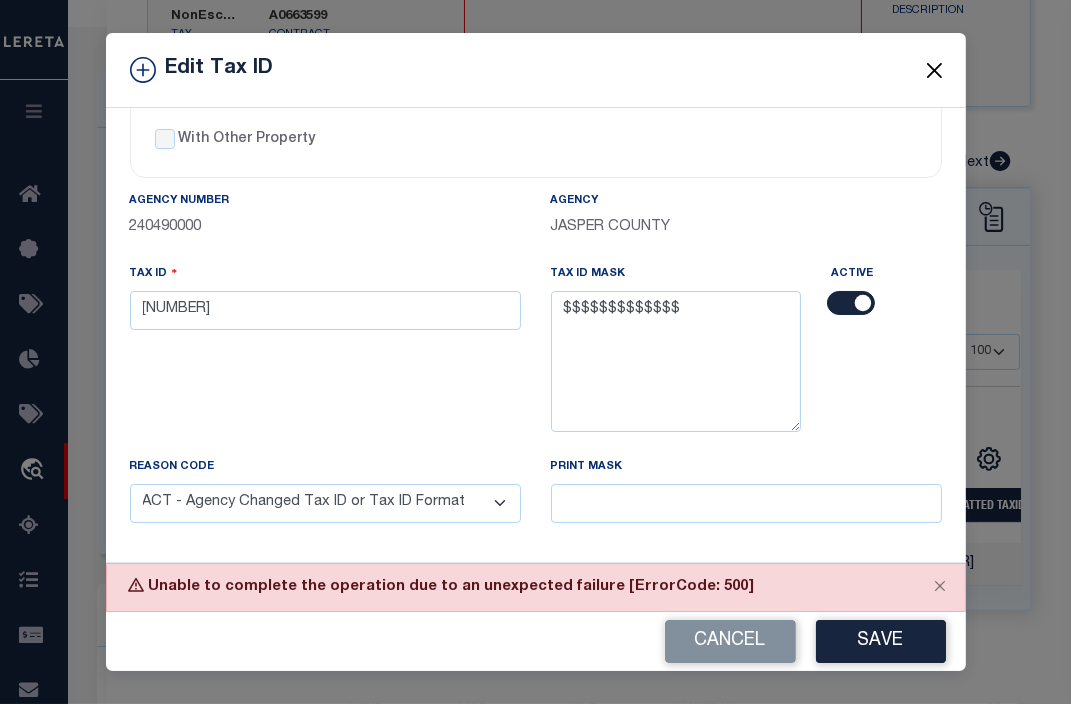 click at bounding box center (934, 70) 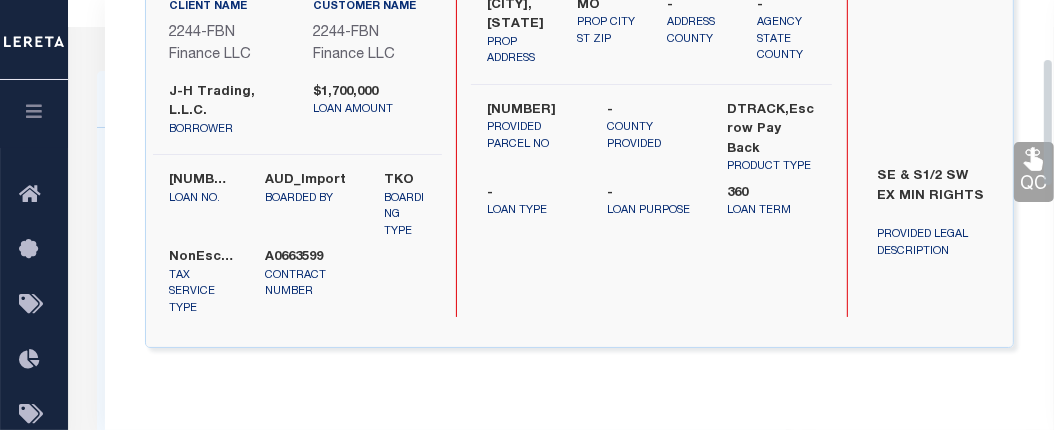 scroll, scrollTop: 0, scrollLeft: 0, axis: both 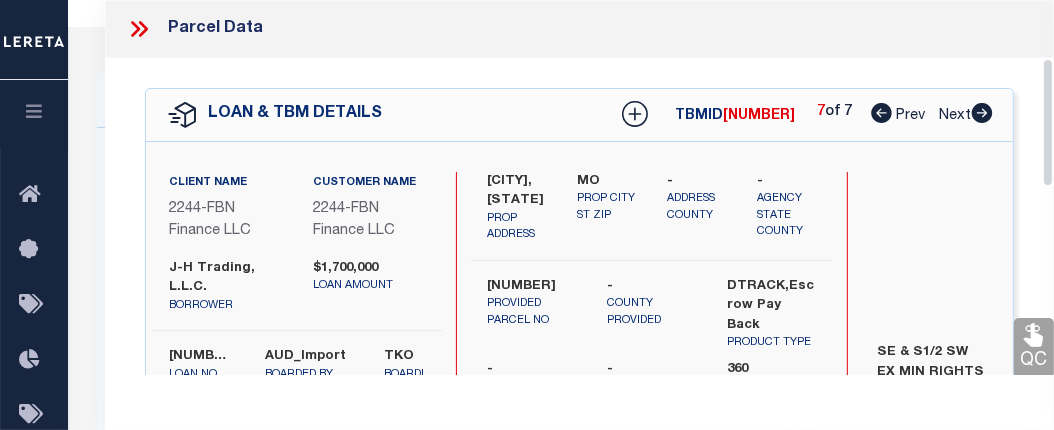 drag, startPoint x: 1052, startPoint y: 185, endPoint x: 1056, endPoint y: -3, distance: 188.04254 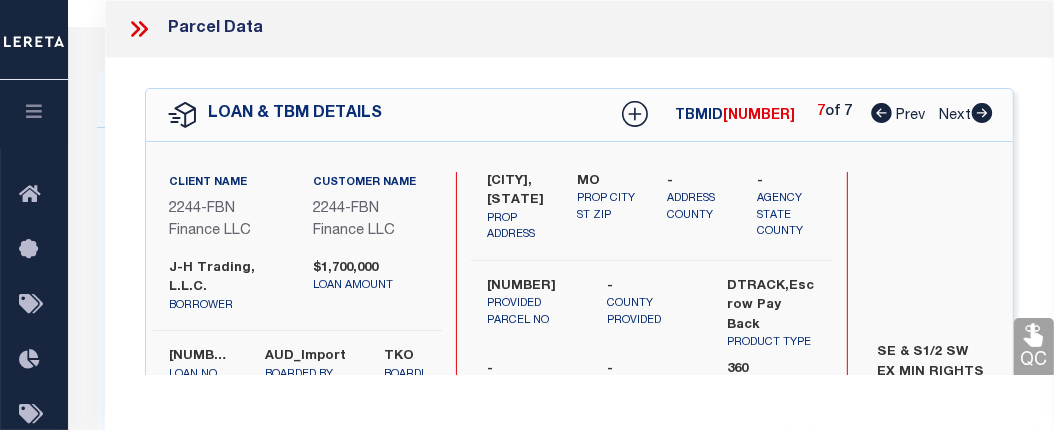 click 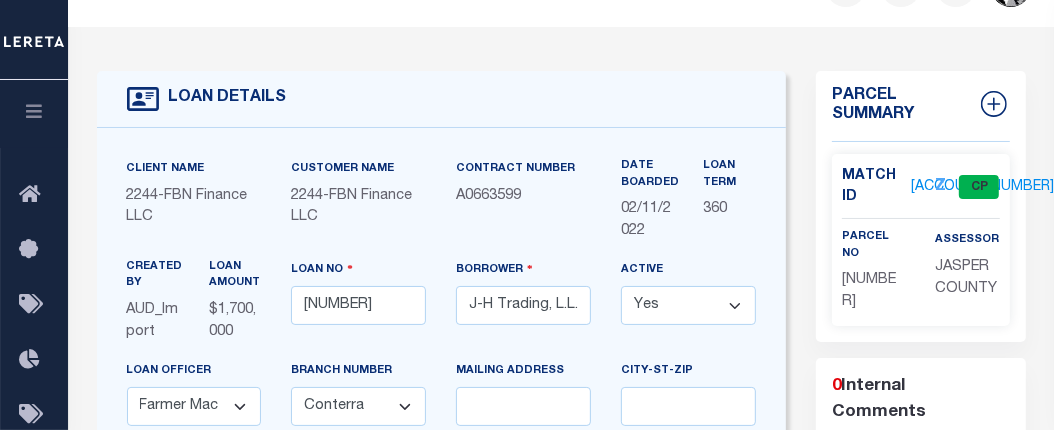 scroll, scrollTop: 0, scrollLeft: 0, axis: both 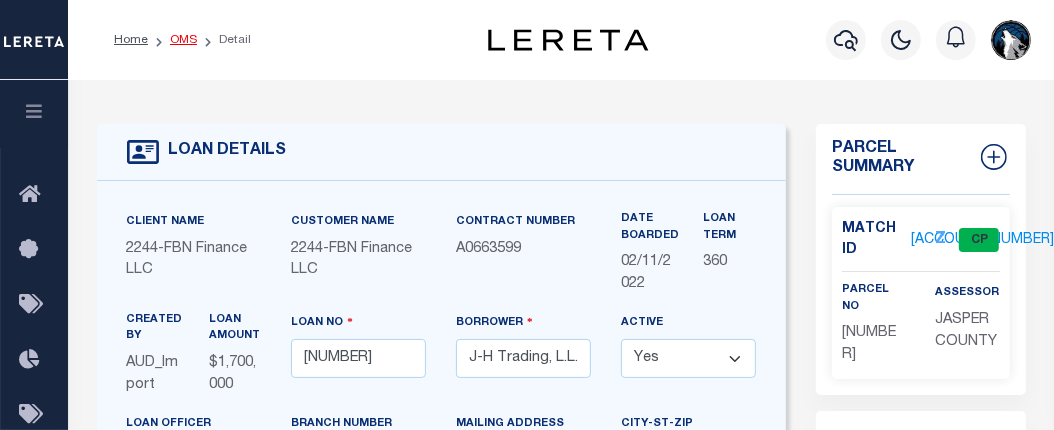 click on "OMS" at bounding box center (183, 40) 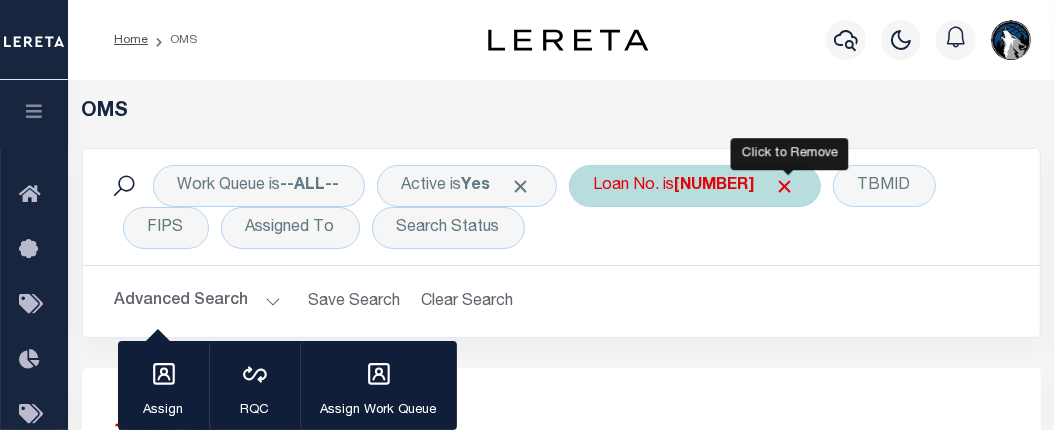 click at bounding box center [785, 186] 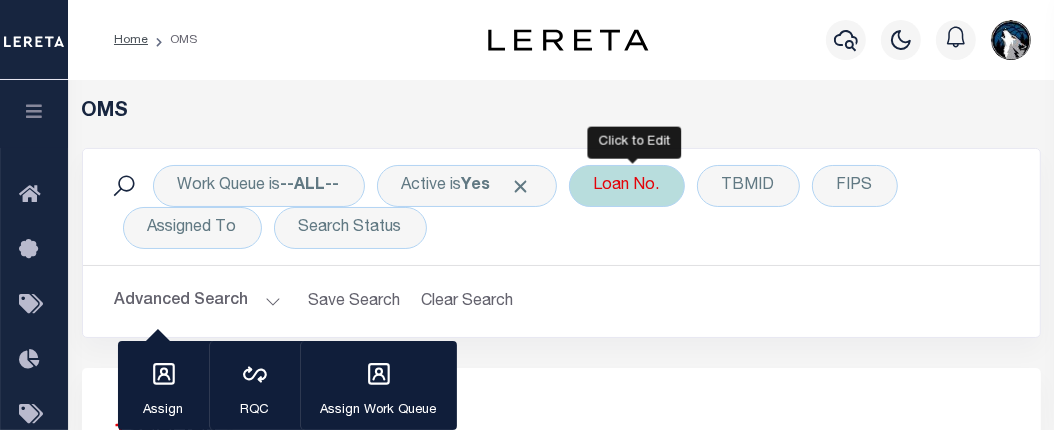 click on "Loan No." at bounding box center (627, 186) 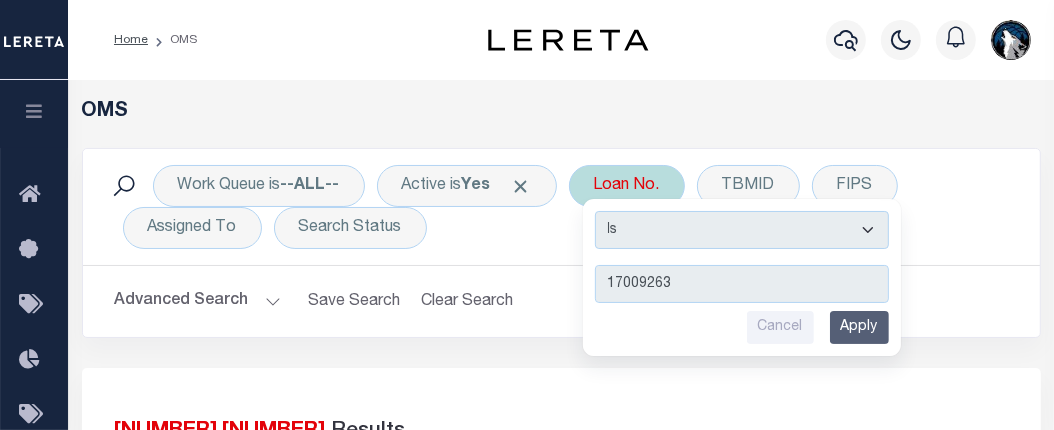 type on "17009263" 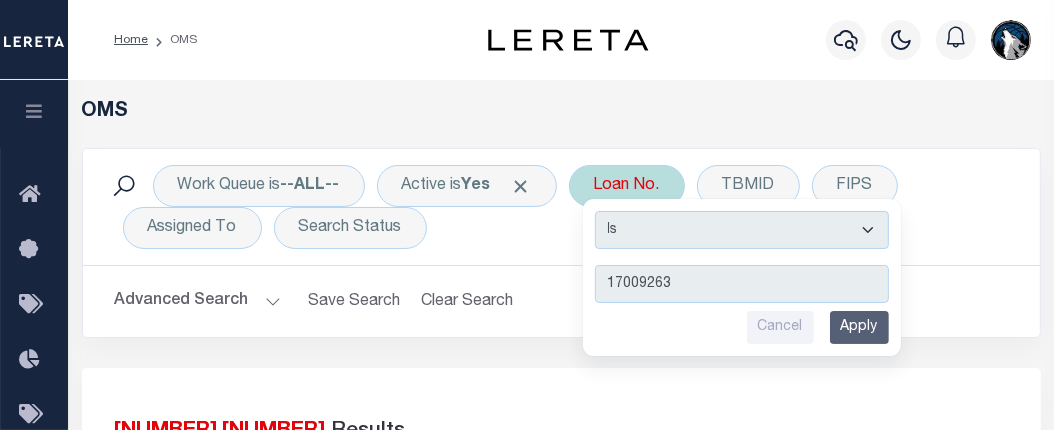 click on "Apply" at bounding box center (859, 327) 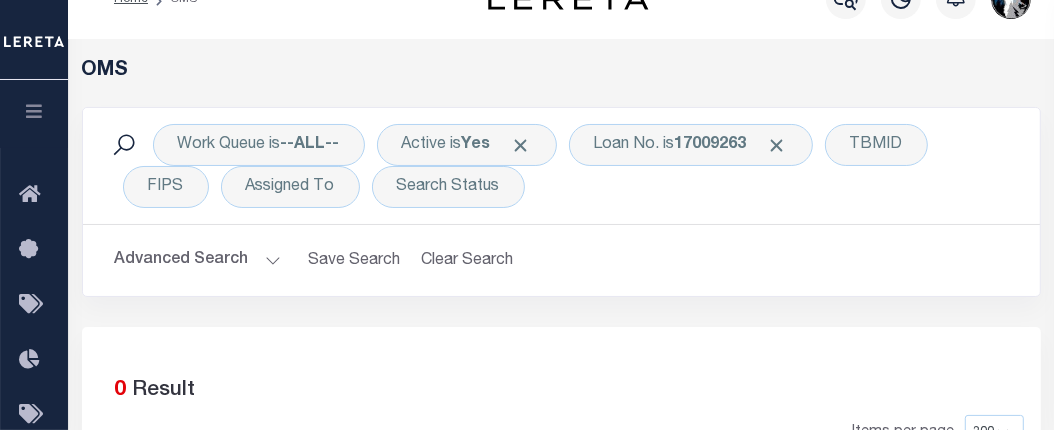 scroll, scrollTop: 121, scrollLeft: 0, axis: vertical 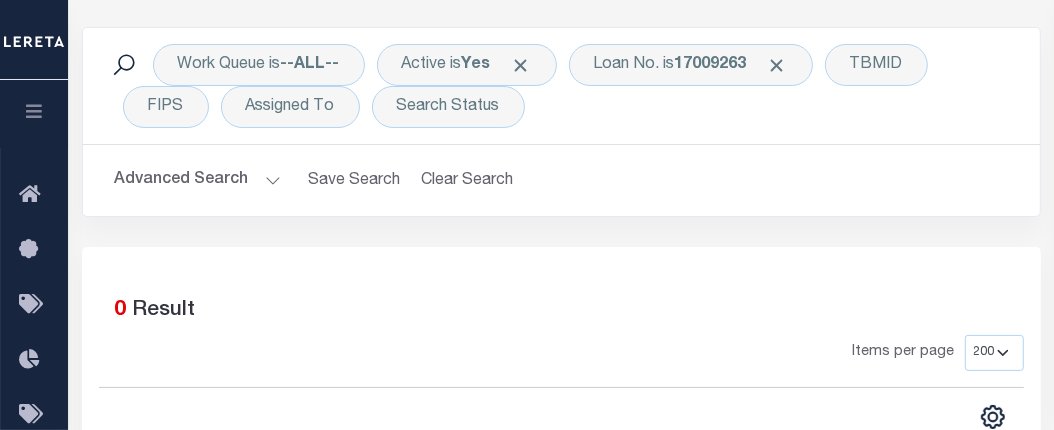 click at bounding box center [788, 52] 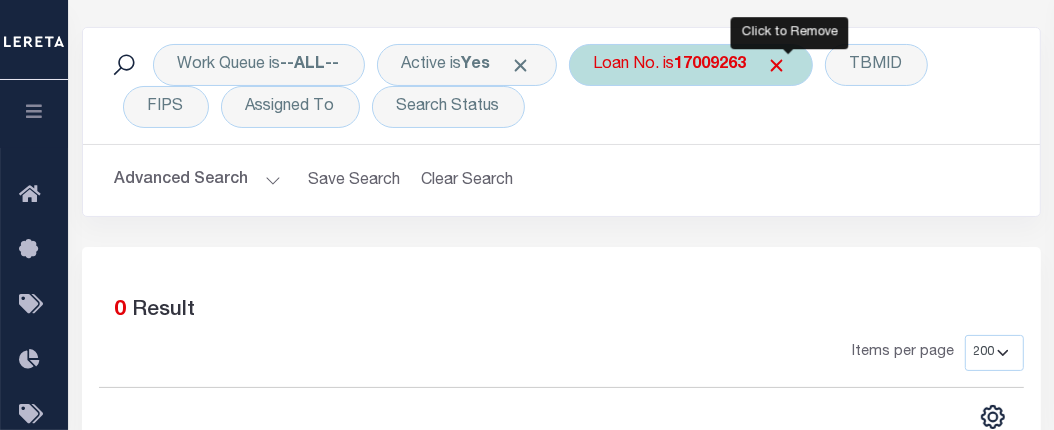 click at bounding box center [777, 65] 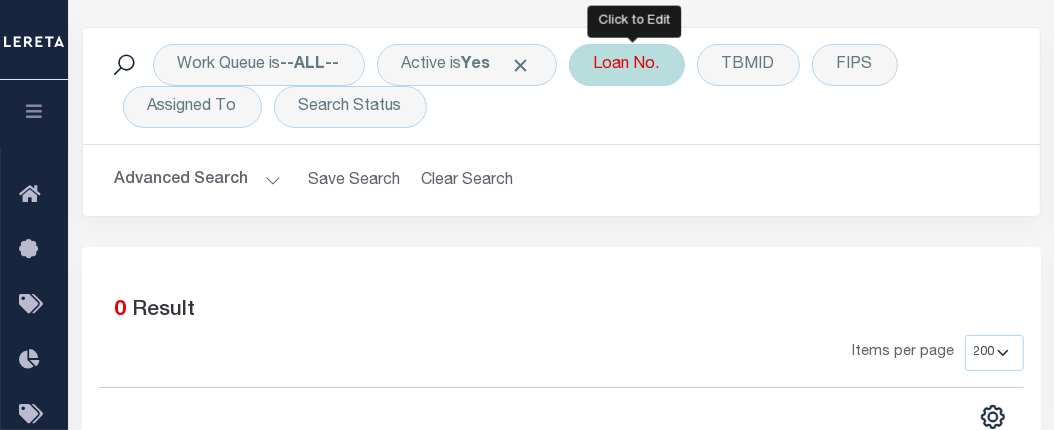 click on "Loan No." at bounding box center (627, 65) 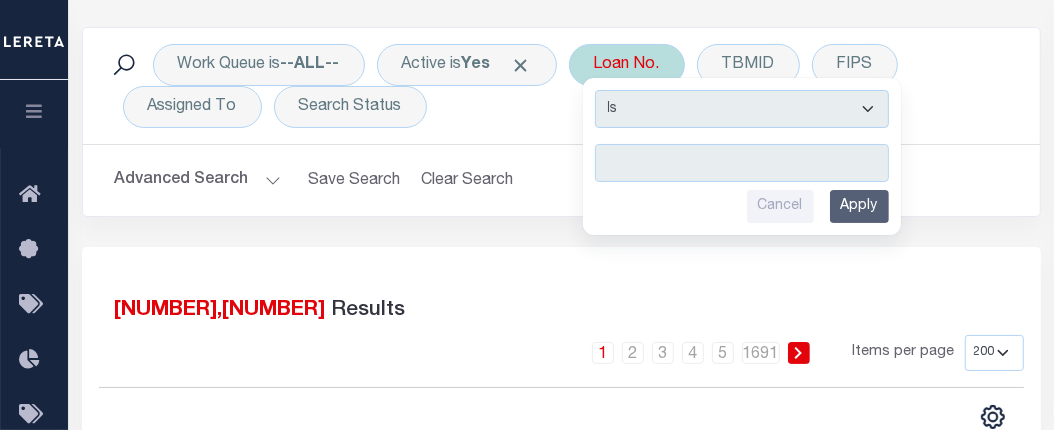click at bounding box center (742, 163) 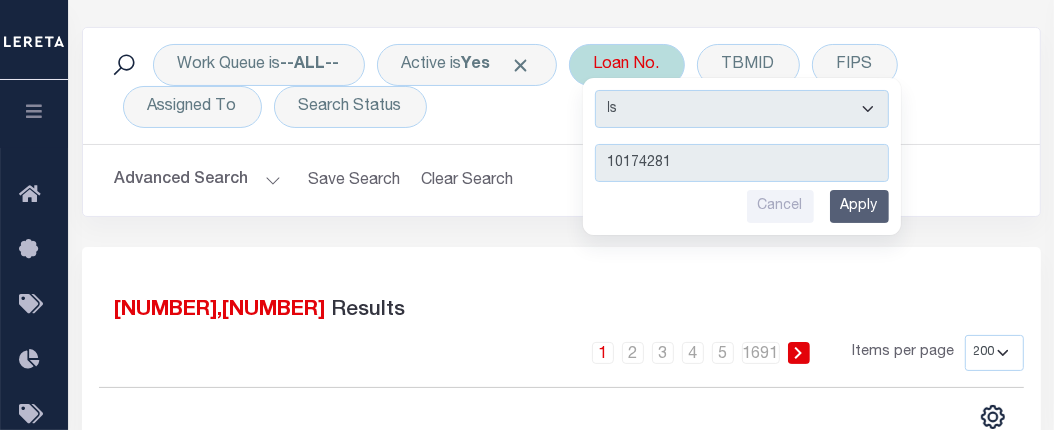 type on "10174281" 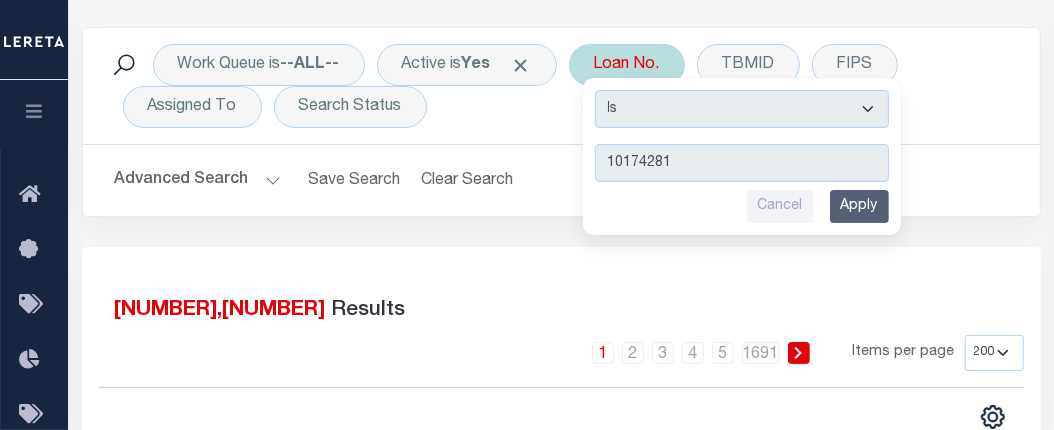 click on "Apply" at bounding box center (859, 206) 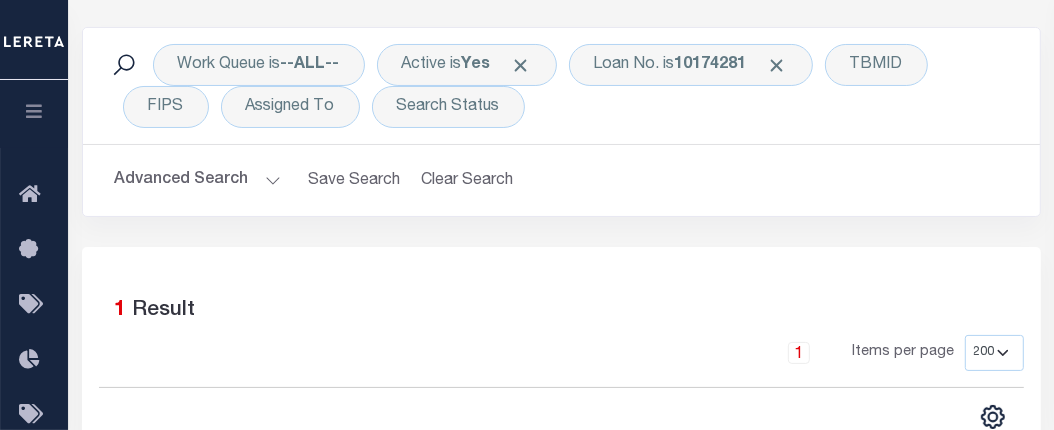 scroll, scrollTop: 307, scrollLeft: 0, axis: vertical 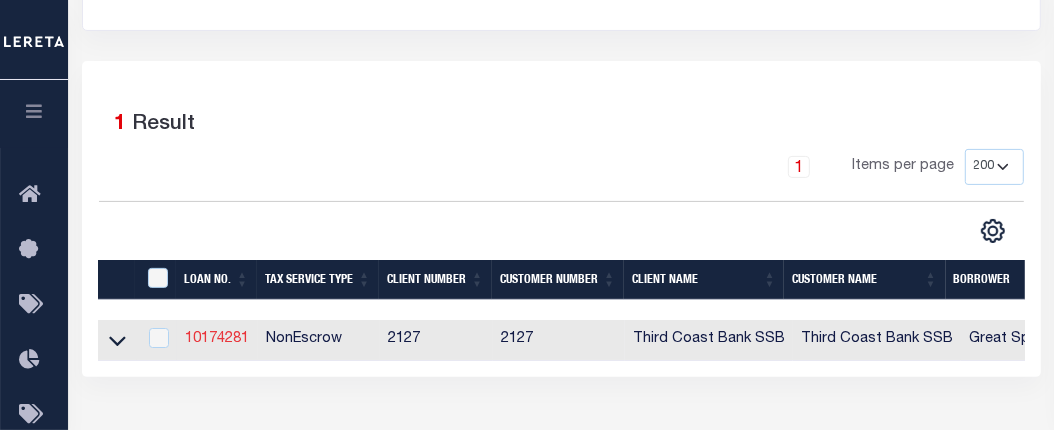 click on "10174281" at bounding box center (217, 339) 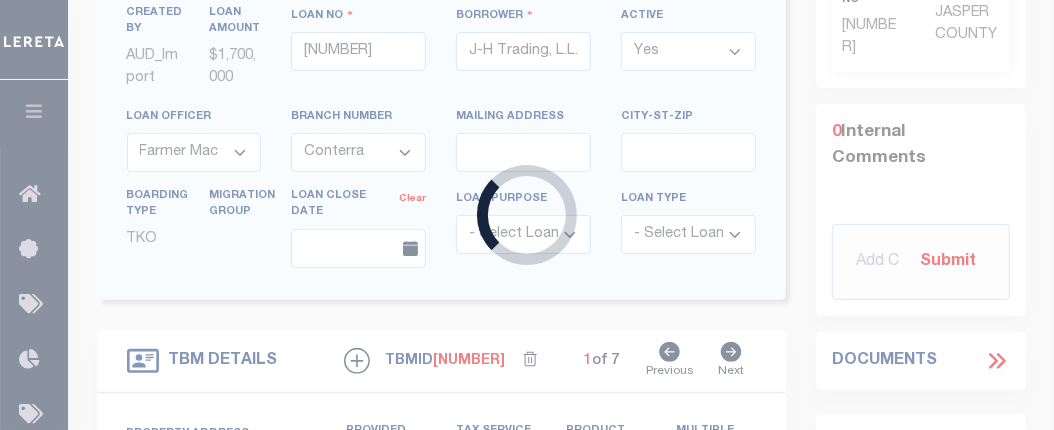 type on "10174281" 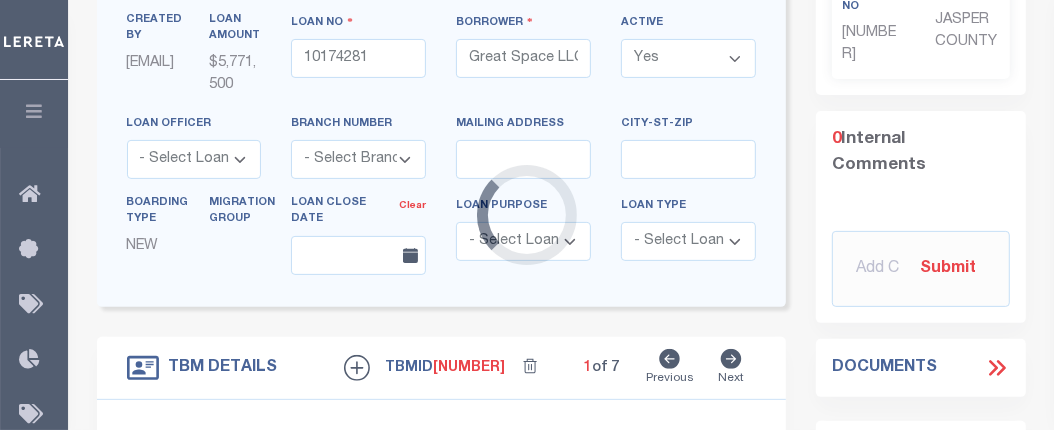 scroll, scrollTop: 184, scrollLeft: 0, axis: vertical 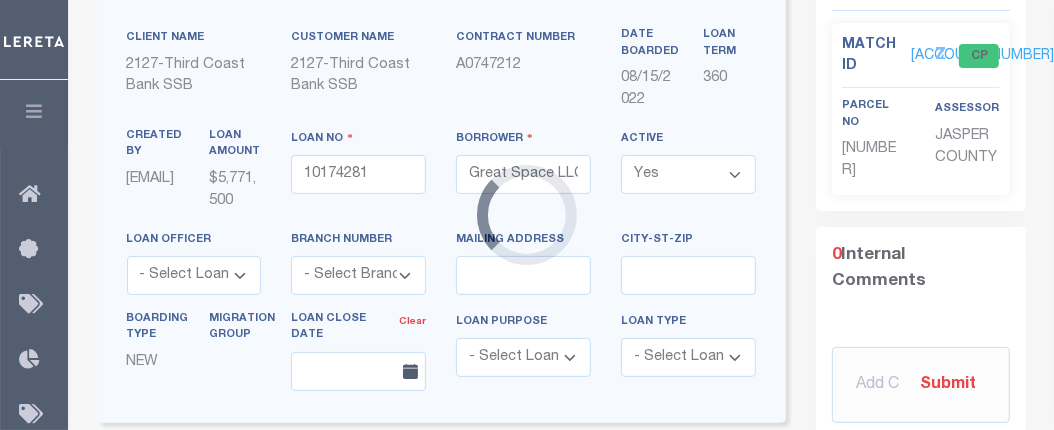 select on "9276" 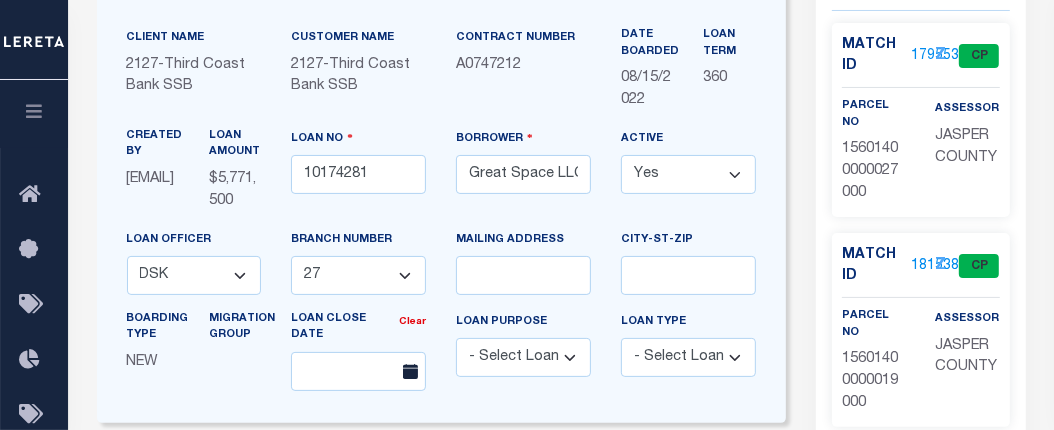 type on "[NUMBER] [STREET]" 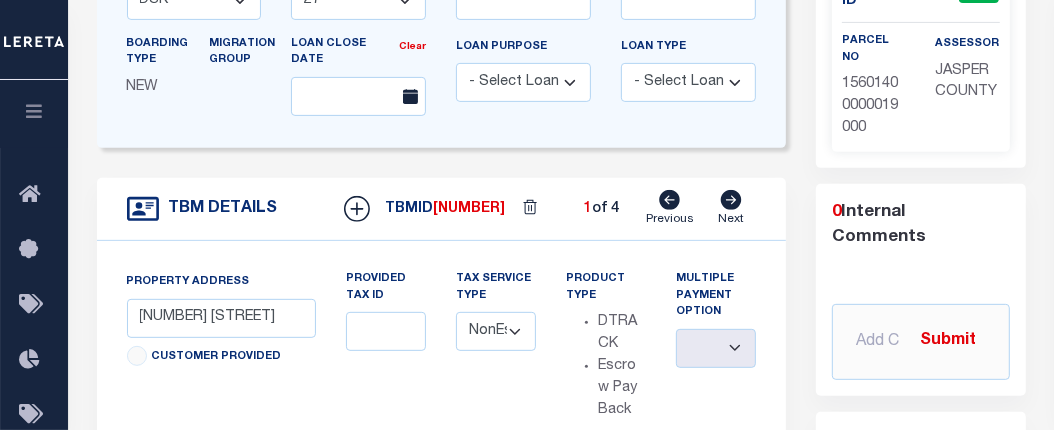 scroll, scrollTop: 0, scrollLeft: 0, axis: both 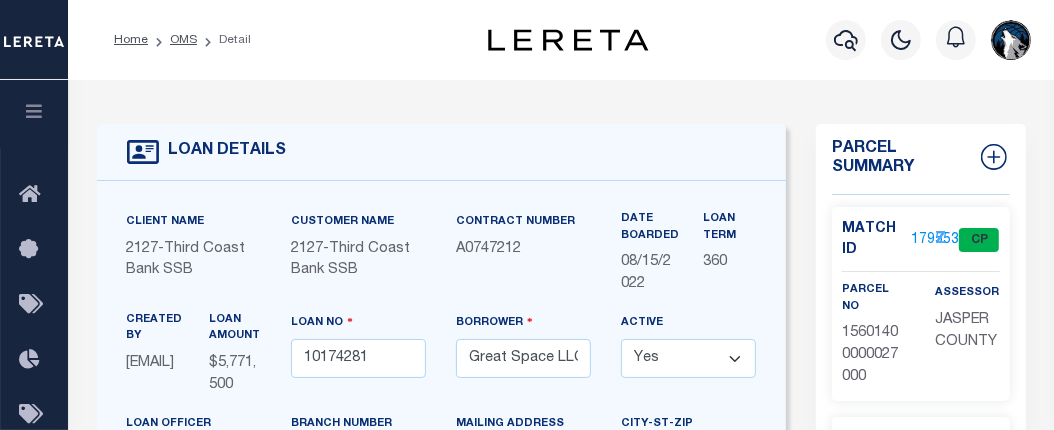 click on "Z" at bounding box center (936, 240) 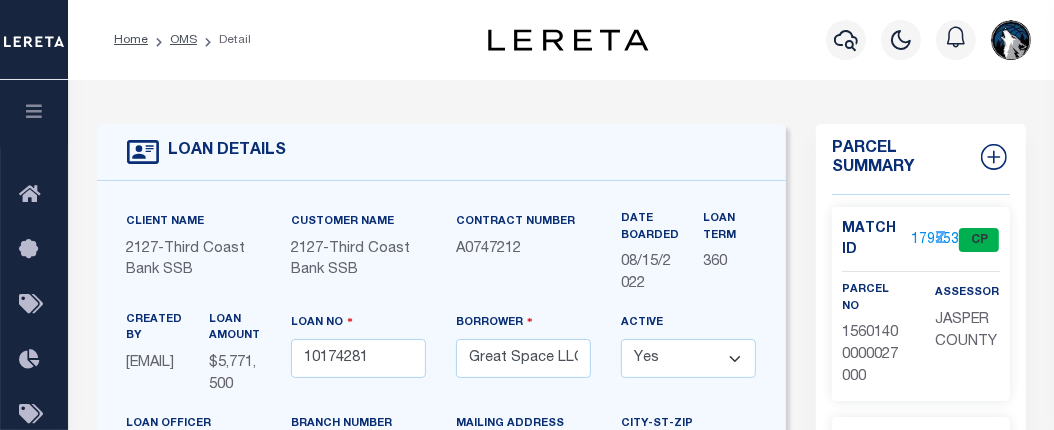 click on "Z" at bounding box center (936, 240) 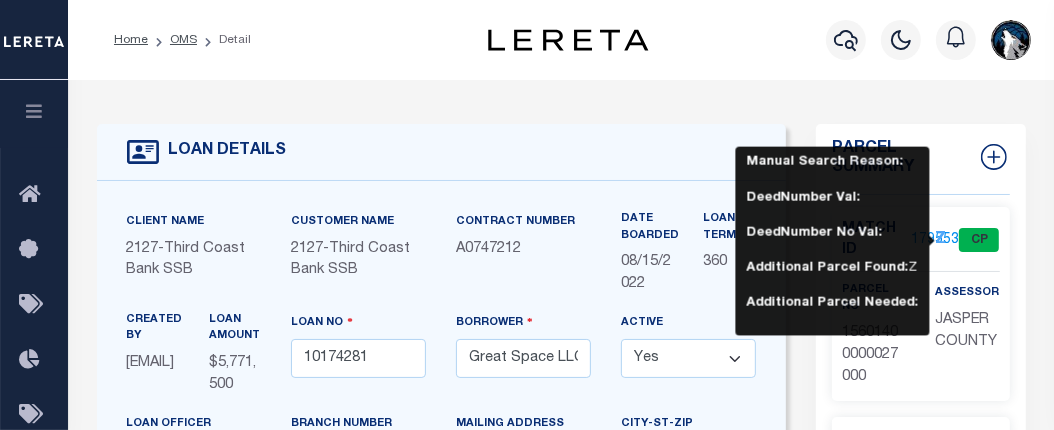 click on "[TEXT]" at bounding box center (832, 241) 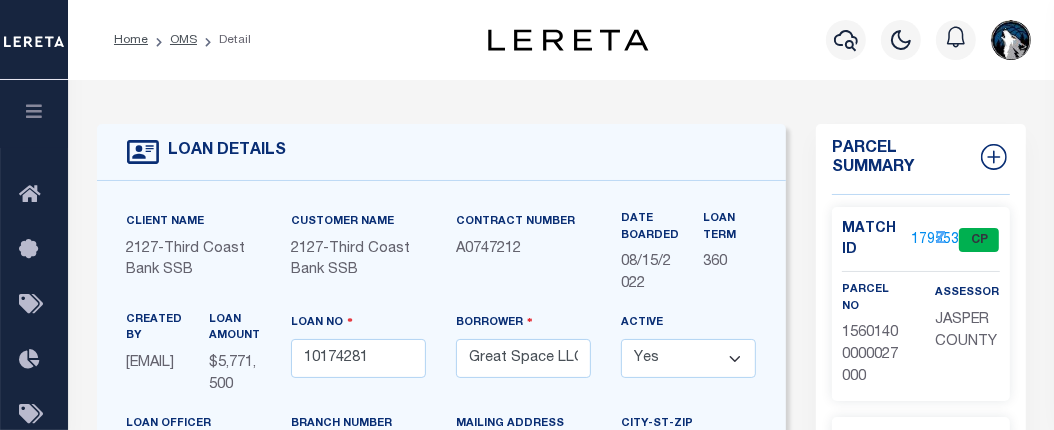 click on "Z" at bounding box center [936, 240] 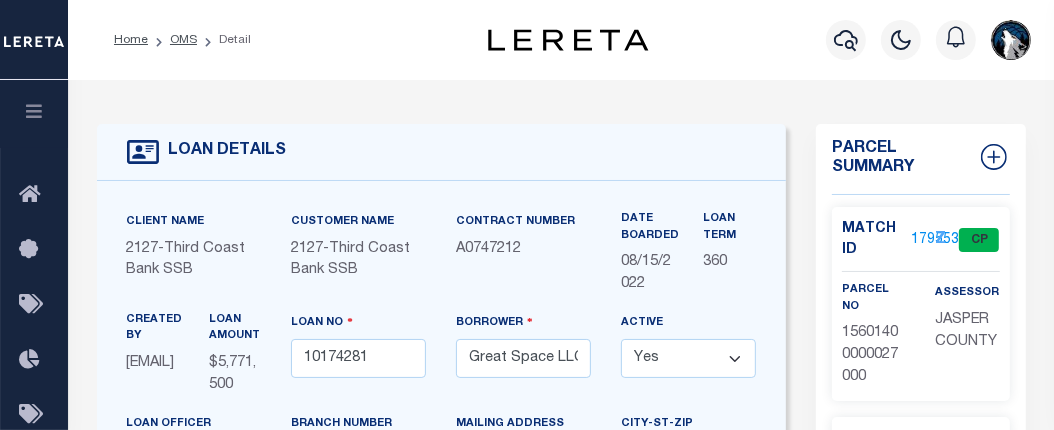 click on "Z" at bounding box center [936, 240] 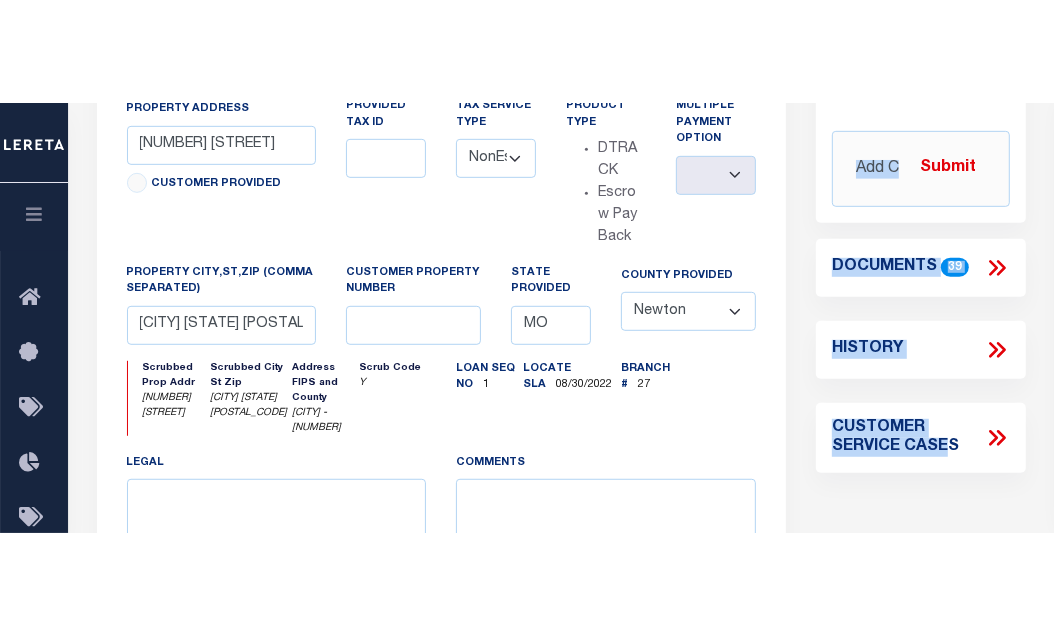 scroll, scrollTop: 0, scrollLeft: 0, axis: both 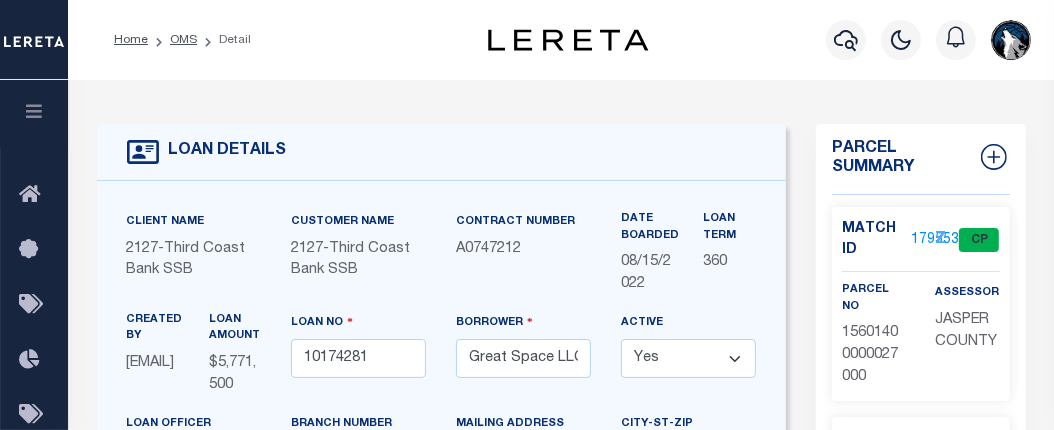 click on "Z" at bounding box center (936, 240) 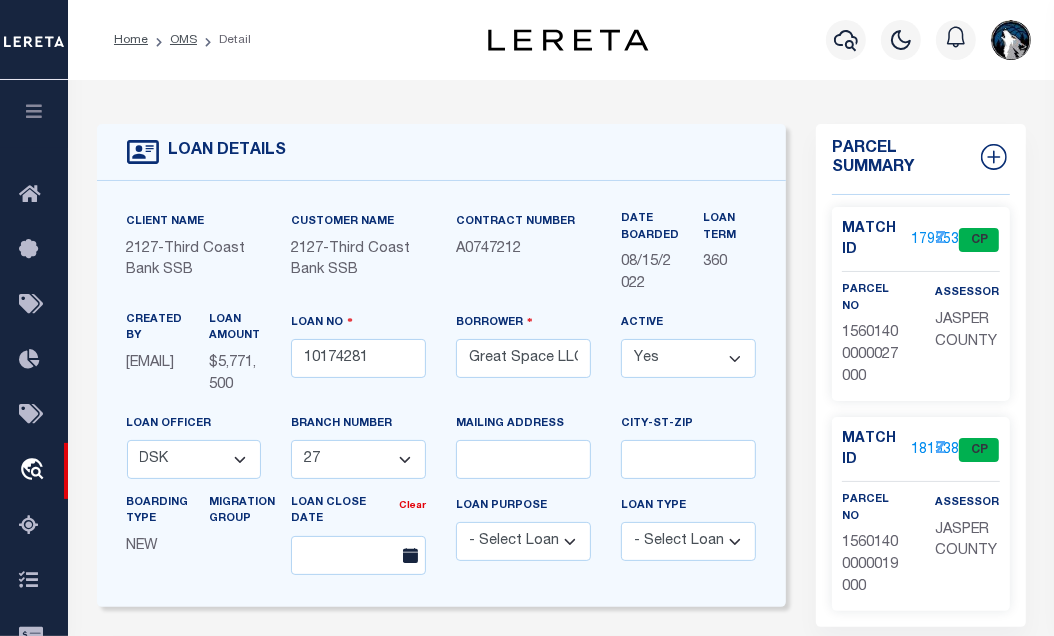 click on "Z" at bounding box center (936, 240) 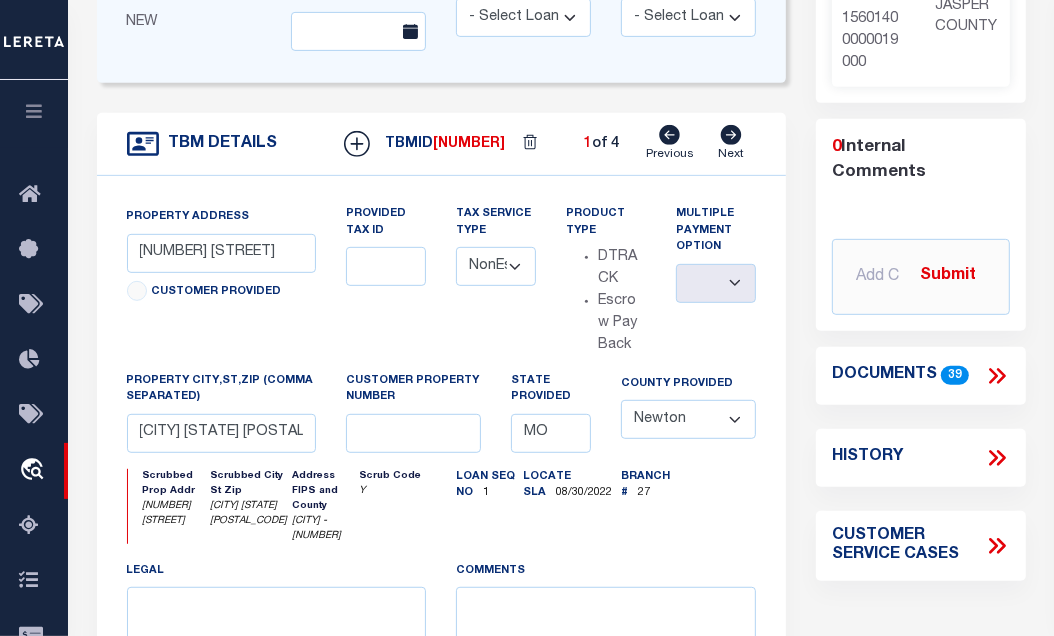 scroll, scrollTop: 527, scrollLeft: 0, axis: vertical 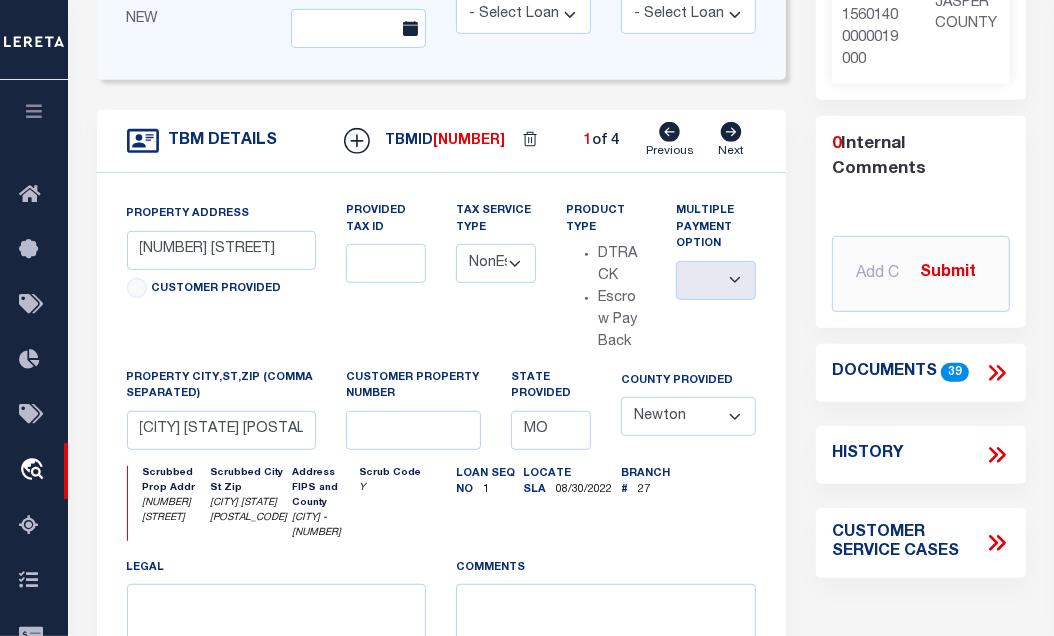 click 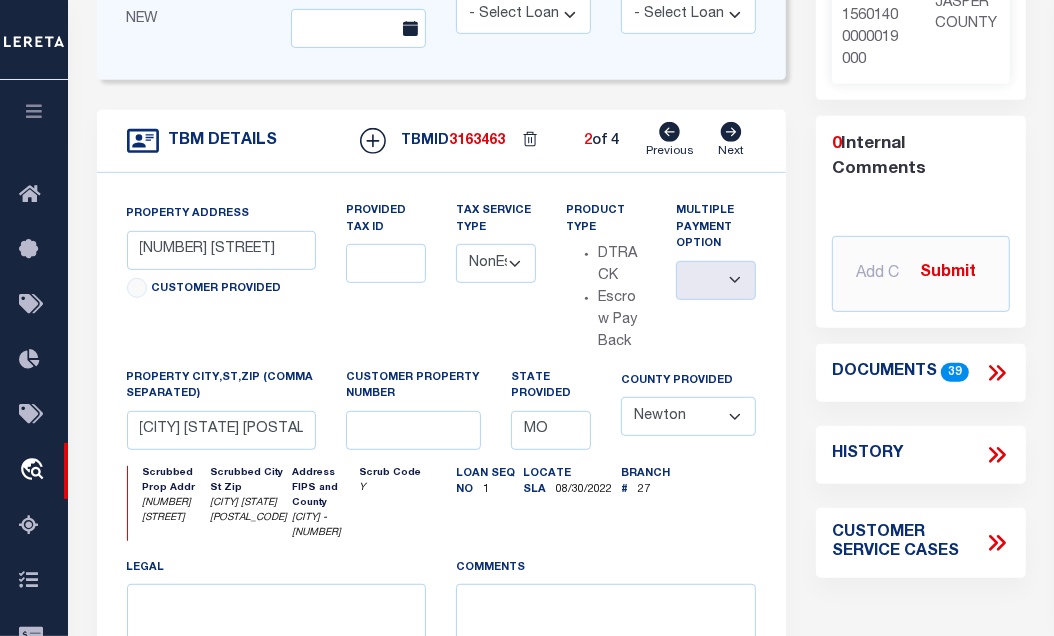 type on "[NUMBER] [STREET]" 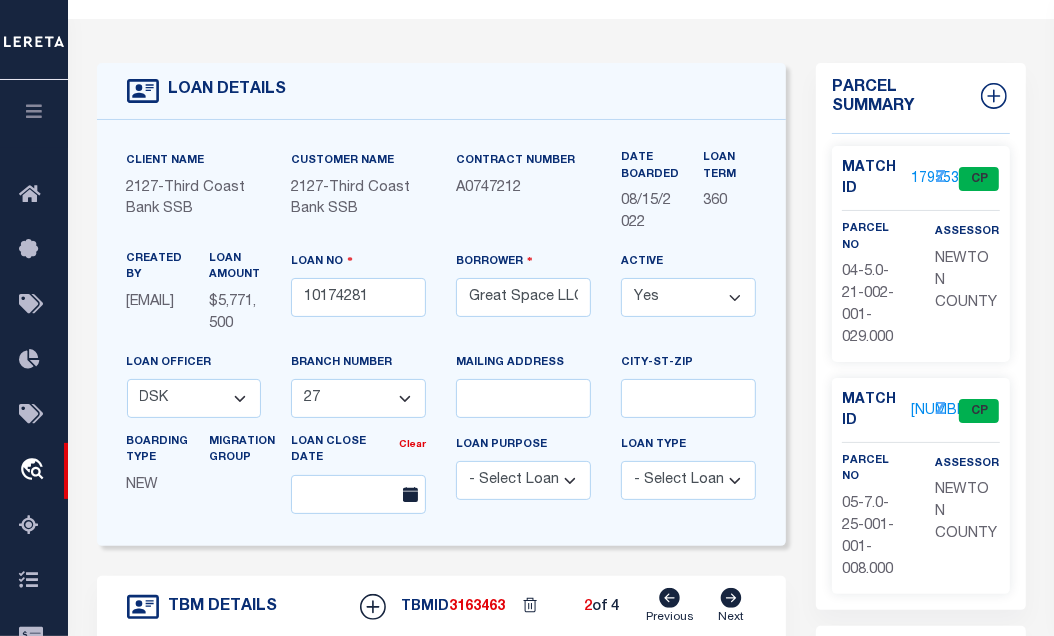 scroll, scrollTop: 268, scrollLeft: 0, axis: vertical 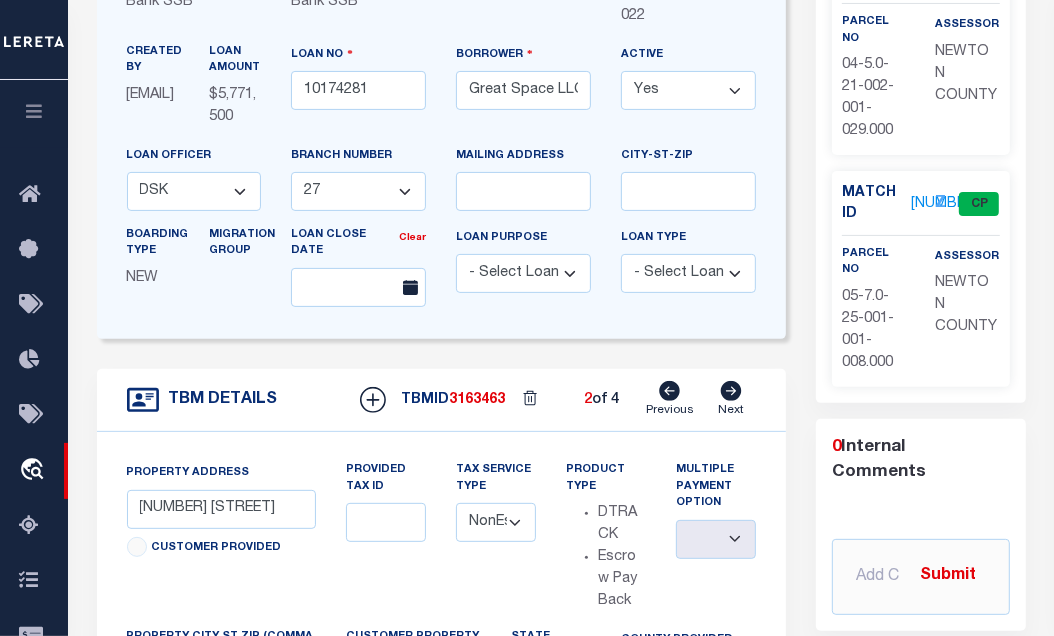 click 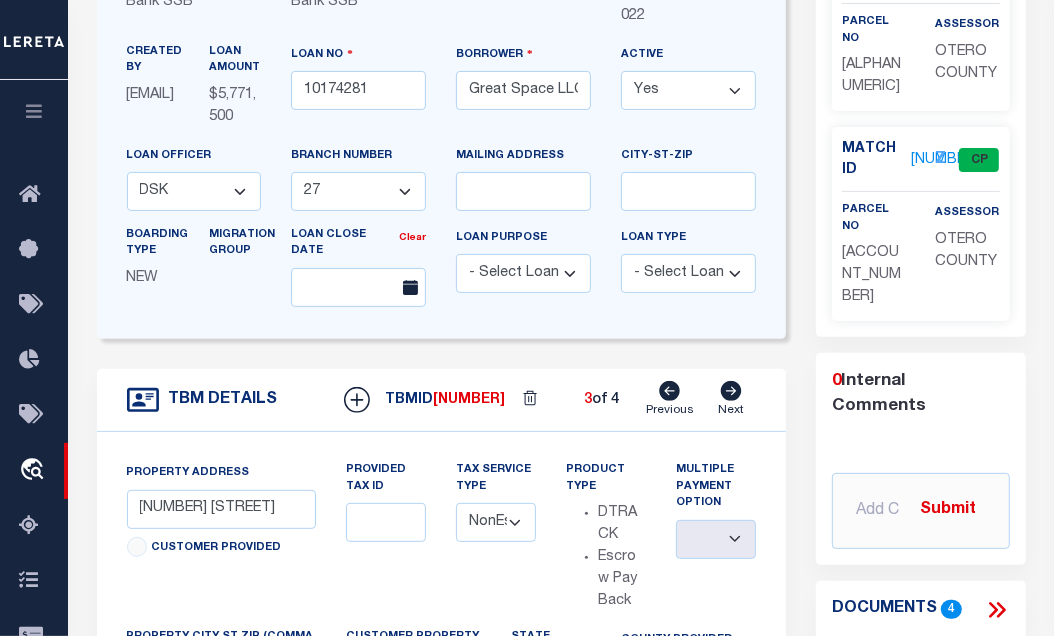 type on "[NUMBER] [STREET]" 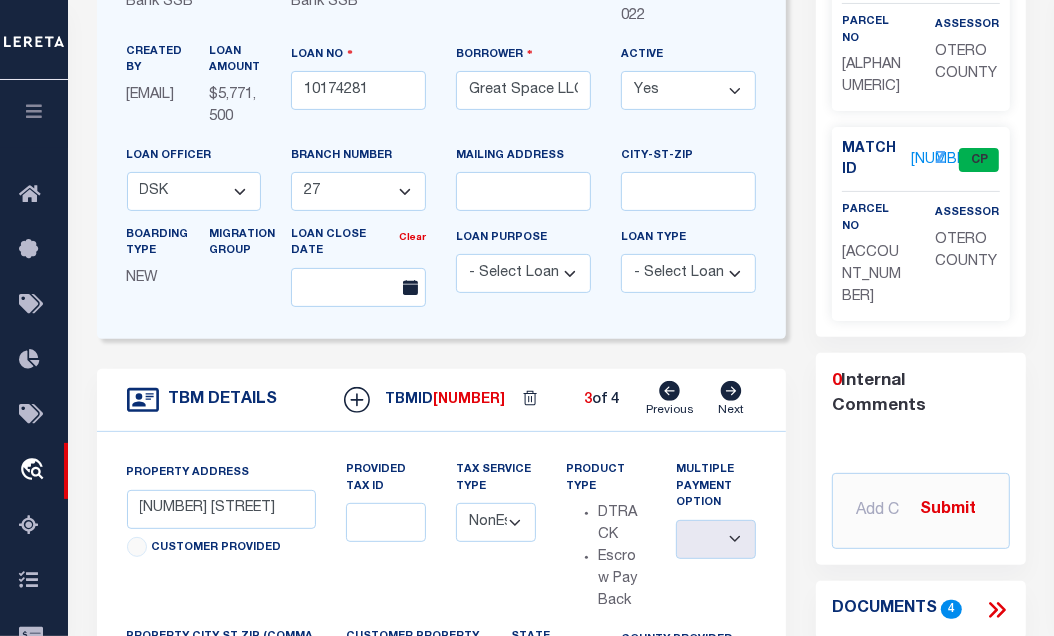 type on "[CITY] [STATE] [POSTAL_CODE]" 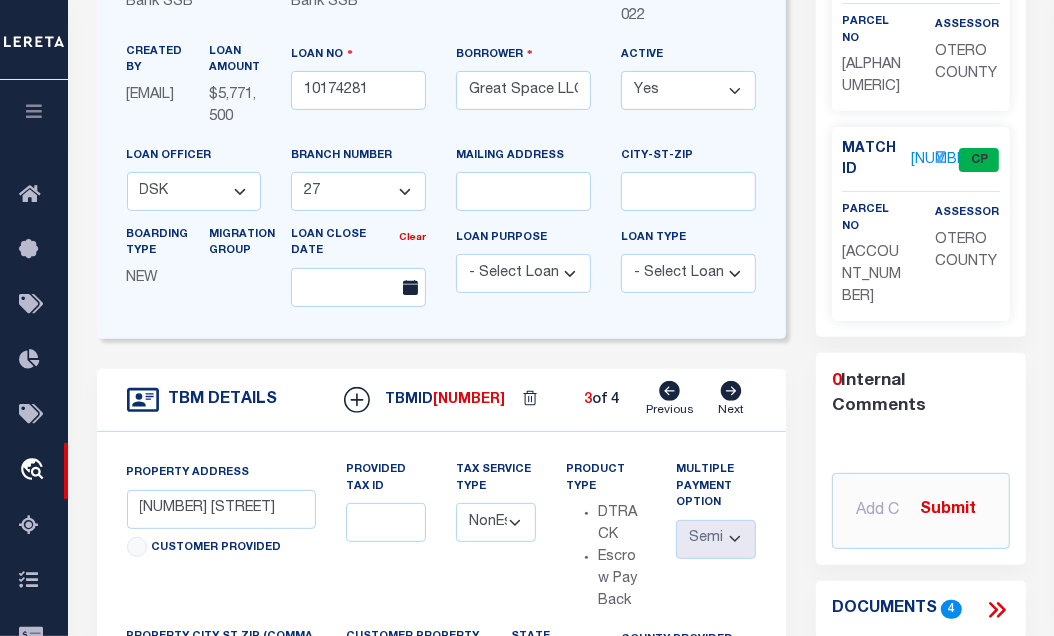 click 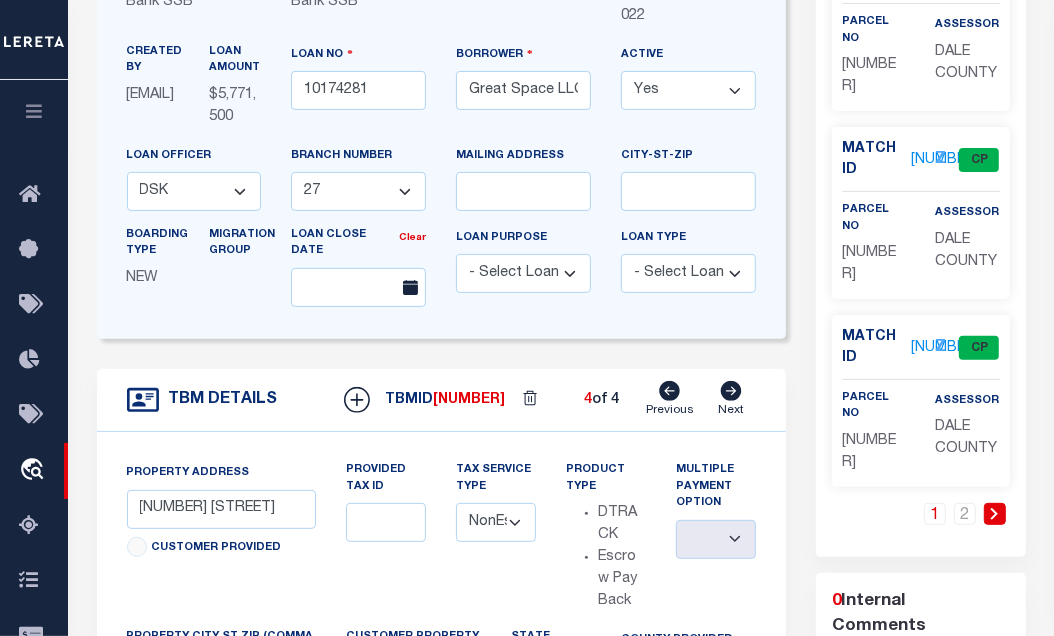 click 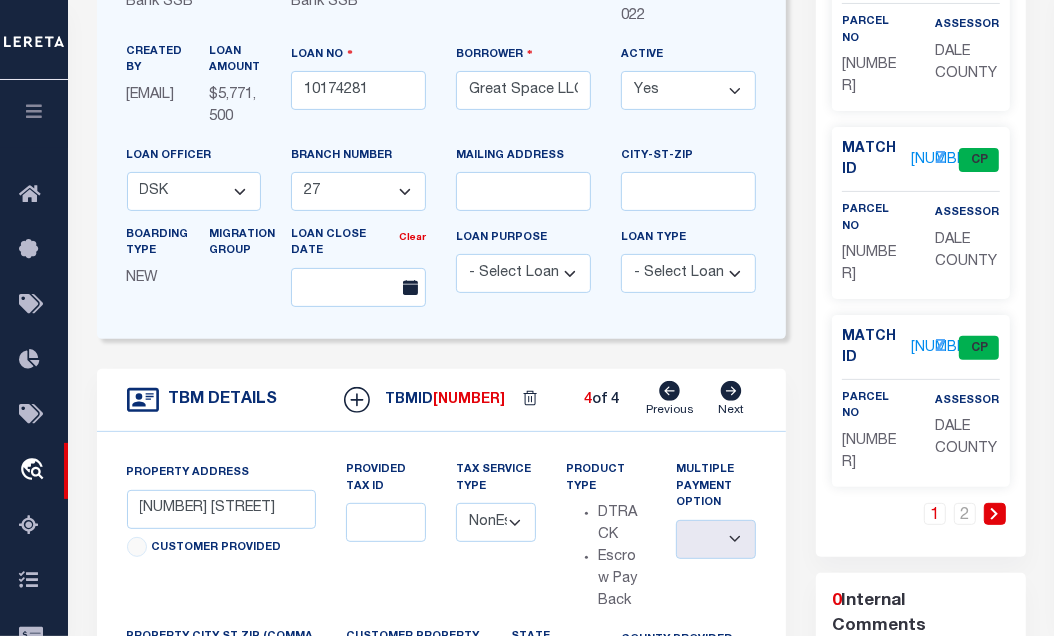 click 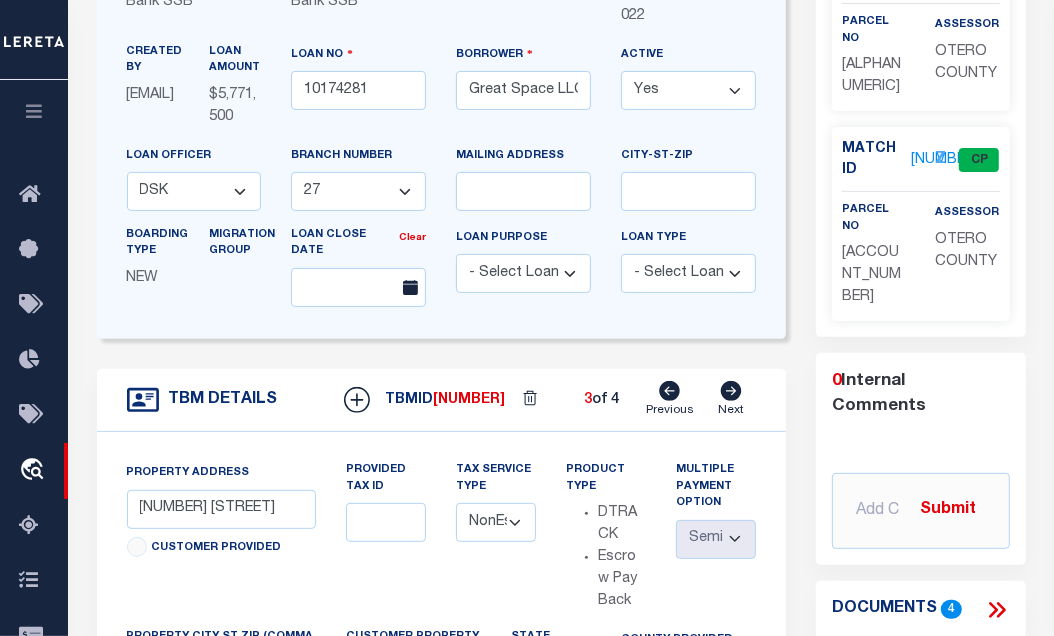 click 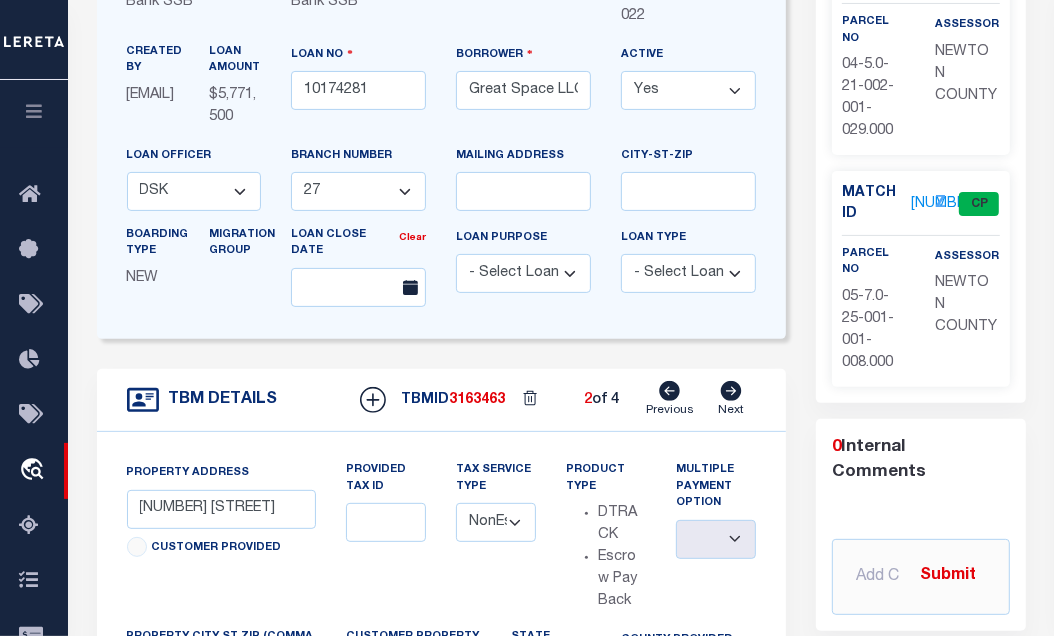 click 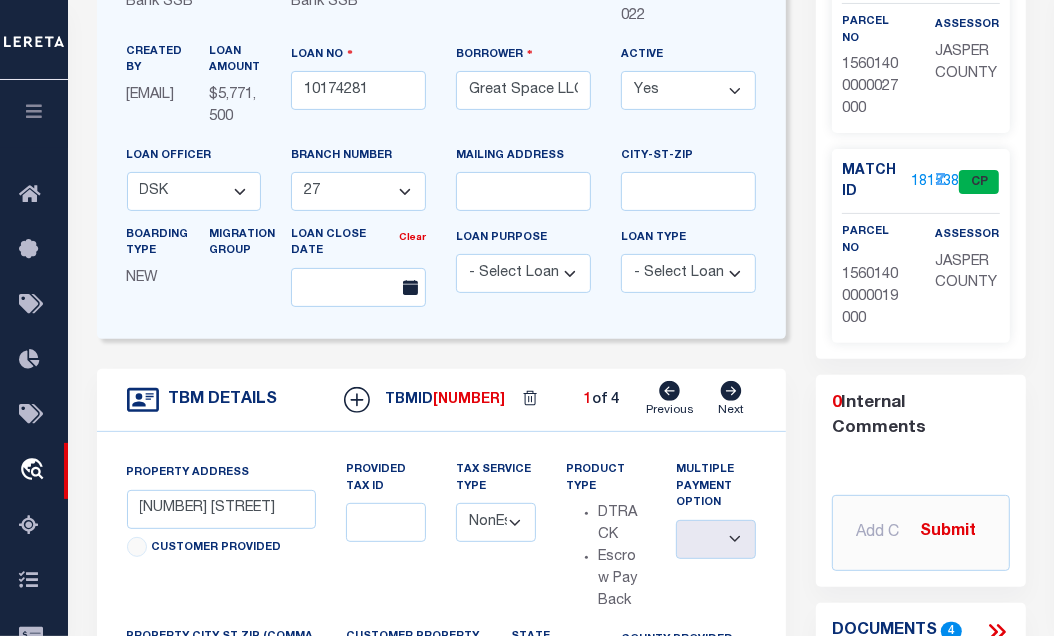 click on "Z" at bounding box center (936, 182) 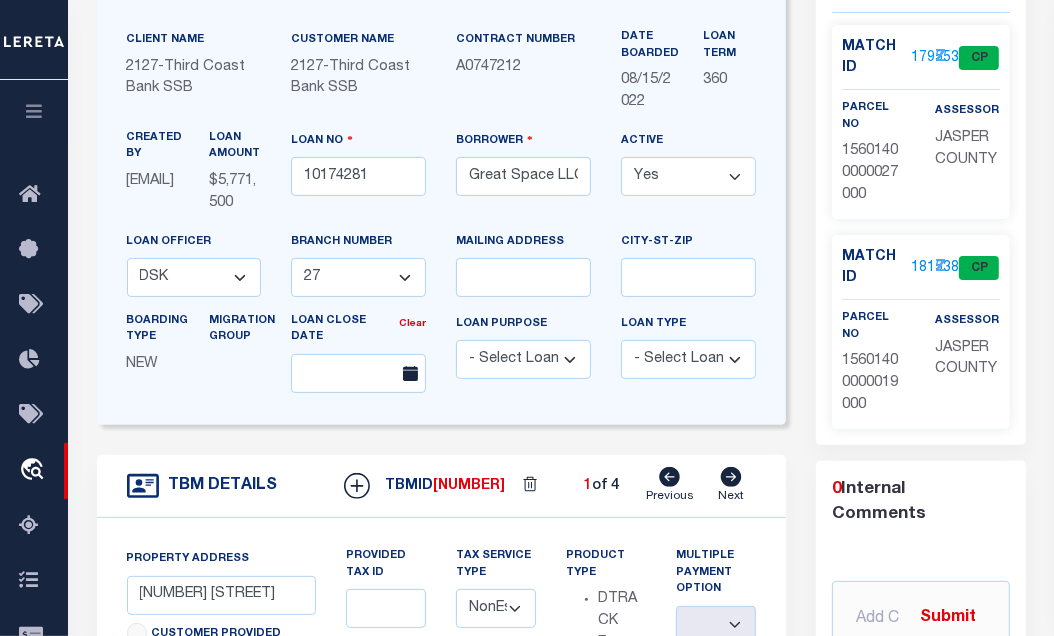 scroll, scrollTop: 148, scrollLeft: 0, axis: vertical 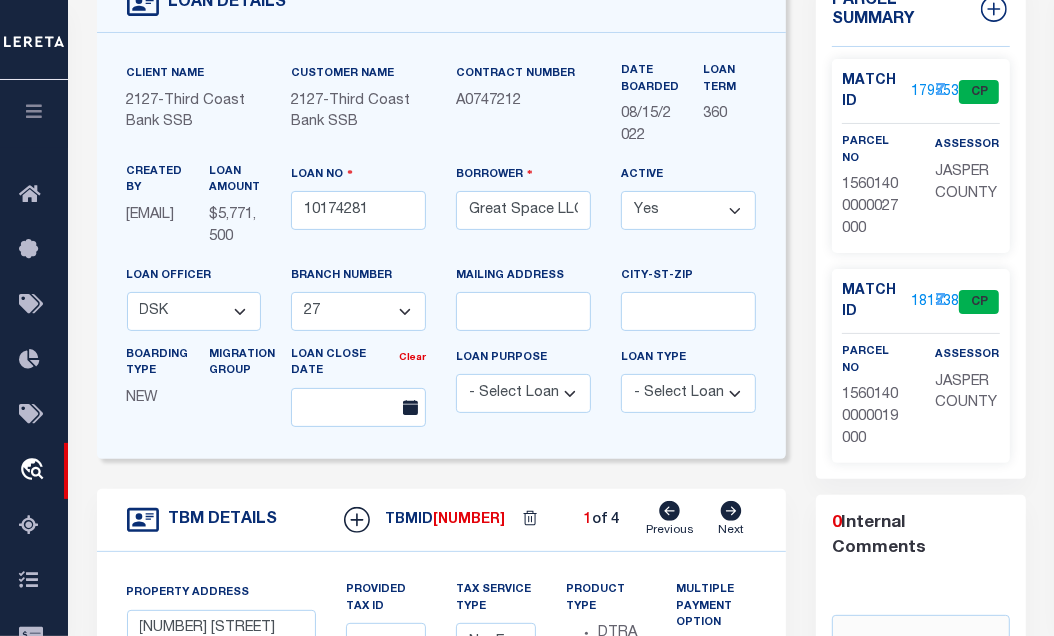 click on "Z" at bounding box center (936, 92) 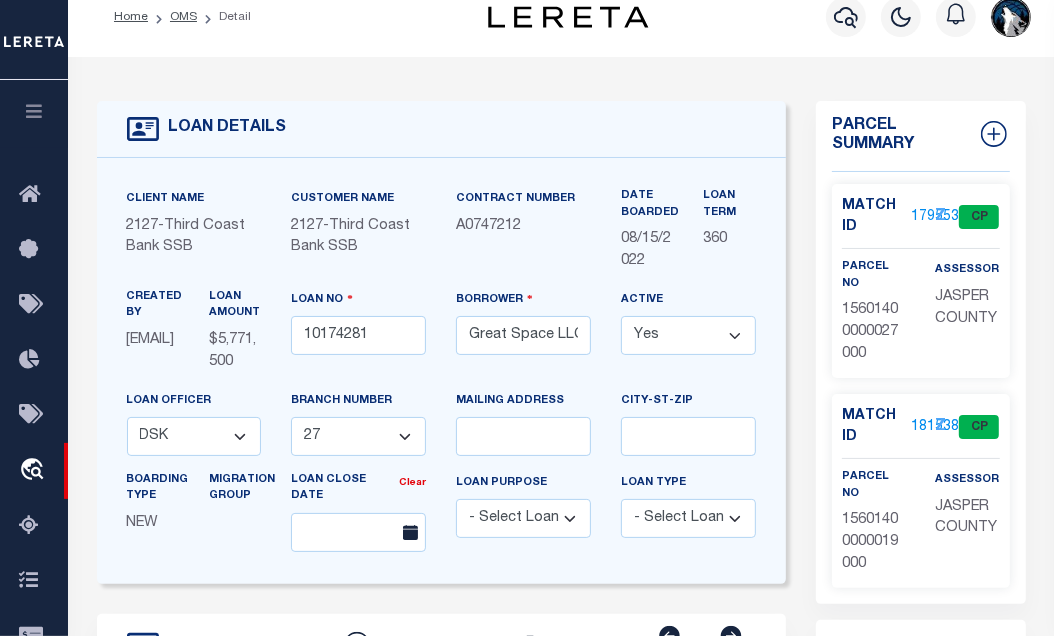 scroll, scrollTop: 72, scrollLeft: 0, axis: vertical 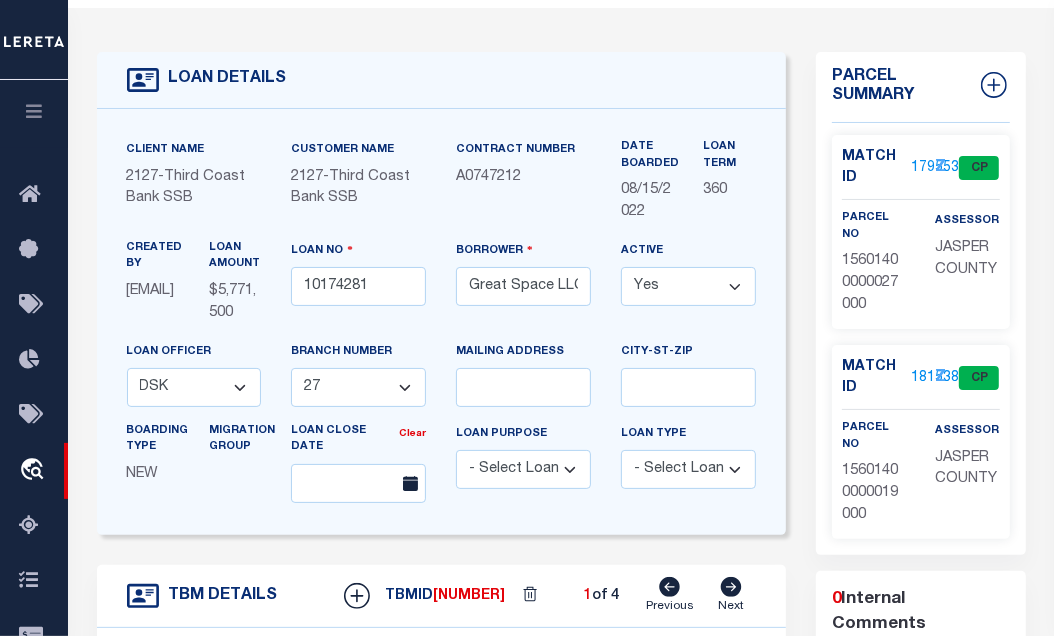 click on "Z" at bounding box center (936, 168) 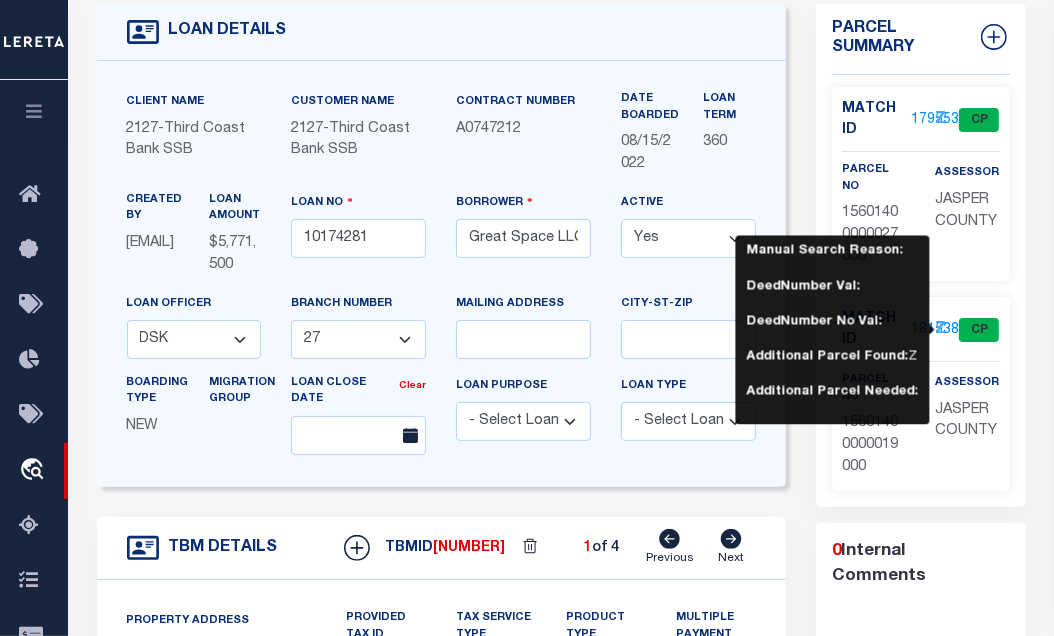 scroll, scrollTop: 242, scrollLeft: 0, axis: vertical 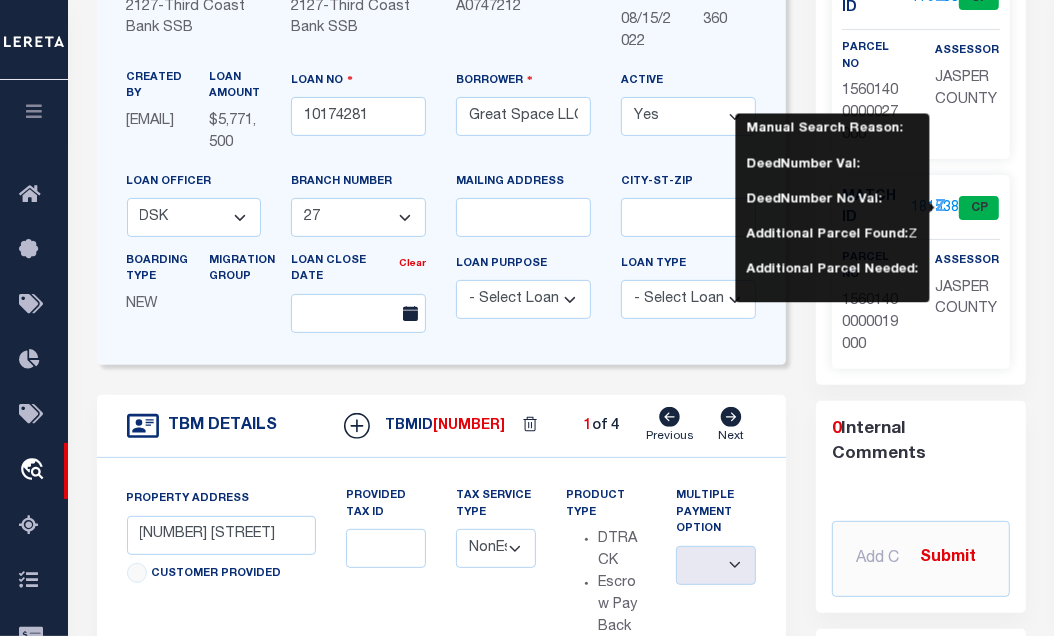 click on "[TEXT]" at bounding box center (561, 497) 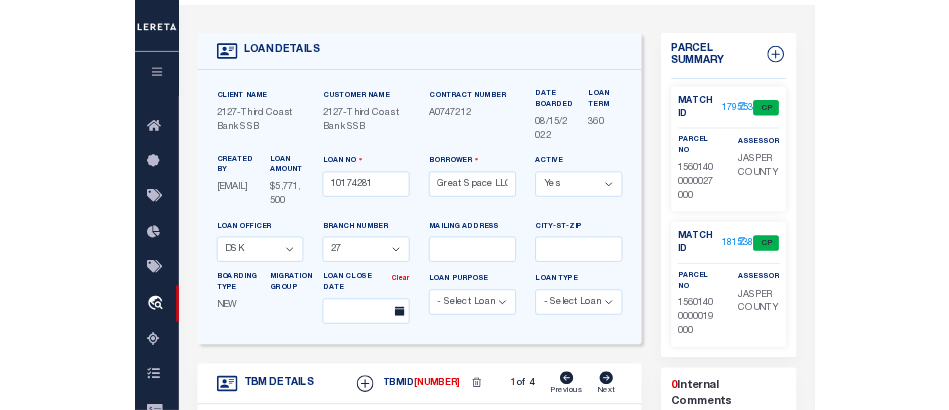 scroll, scrollTop: 0, scrollLeft: 0, axis: both 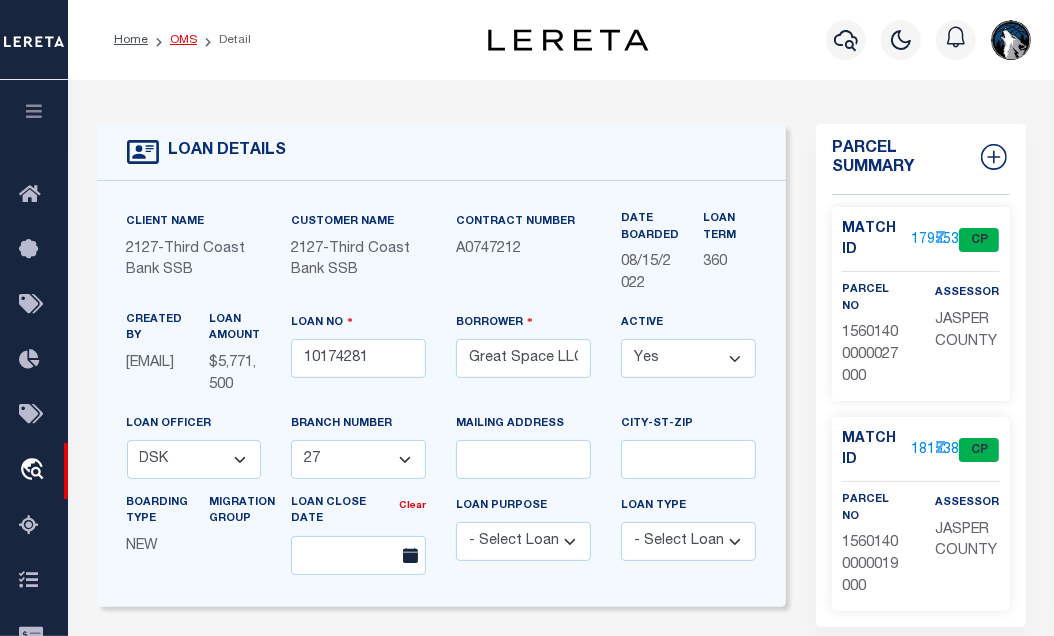 click on "OMS" at bounding box center (183, 40) 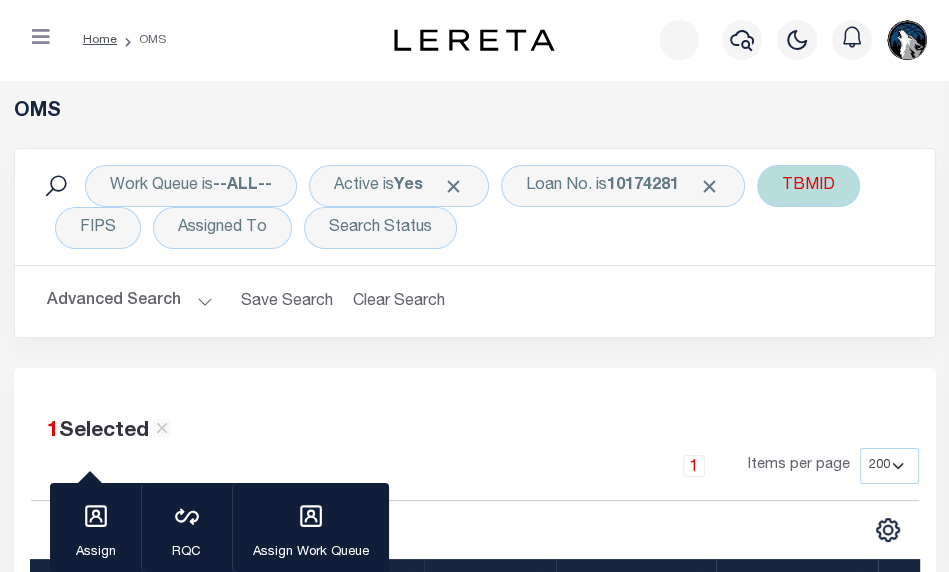 click at bounding box center [709, 186] 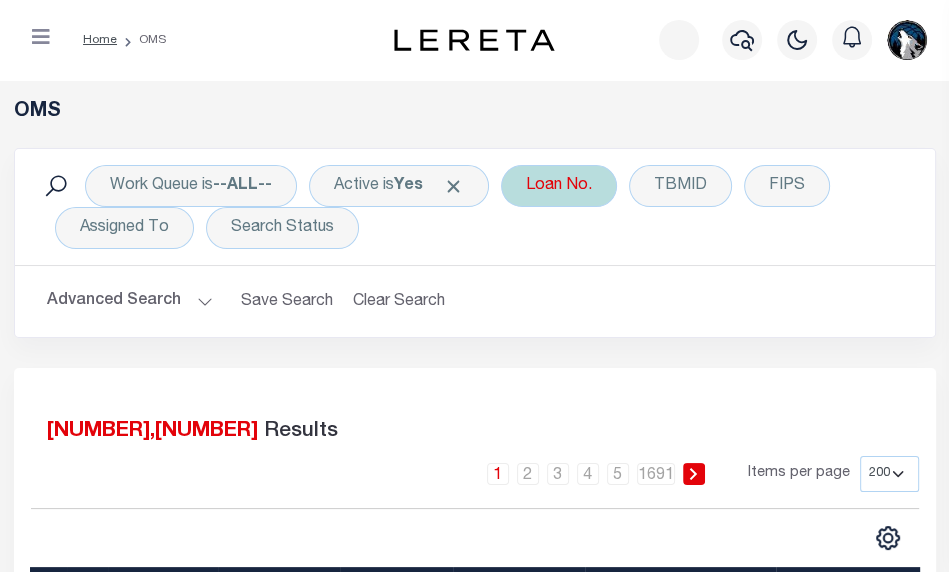 click on "Loan No." at bounding box center [559, 186] 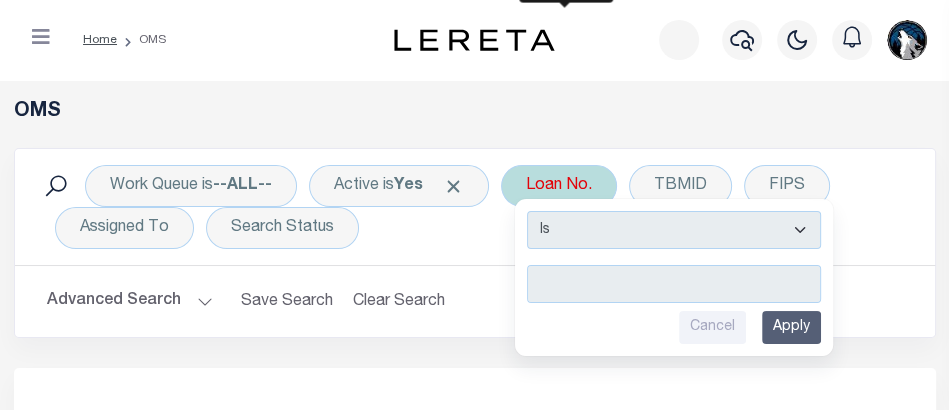 click at bounding box center [674, 284] 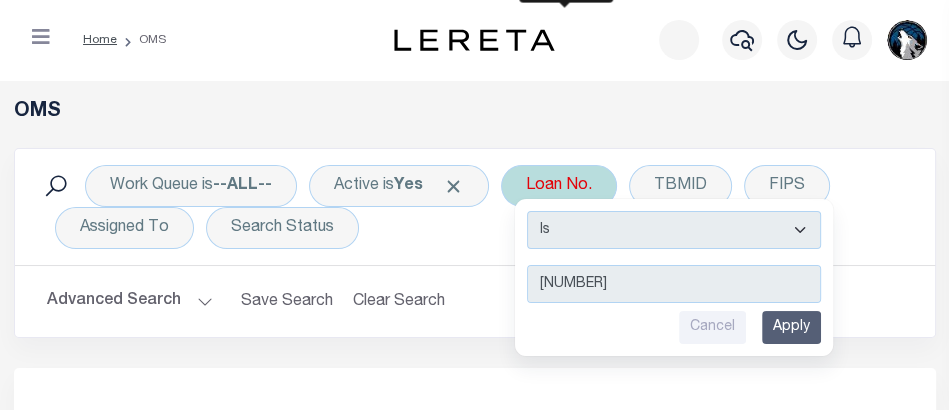 click on "Apply" at bounding box center [791, 327] 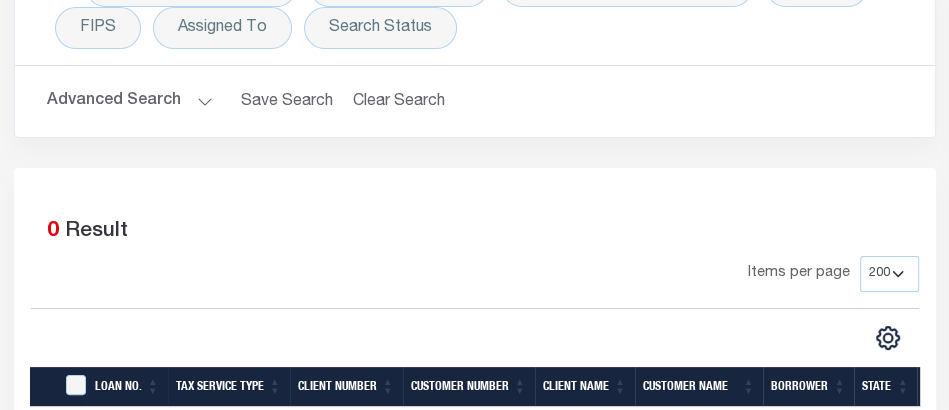 scroll, scrollTop: 0, scrollLeft: 0, axis: both 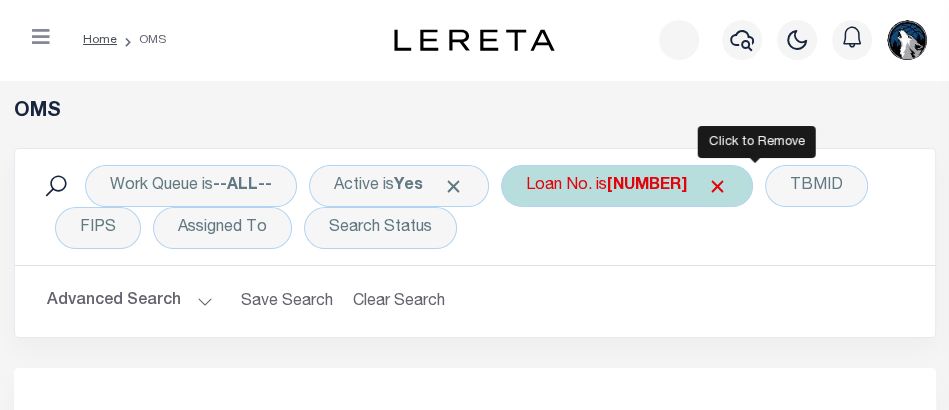 click at bounding box center [717, 186] 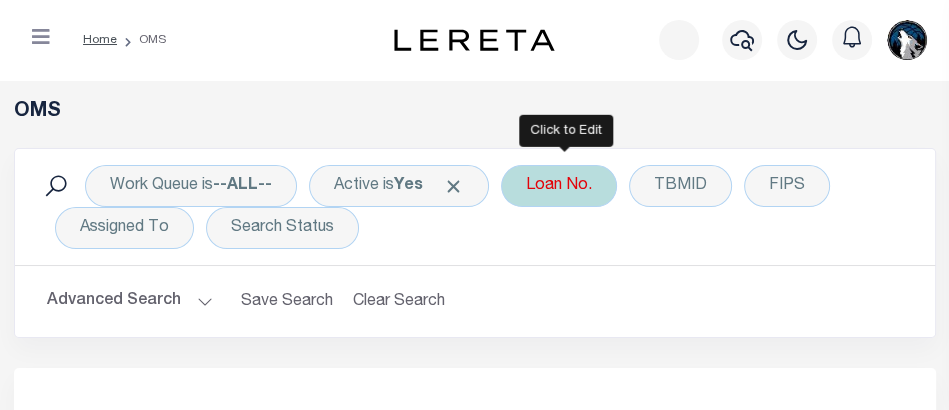 click on "Loan No." at bounding box center (559, 186) 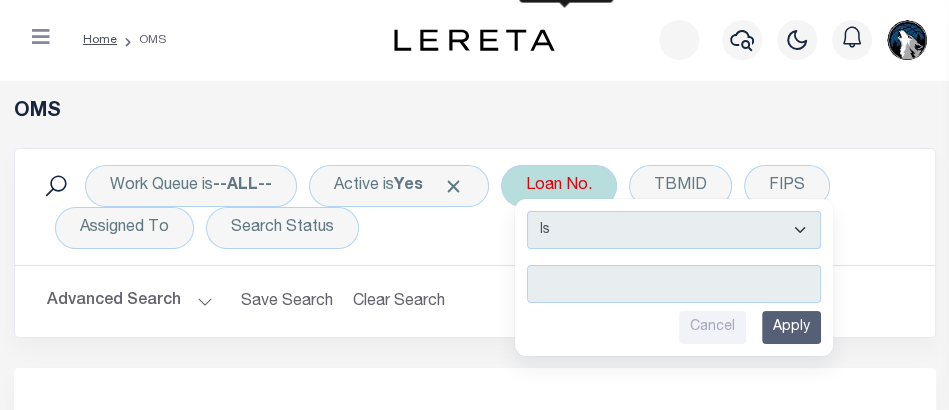 click at bounding box center [674, 284] 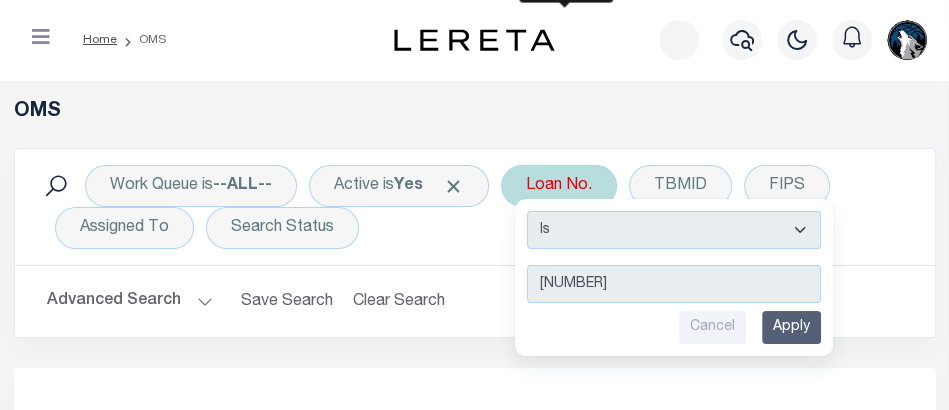 click on "Apply" at bounding box center (791, 327) 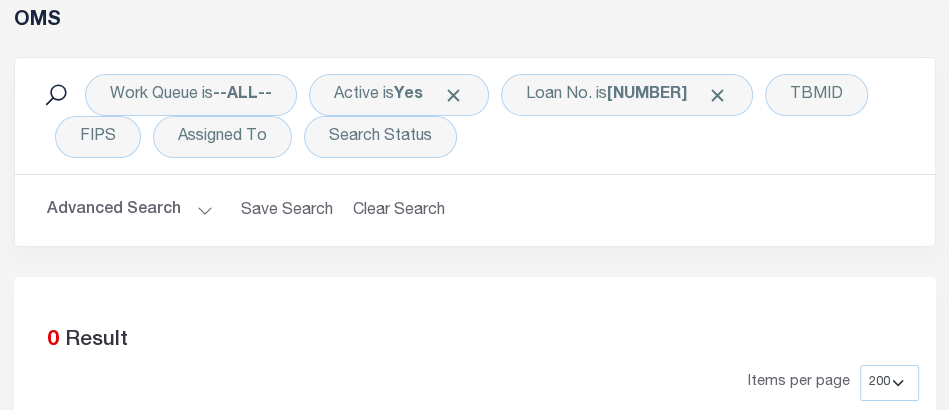 scroll, scrollTop: 0, scrollLeft: 0, axis: both 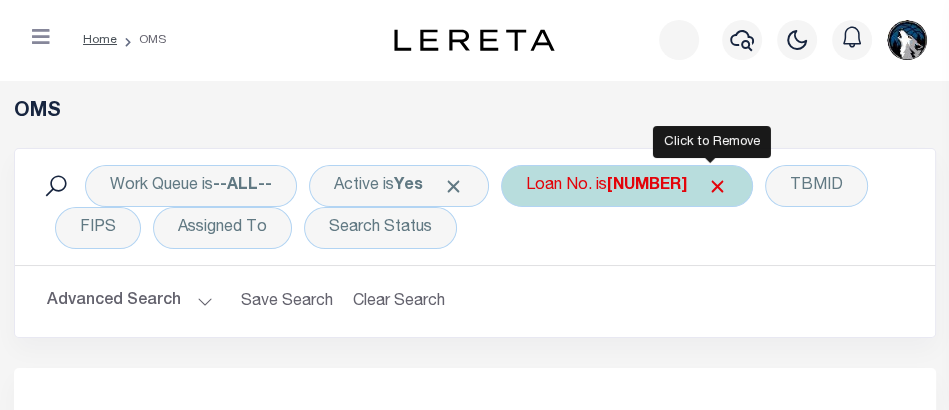 click at bounding box center (717, 186) 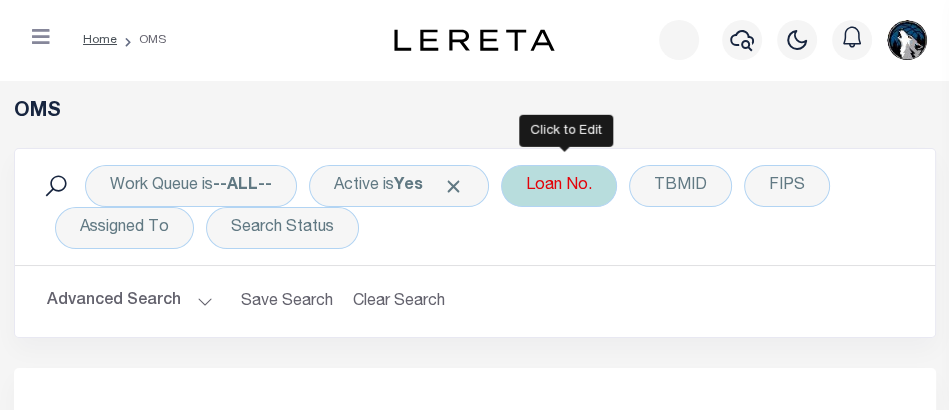 click on "Loan No." at bounding box center [559, 186] 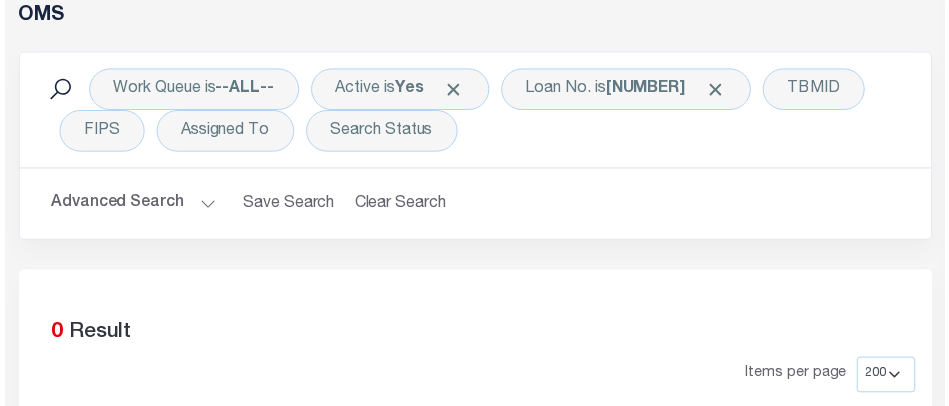 scroll, scrollTop: 27, scrollLeft: 0, axis: vertical 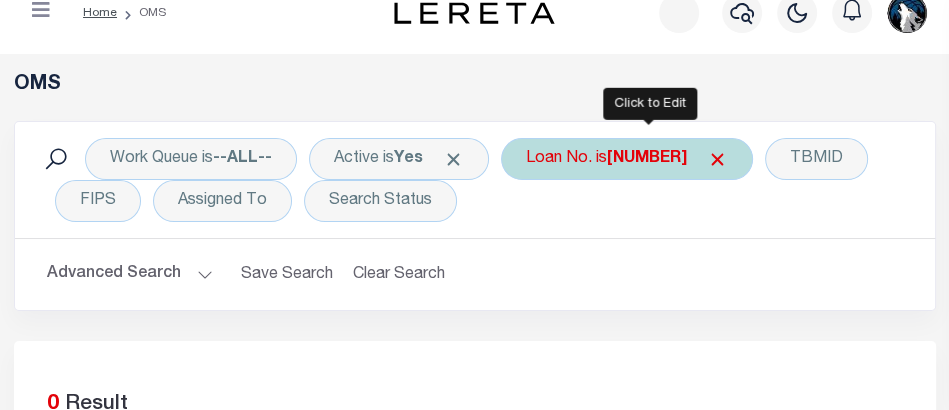 click at bounding box center [717, 159] 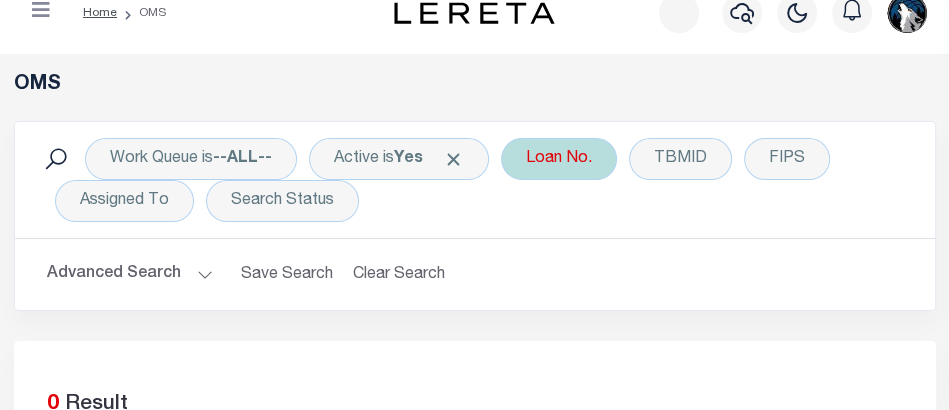 click on "Loan No." at bounding box center (559, 159) 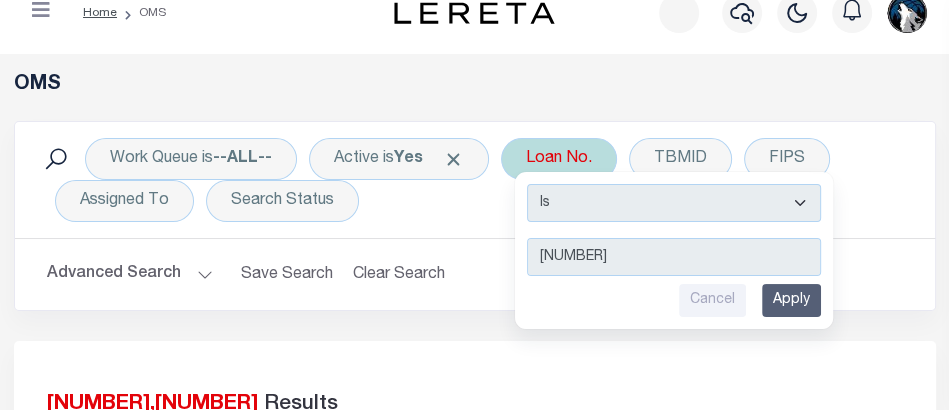 click on "Apply" at bounding box center (791, 300) 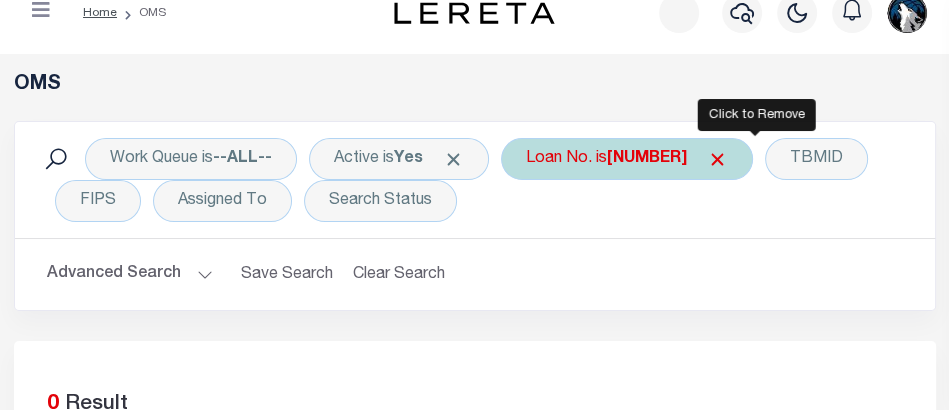 click at bounding box center (717, 159) 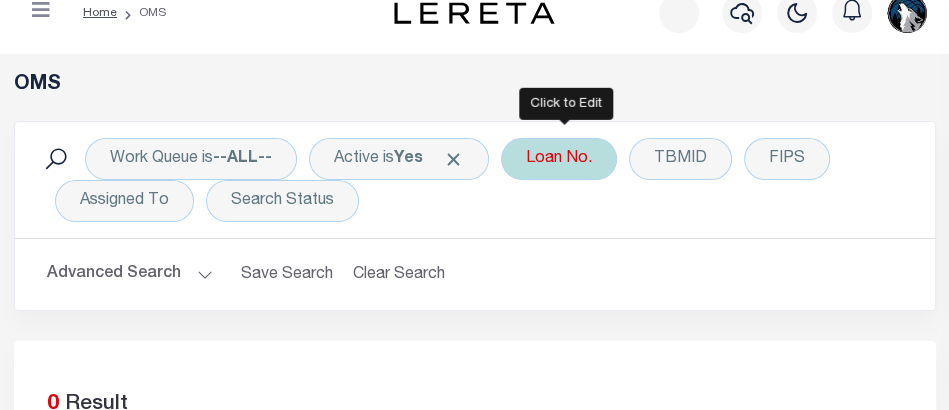 click on "Loan No." at bounding box center [559, 159] 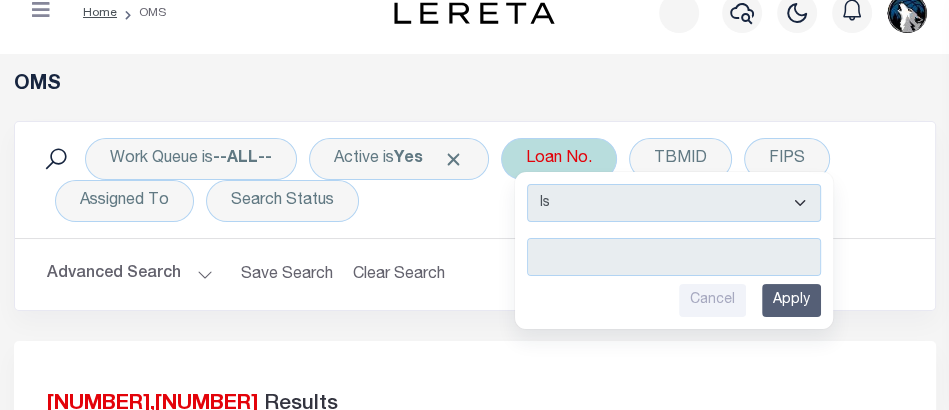 click at bounding box center [674, 257] 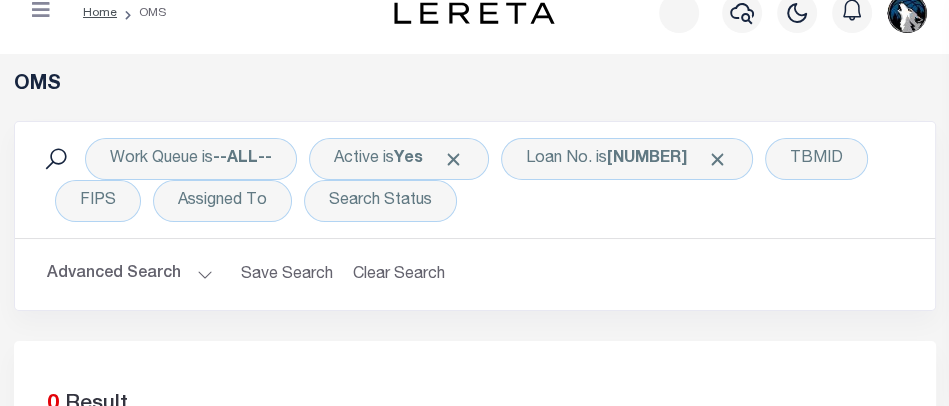 scroll, scrollTop: 52, scrollLeft: 0, axis: vertical 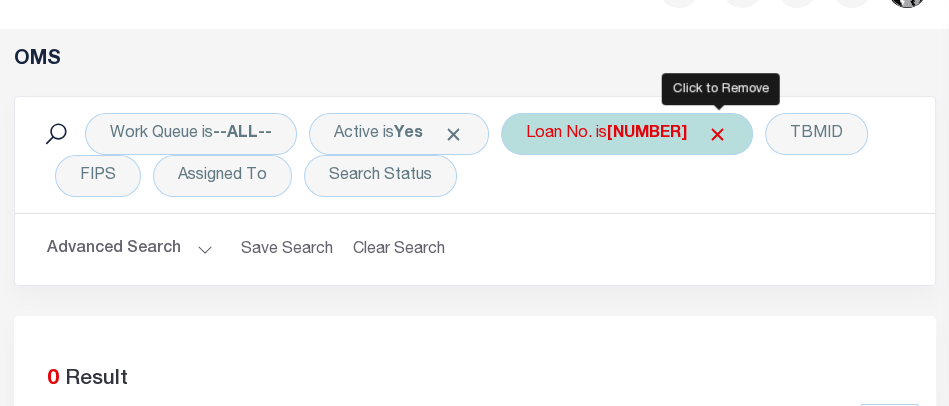 click at bounding box center [717, 134] 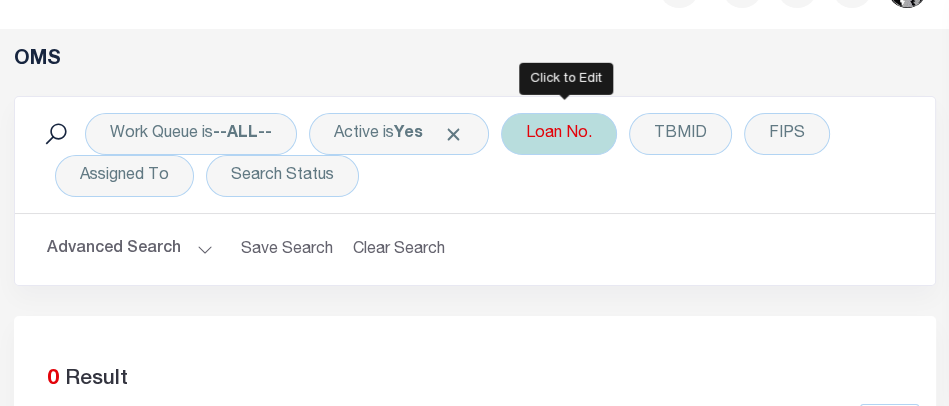 click on "Loan No." at bounding box center [559, 134] 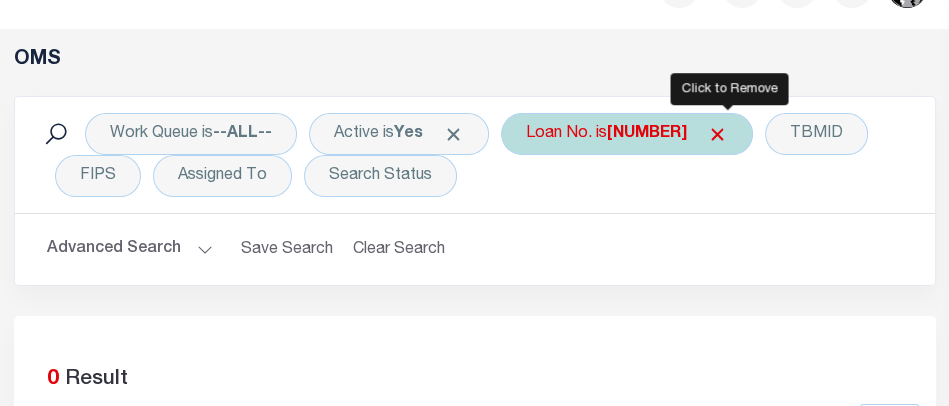 click at bounding box center (717, 134) 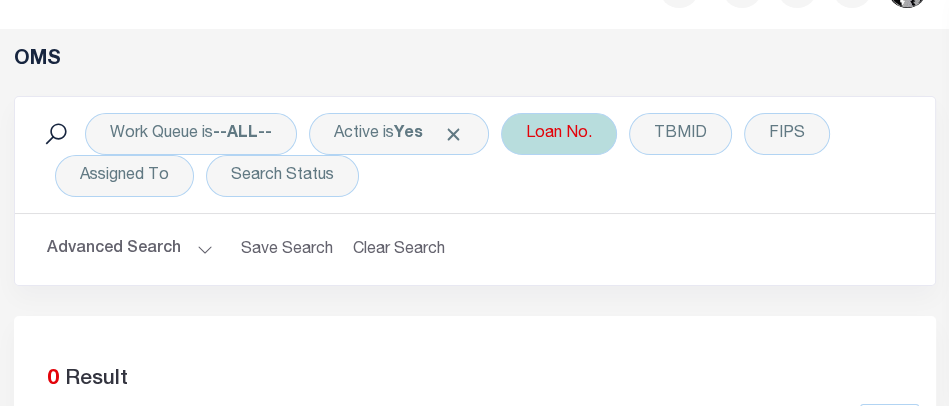 click on "Loan No." at bounding box center [559, 134] 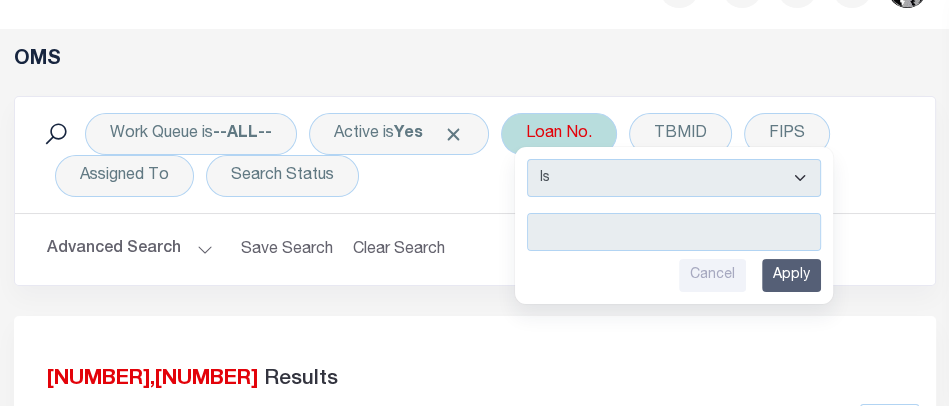click at bounding box center [674, 232] 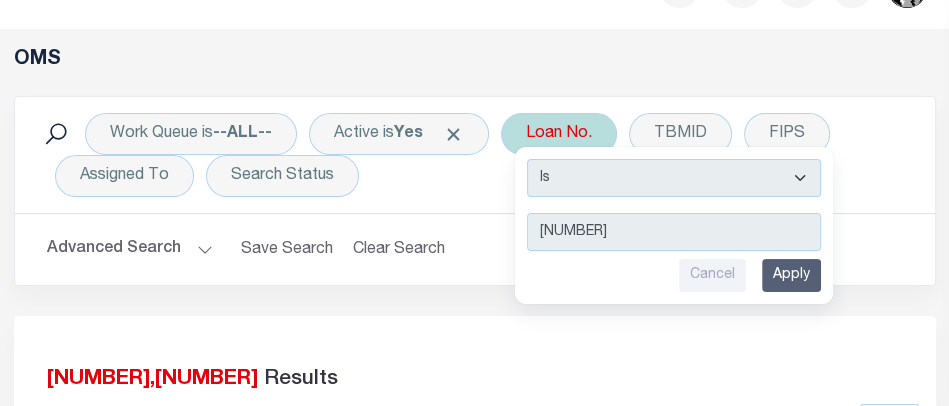 click on "Apply" at bounding box center (791, 275) 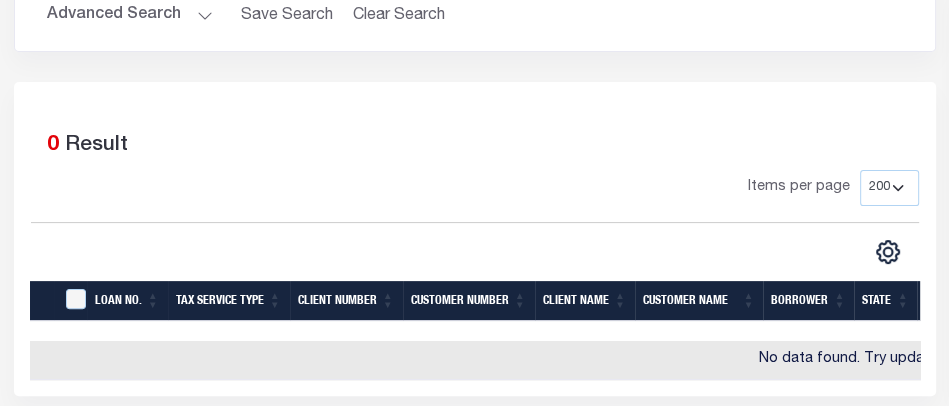 scroll, scrollTop: 0, scrollLeft: 0, axis: both 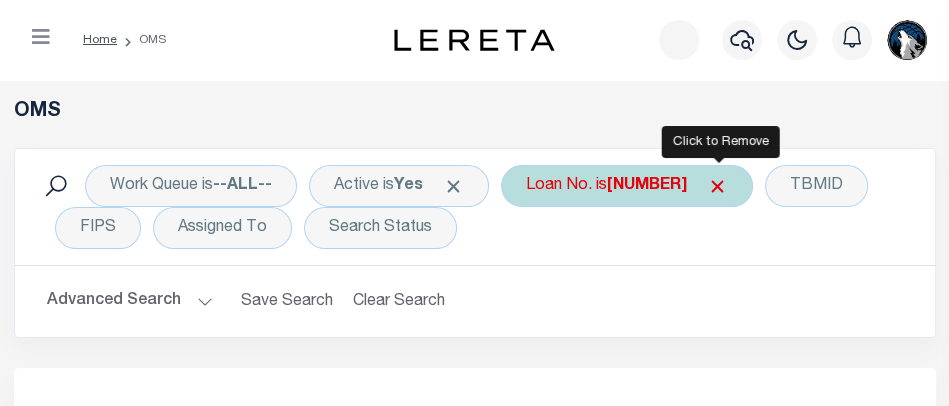 click at bounding box center (717, 186) 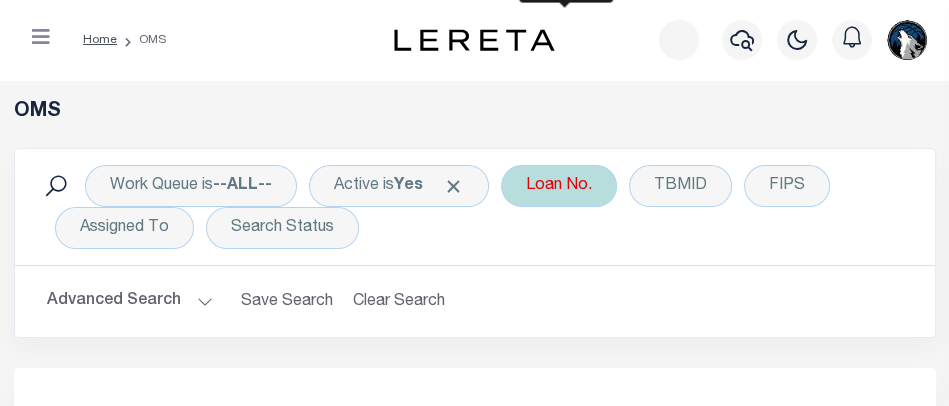 scroll, scrollTop: 94, scrollLeft: 0, axis: vertical 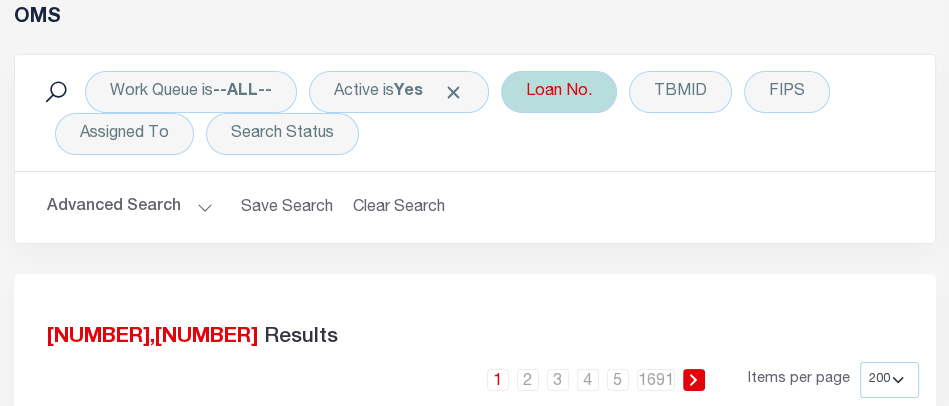 click on "Loan No." at bounding box center [559, 92] 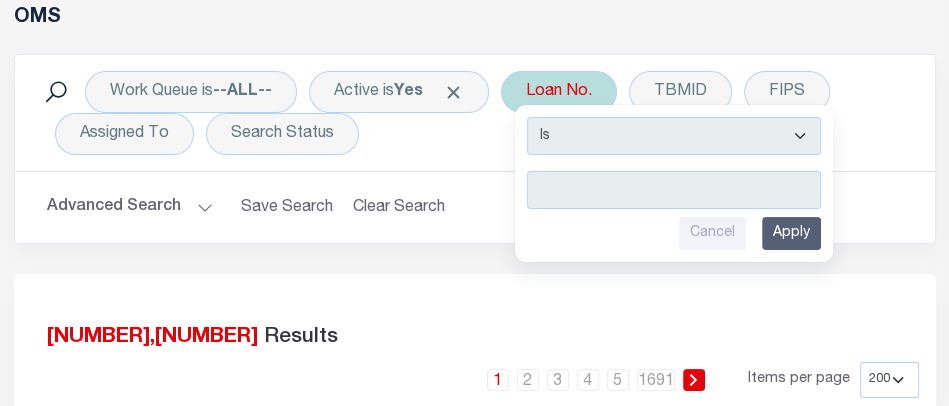click at bounding box center (674, 190) 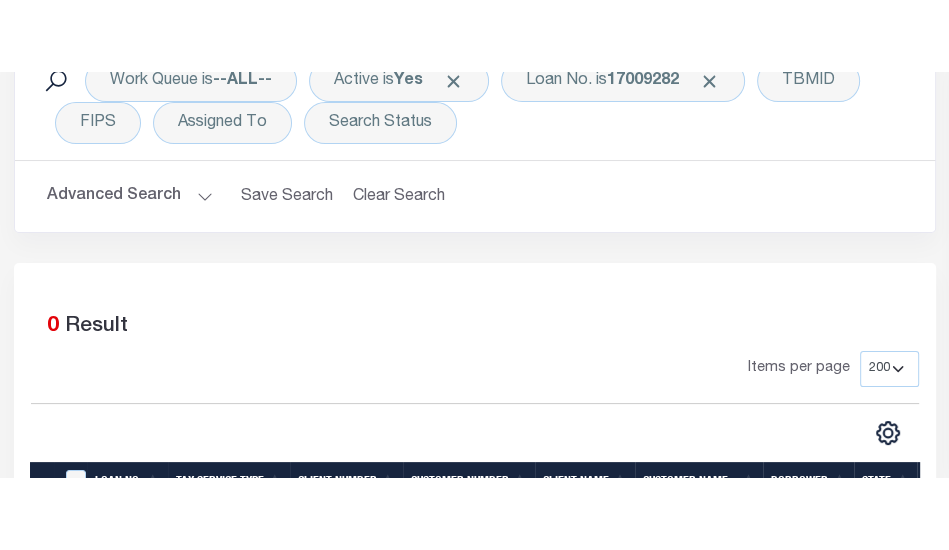 scroll, scrollTop: 0, scrollLeft: 0, axis: both 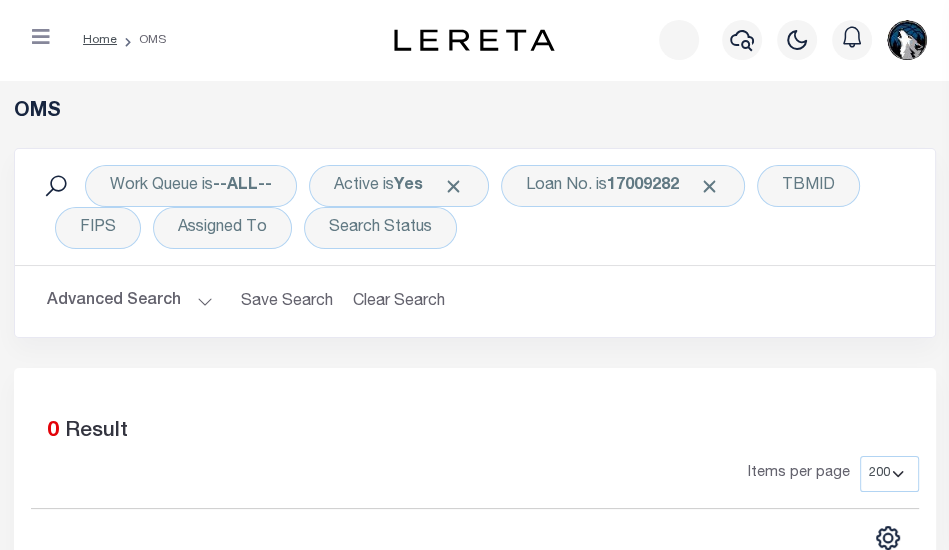 click on "Advanced Search" at bounding box center [130, 301] 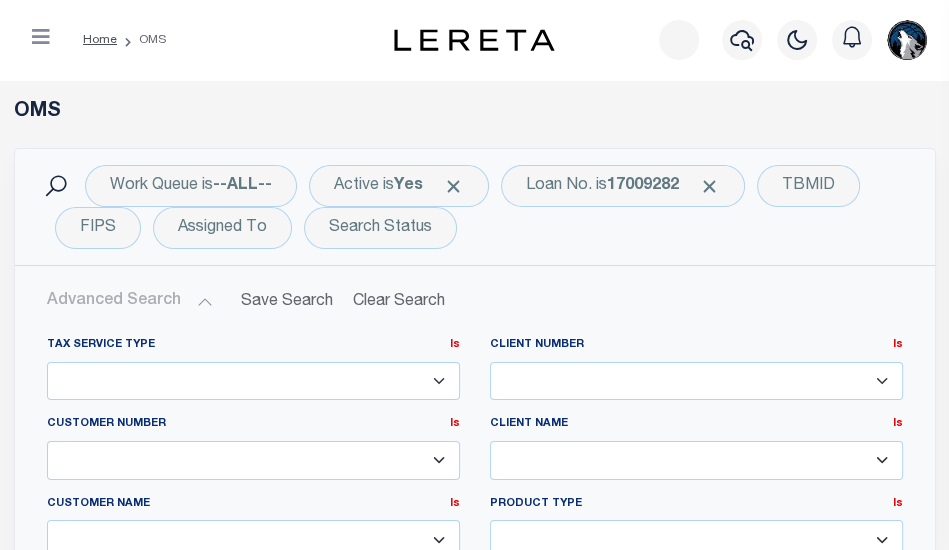 click on "Advanced Search" at bounding box center (130, 301) 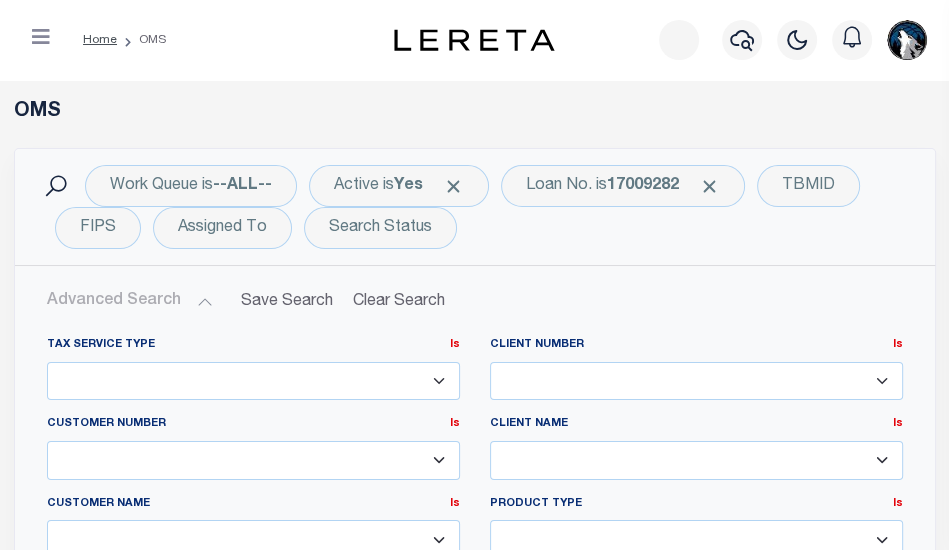 click on "Advanced Search" at bounding box center [130, 301] 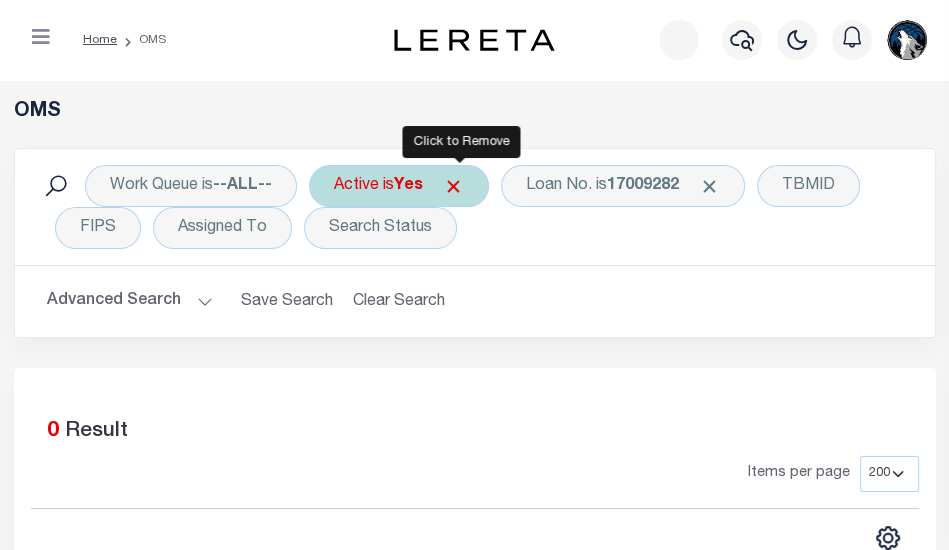 click at bounding box center [453, 186] 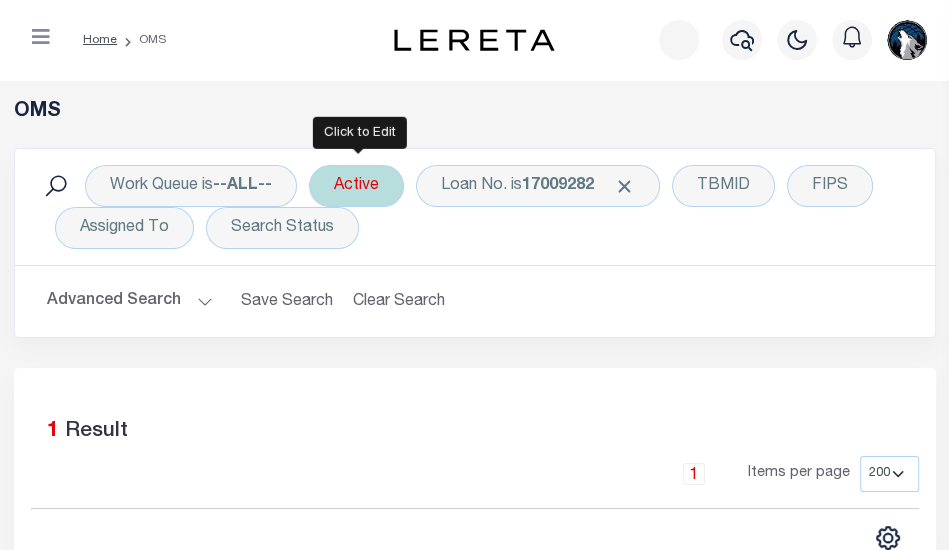 click on "Active" at bounding box center (356, 186) 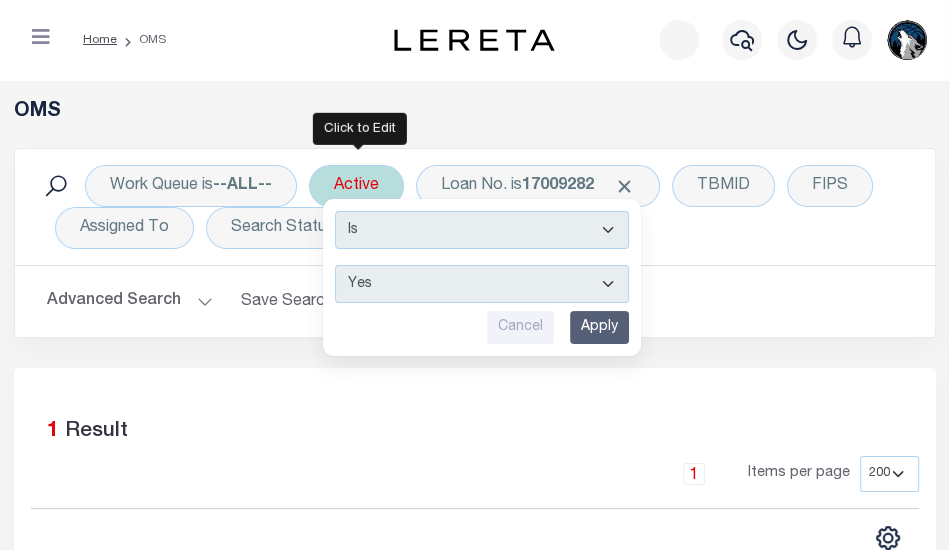 click on "Apply" at bounding box center [599, 327] 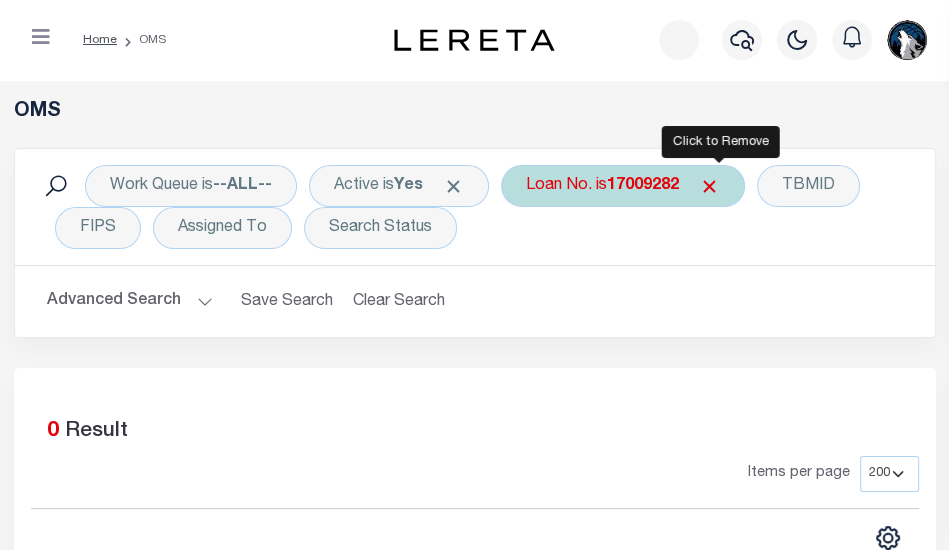 click at bounding box center (709, 186) 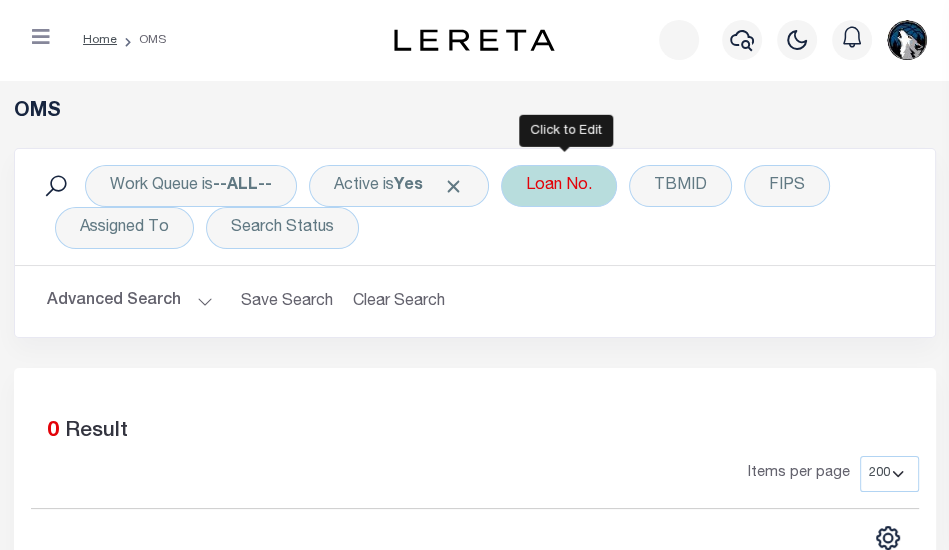 click on "Loan No." at bounding box center (559, 186) 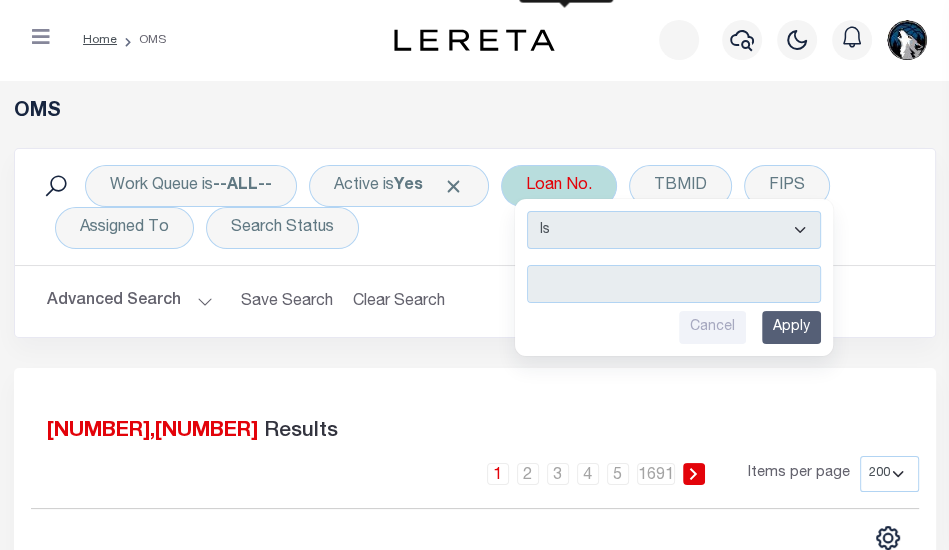 click at bounding box center [674, 284] 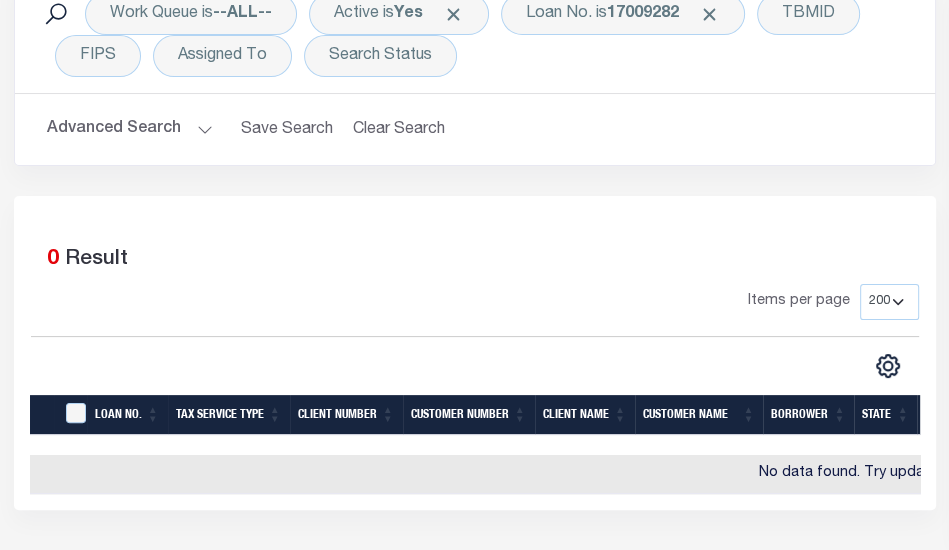 scroll, scrollTop: 175, scrollLeft: 0, axis: vertical 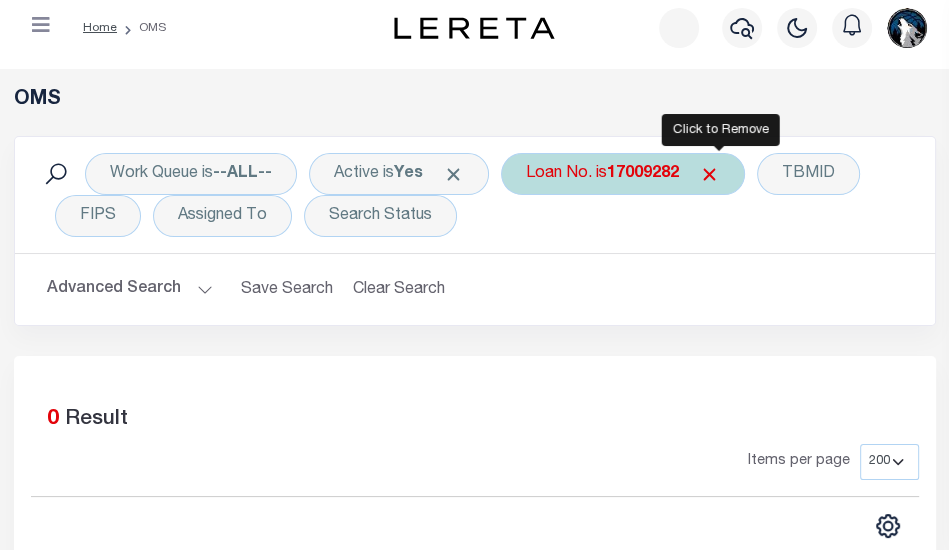 click at bounding box center [709, 174] 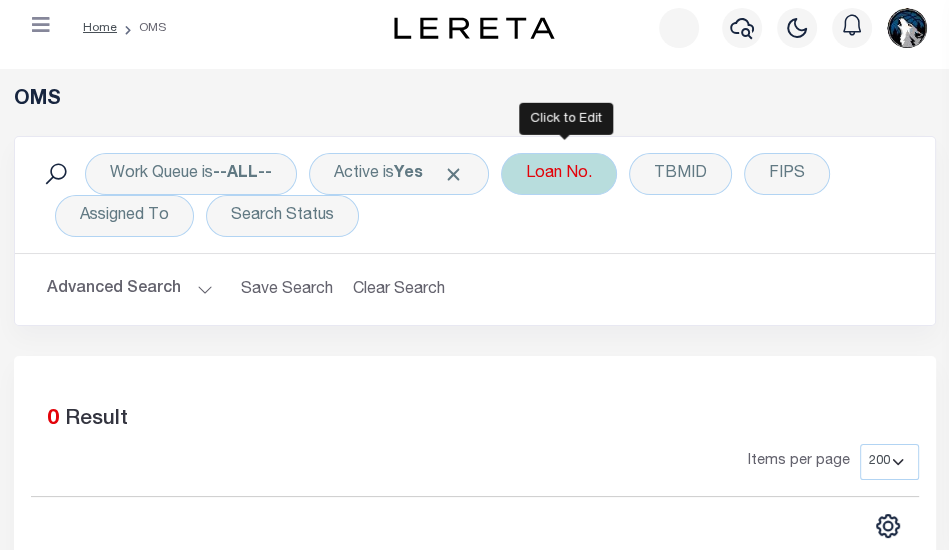 click on "Loan No." at bounding box center (559, 174) 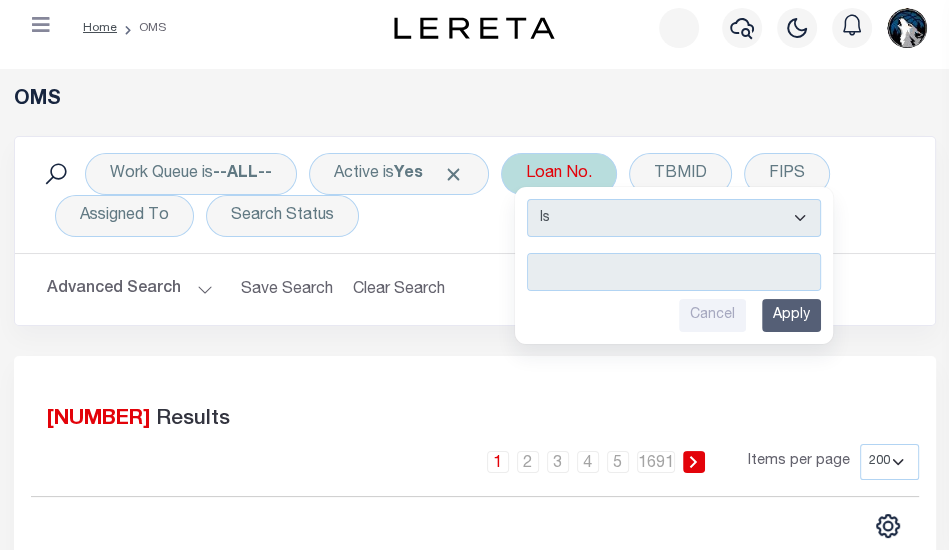 click on "Is
Contains
Cancel   Apply" at bounding box center (674, 265) 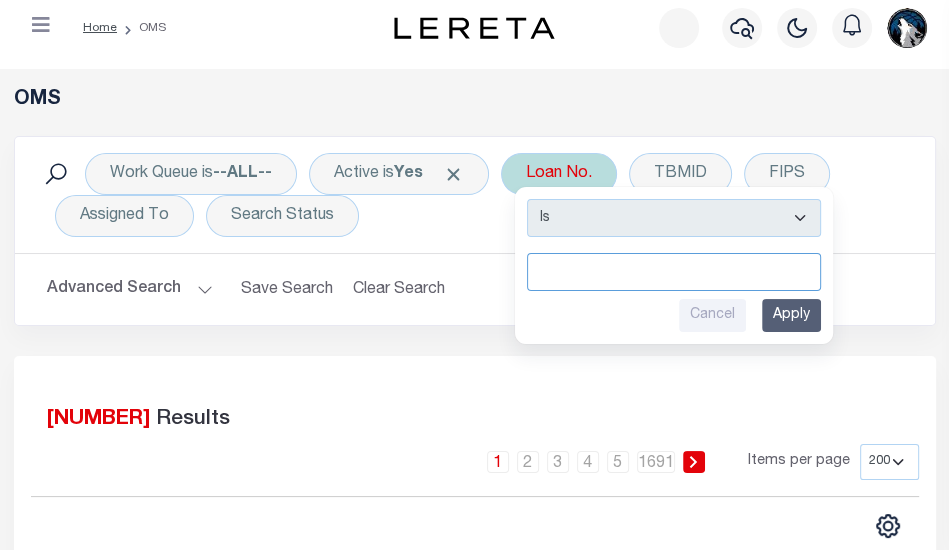 click at bounding box center (674, 272) 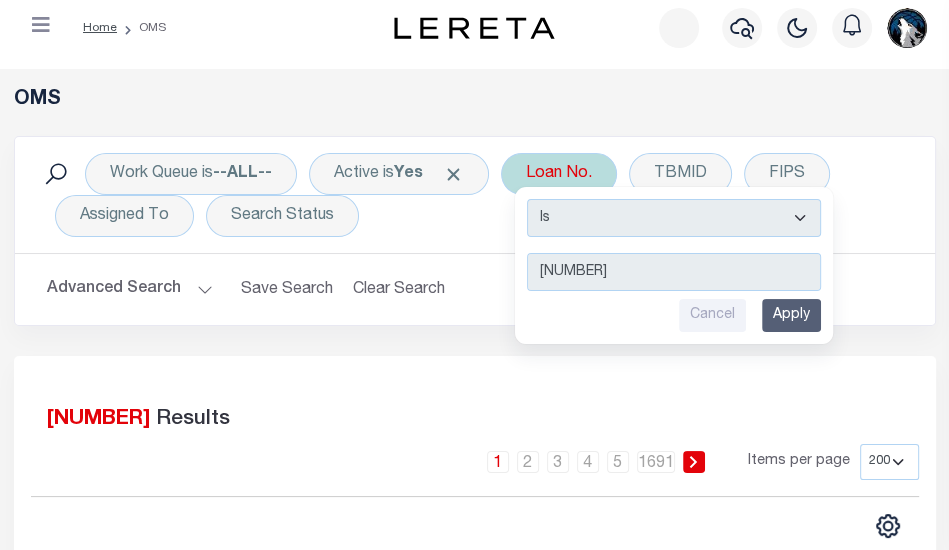 click on "Apply" at bounding box center (791, 315) 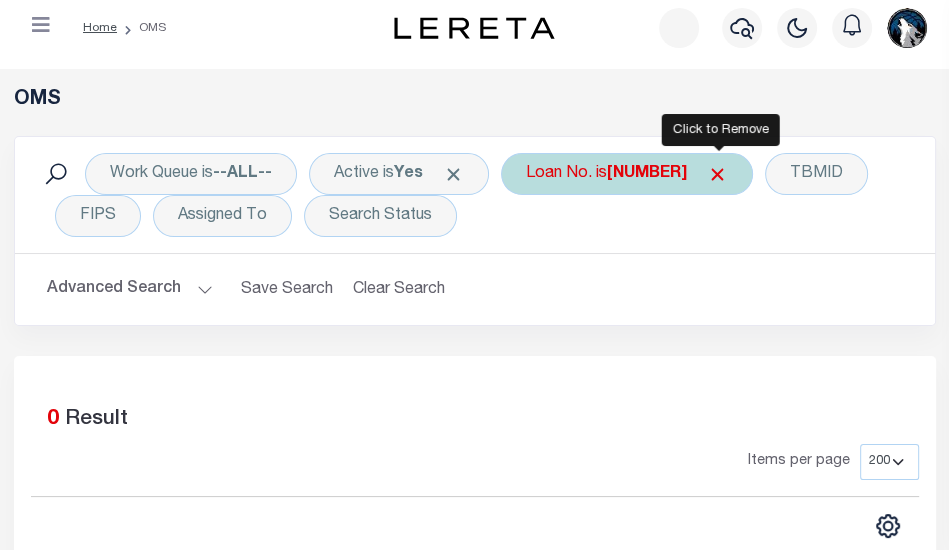 click at bounding box center (717, 174) 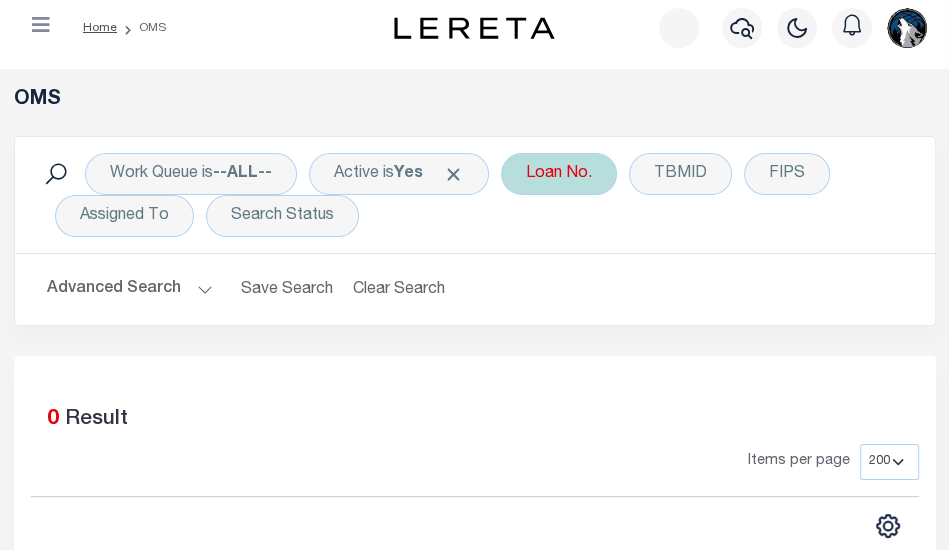click on "Loan No." at bounding box center [559, 174] 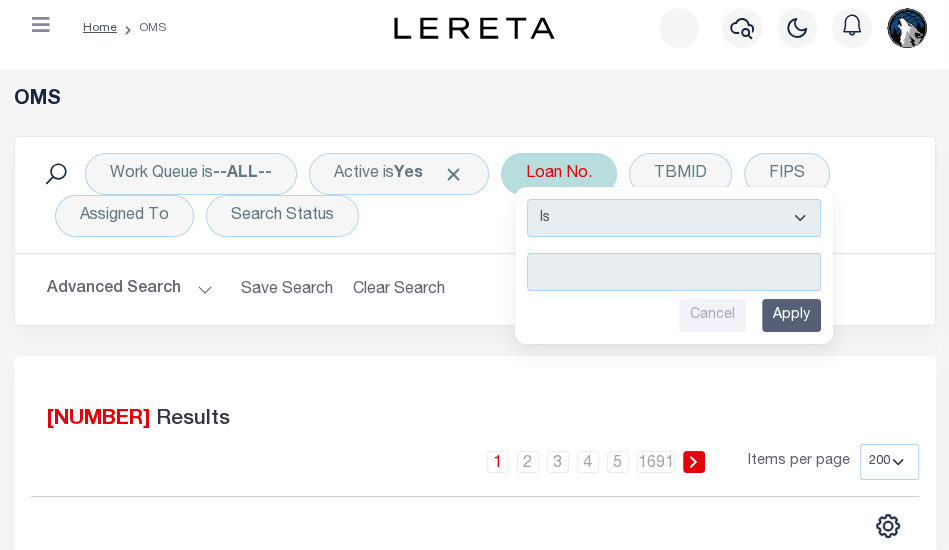 click at bounding box center [674, 272] 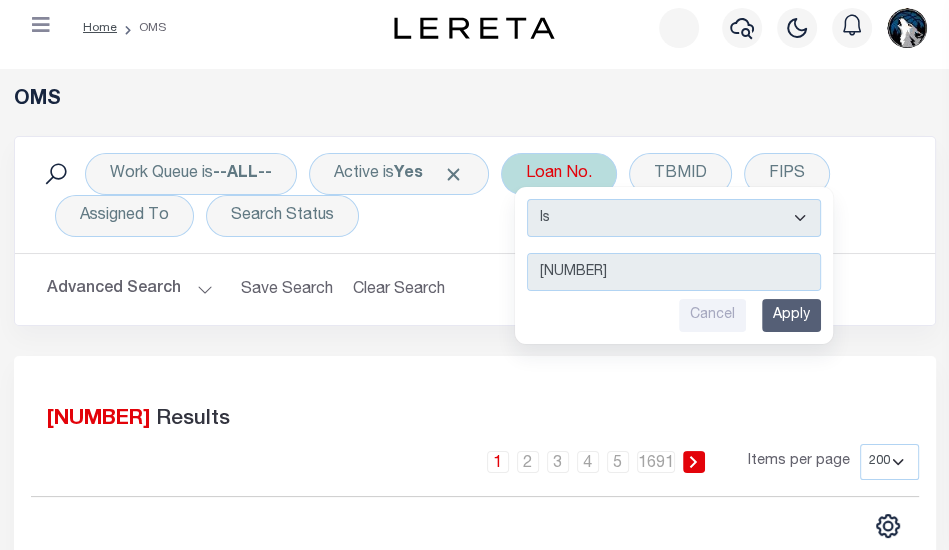 click on "Apply" at bounding box center (791, 315) 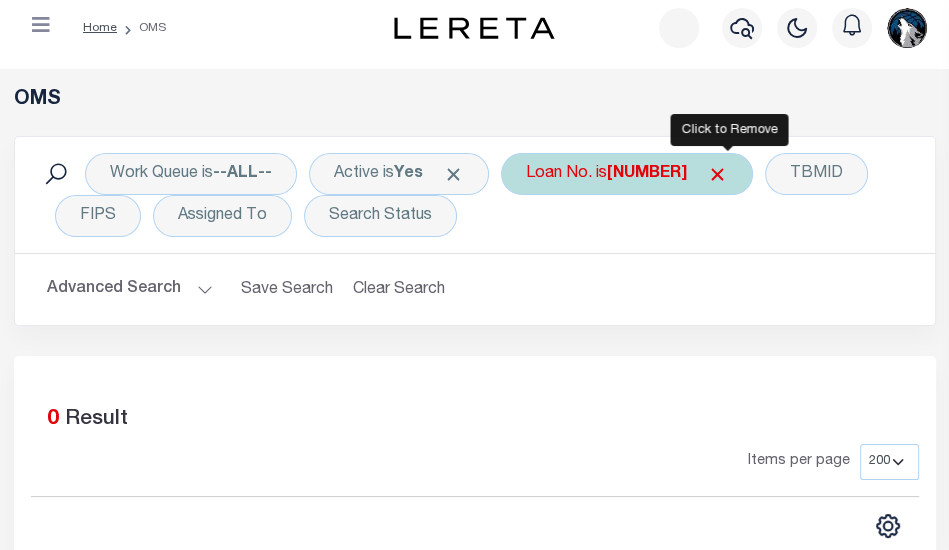 click at bounding box center [717, 174] 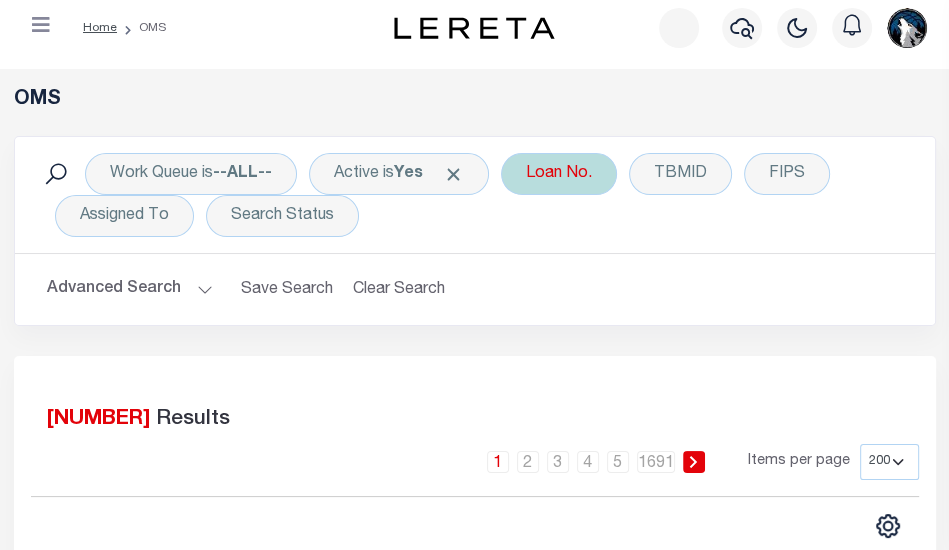 click on "Loan No." at bounding box center (559, 174) 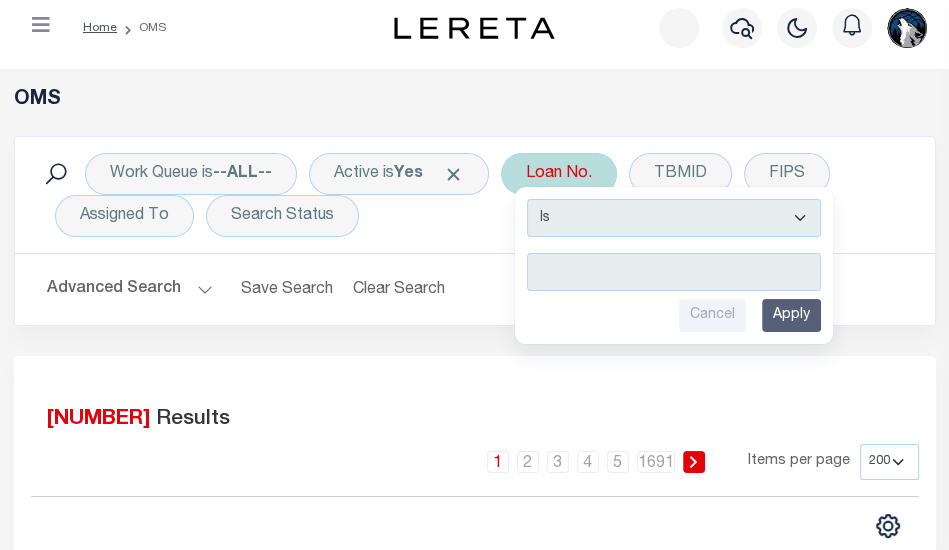 click at bounding box center [674, 272] 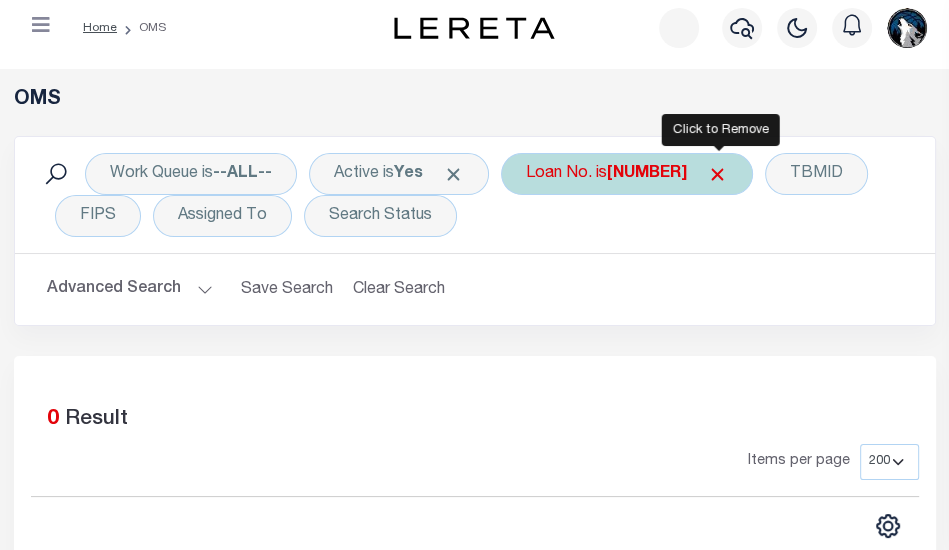 click at bounding box center (717, 174) 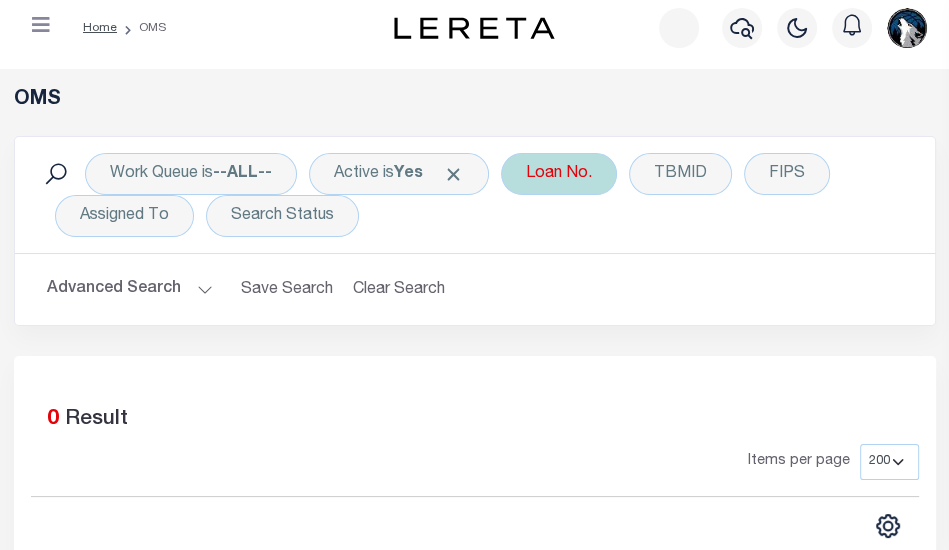 click on "Loan No." at bounding box center [559, 174] 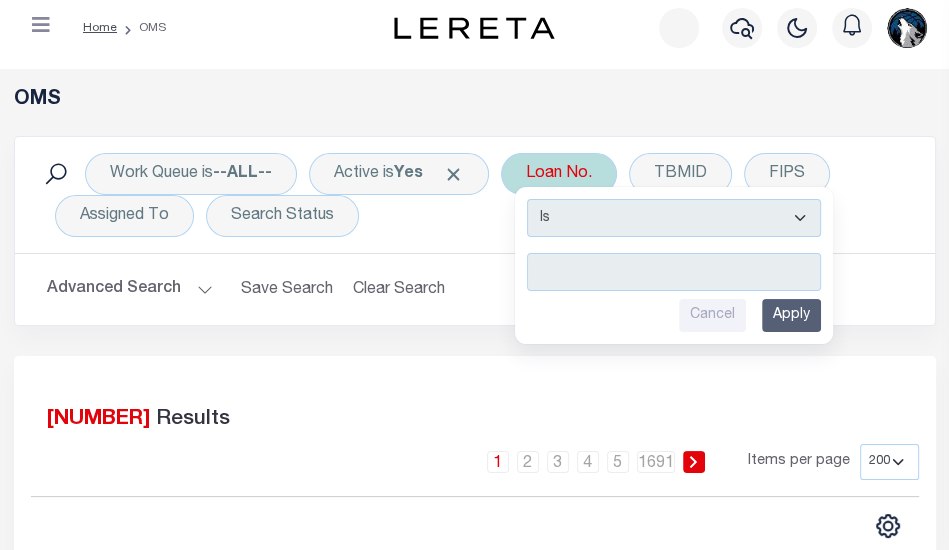 click at bounding box center [674, 272] 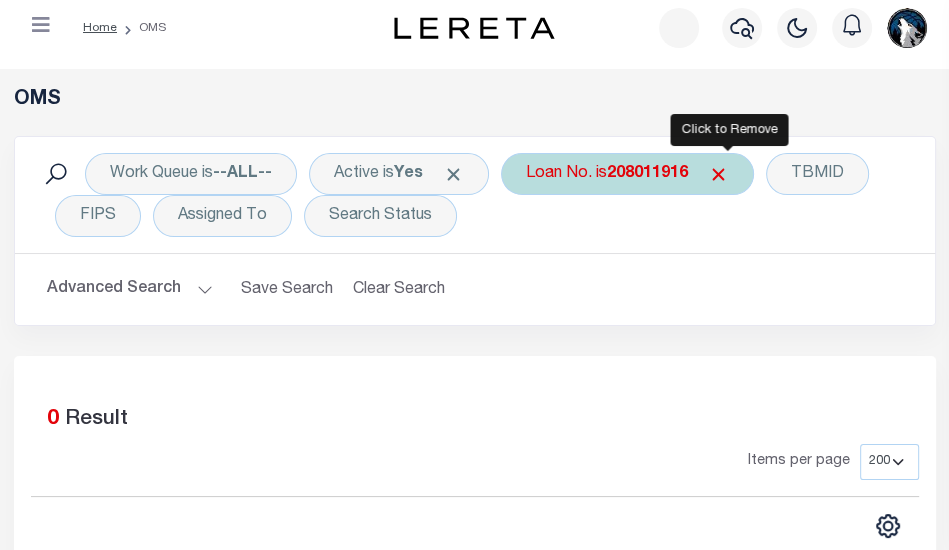 click at bounding box center (718, 174) 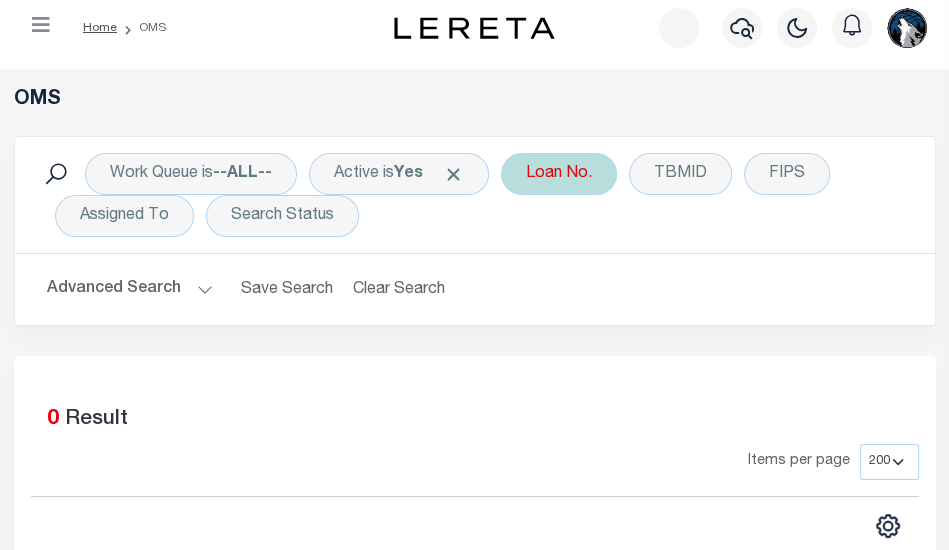 click on "Loan No." at bounding box center [559, 174] 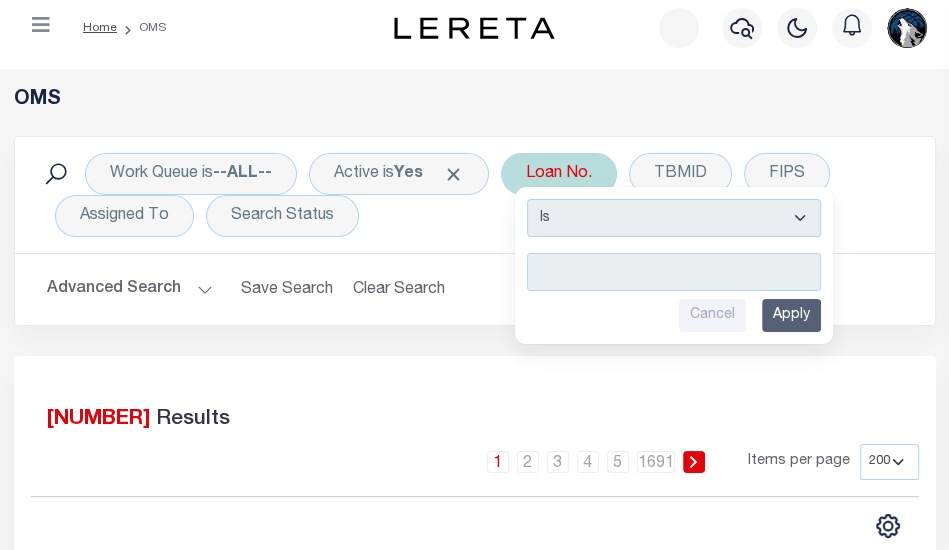 click at bounding box center [674, 272] 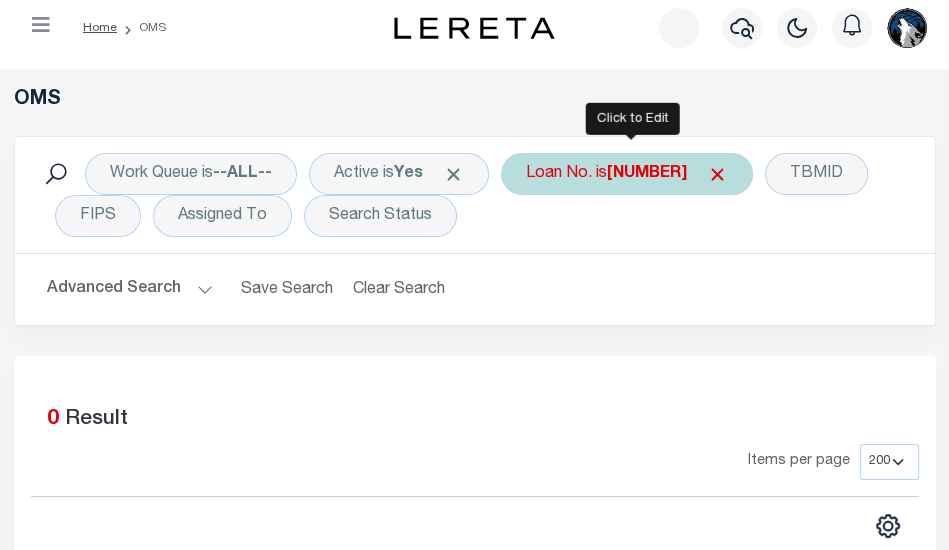 click on "Loan No. is [ACCOUNT_NUMBER]" at bounding box center (627, 174) 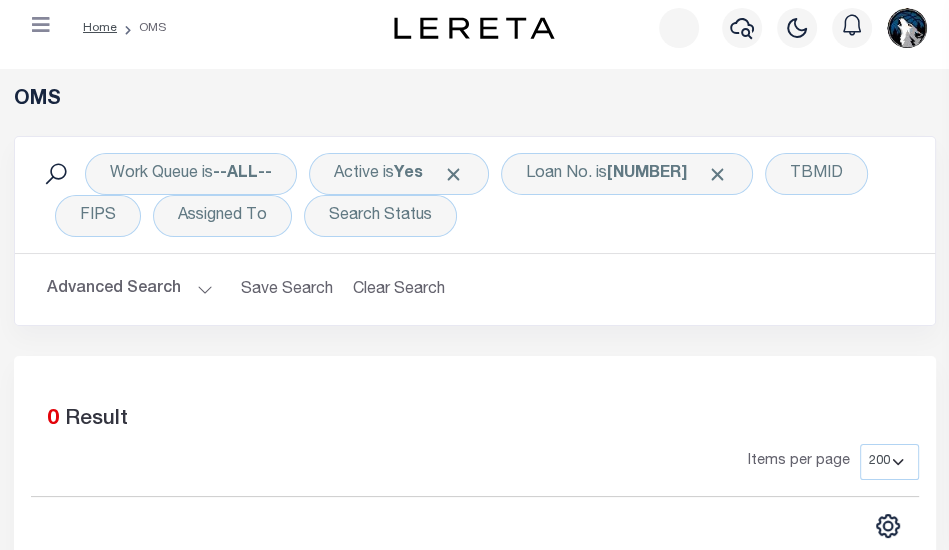 scroll, scrollTop: 52, scrollLeft: 0, axis: vertical 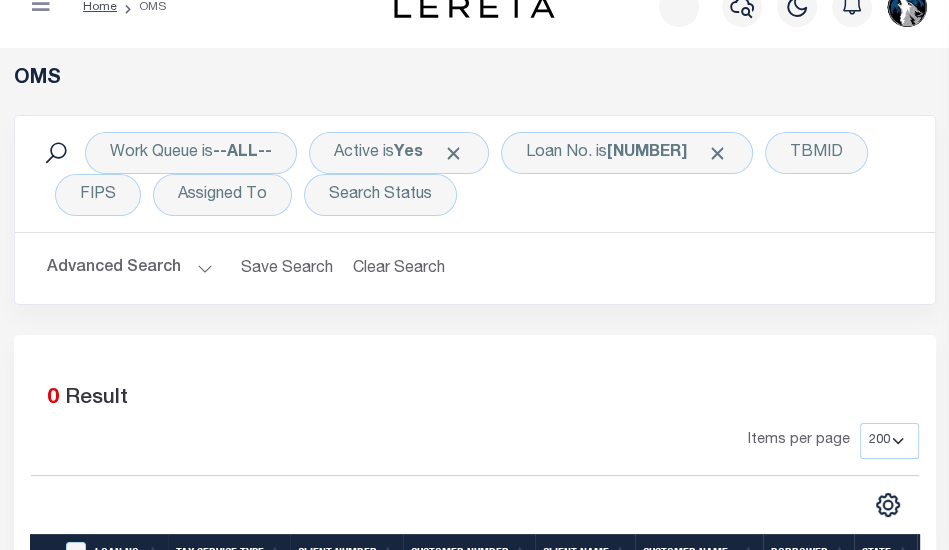 click on "1  Selected
0   Result" at bounding box center [475, 395] 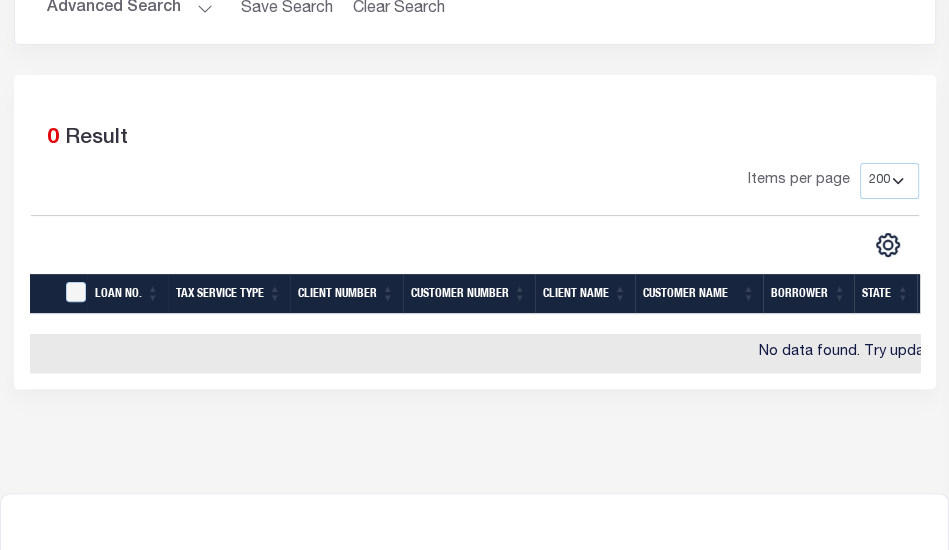 scroll, scrollTop: 0, scrollLeft: 0, axis: both 